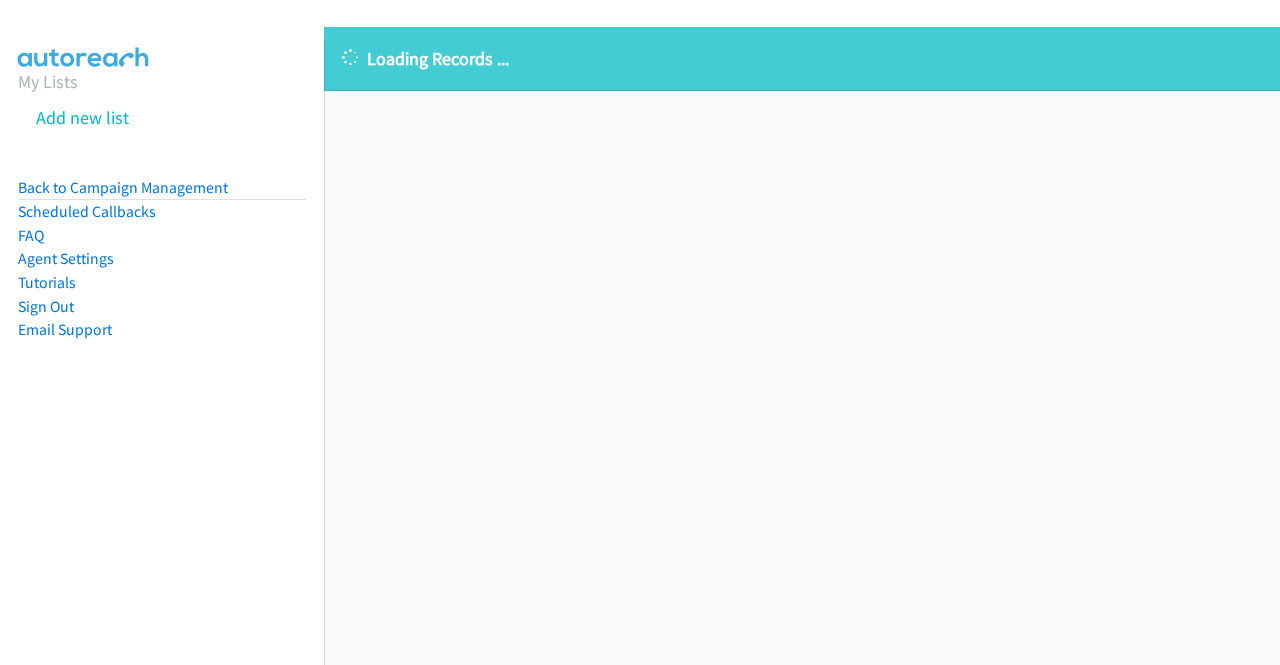 scroll, scrollTop: 0, scrollLeft: 0, axis: both 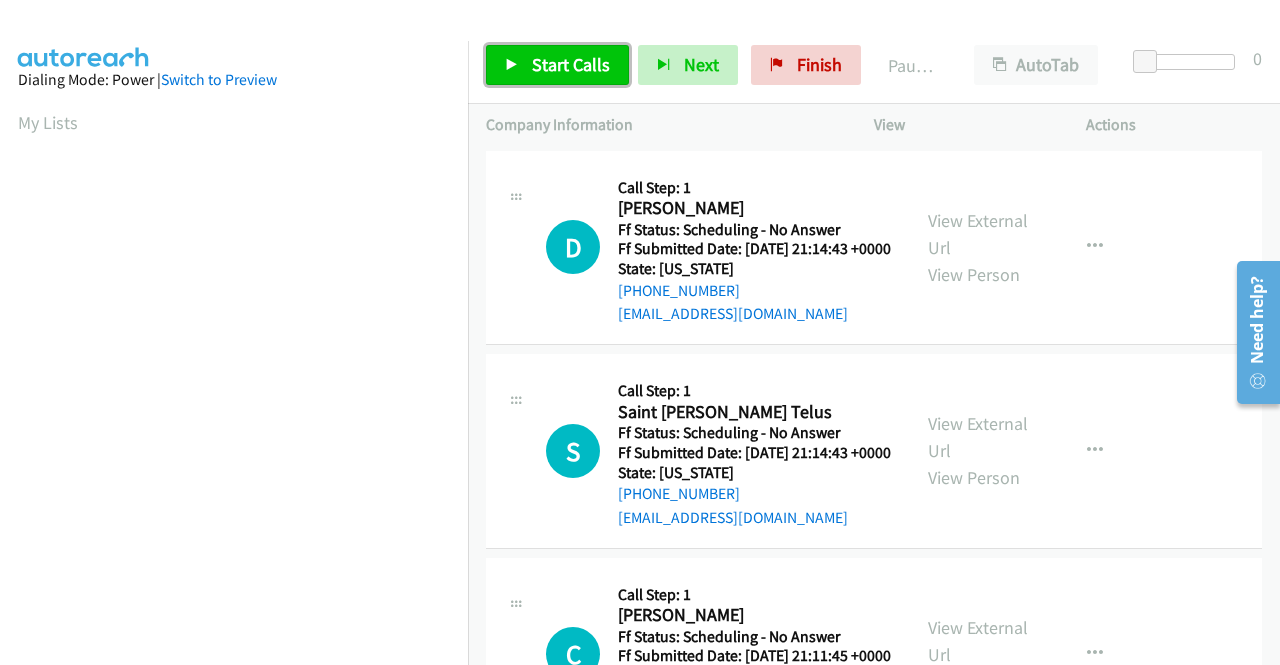 click on "Start Calls" at bounding box center [571, 64] 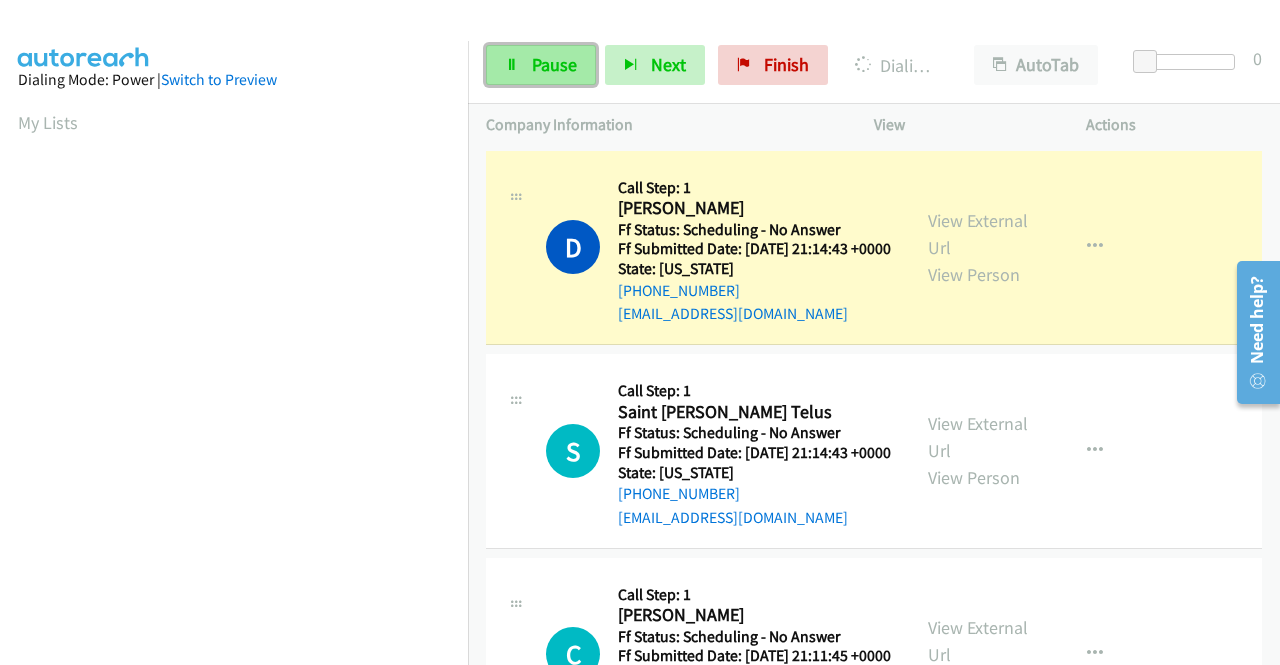 click on "Pause" at bounding box center [554, 64] 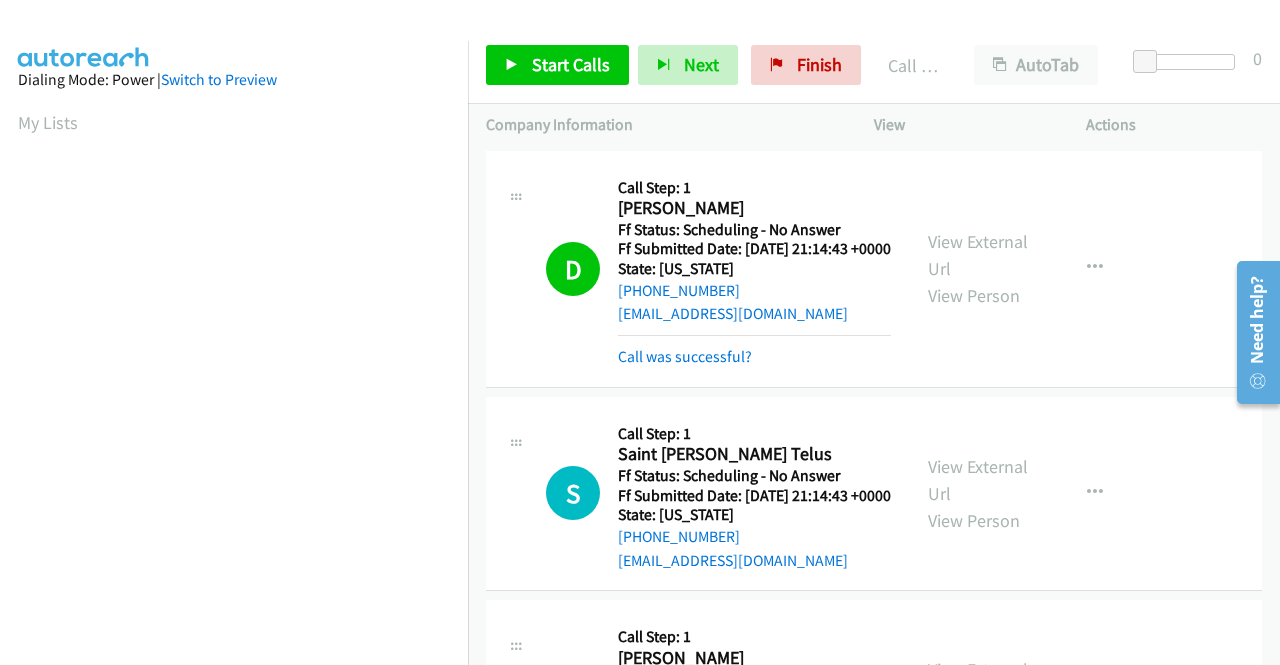 scroll, scrollTop: 113, scrollLeft: 0, axis: vertical 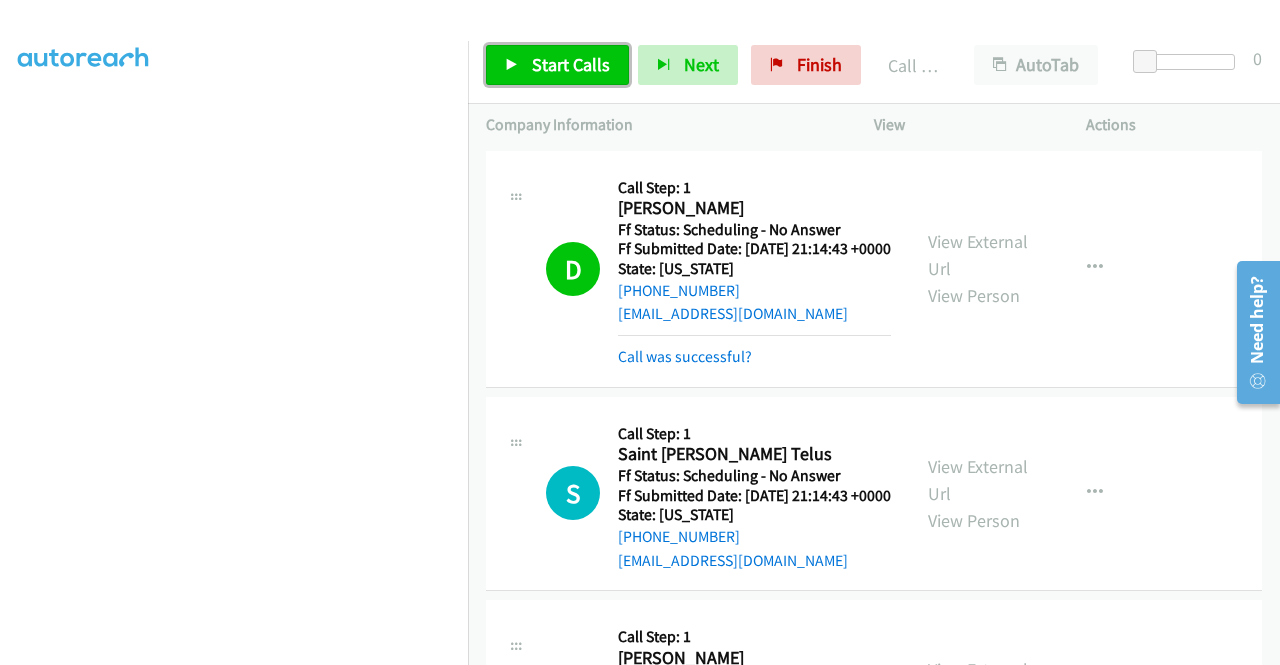 click on "Start Calls" at bounding box center (571, 64) 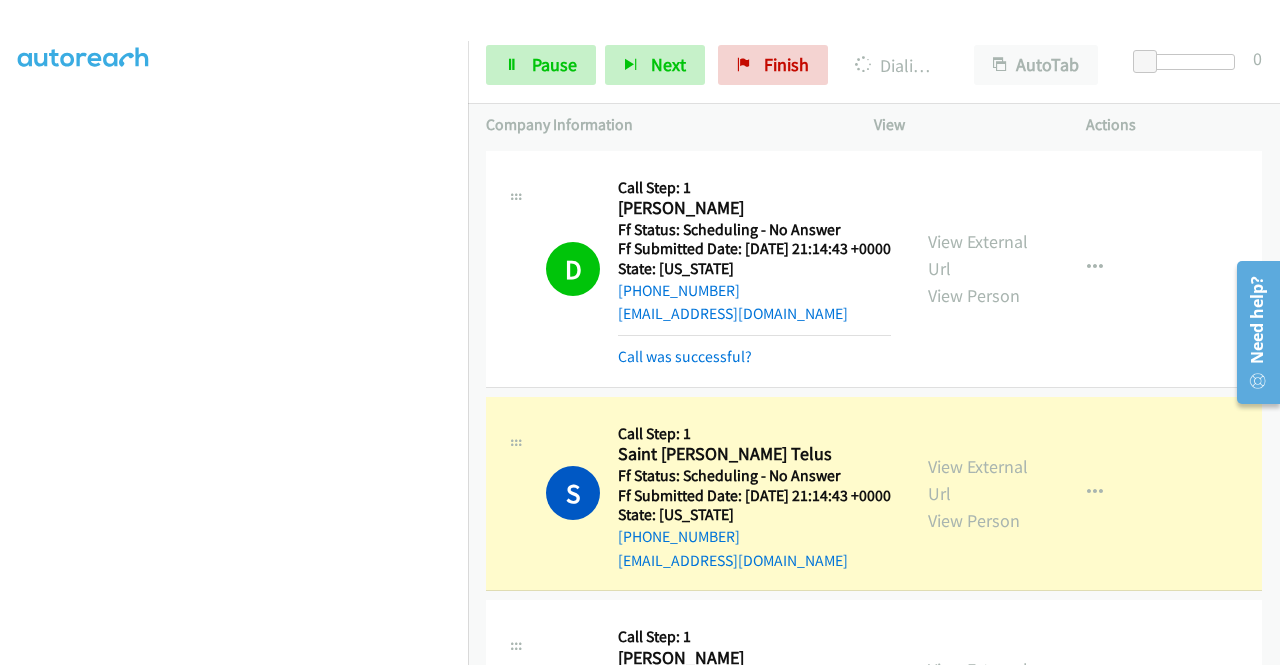 scroll, scrollTop: 313, scrollLeft: 0, axis: vertical 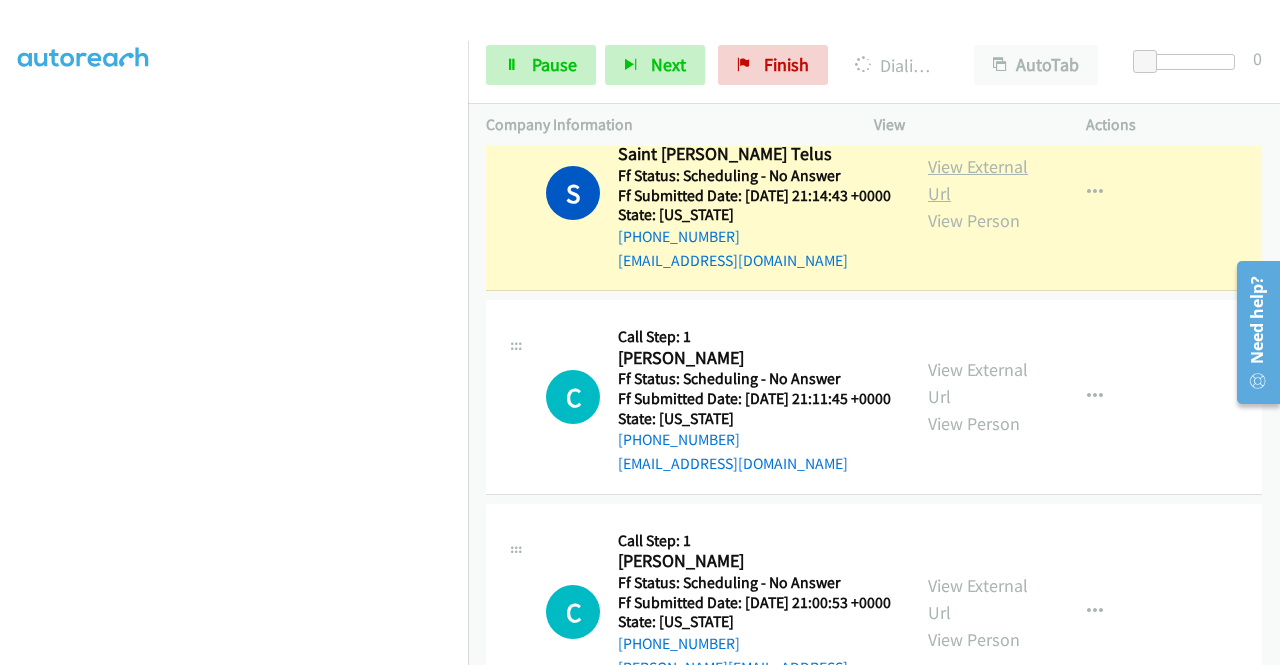 click on "View External Url" at bounding box center [978, 180] 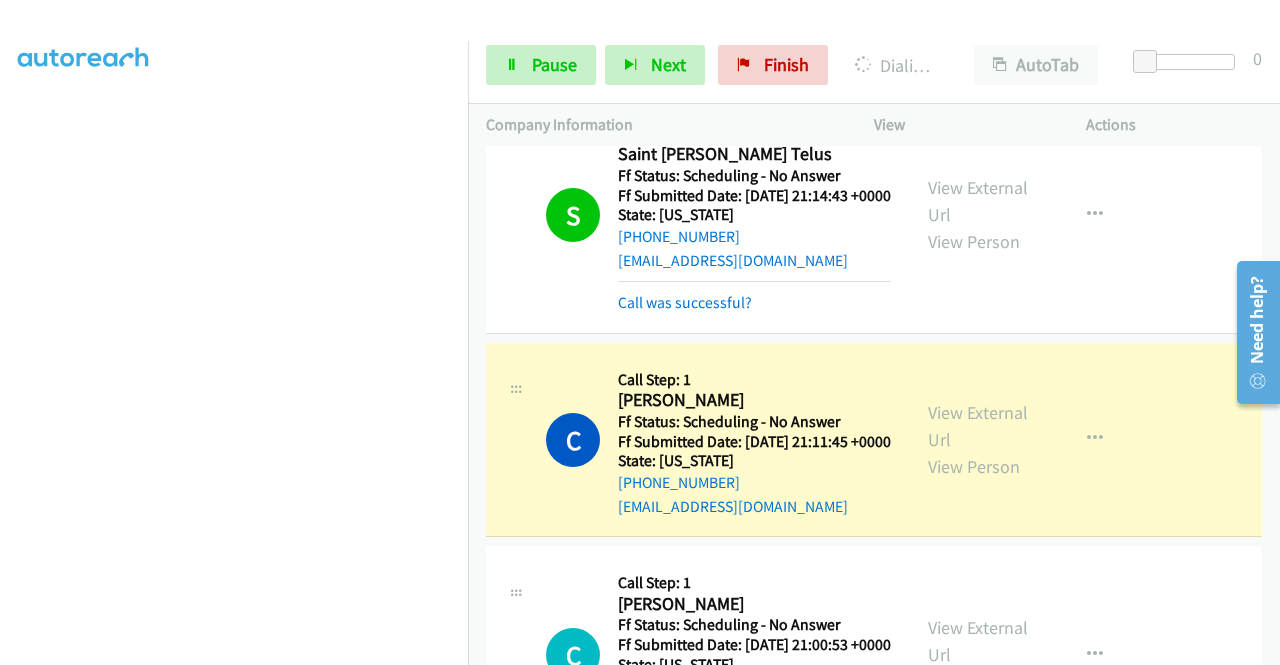 scroll, scrollTop: 456, scrollLeft: 0, axis: vertical 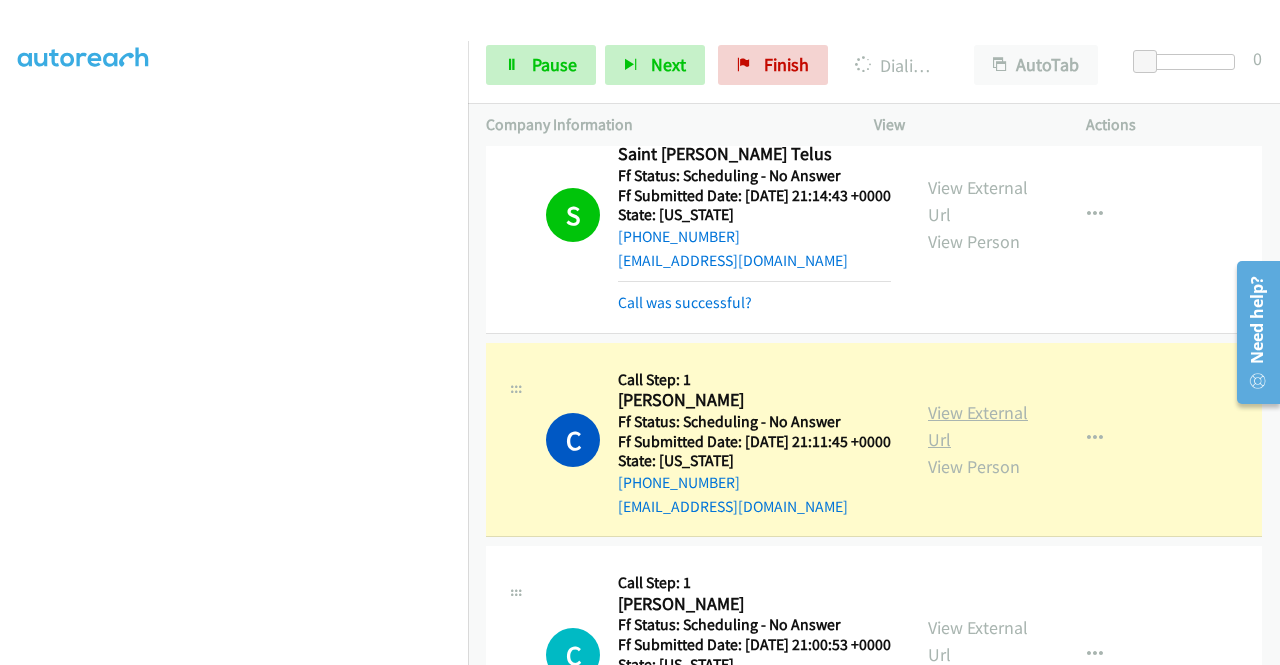 click on "View External Url" at bounding box center [978, 426] 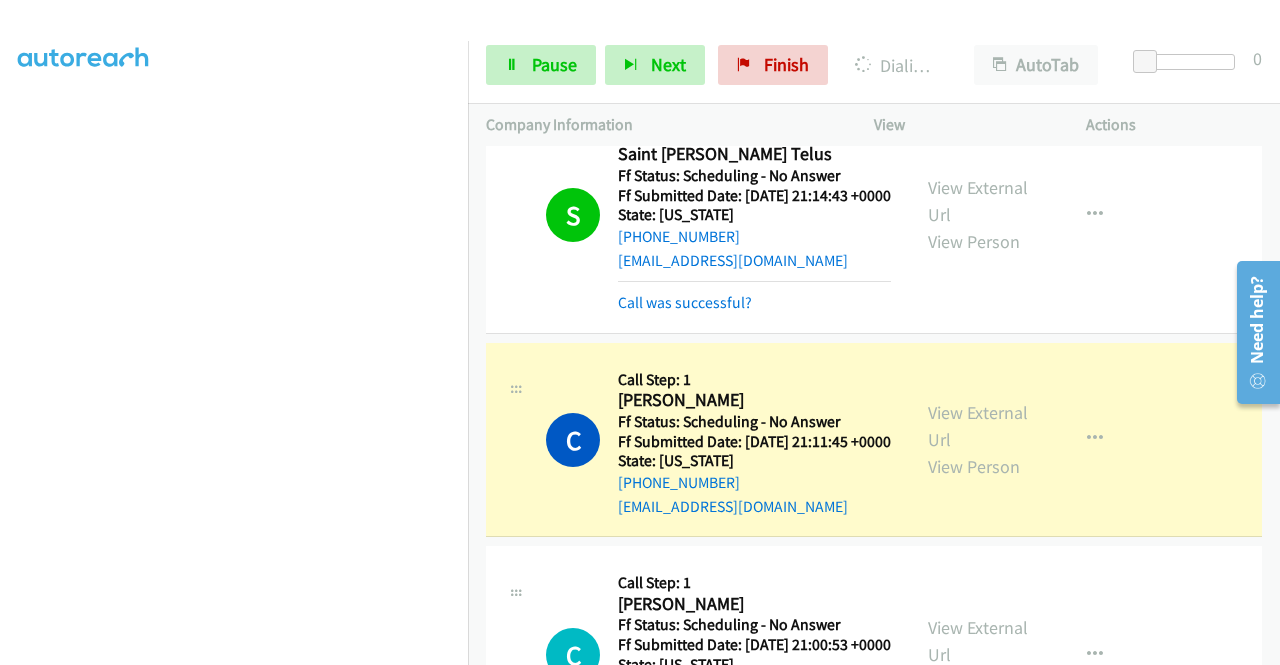 click on "Start Calls
Pause
Next
Finish
Dialing Courtney Boyle
AutoTab
AutoTab
0" at bounding box center (874, 65) 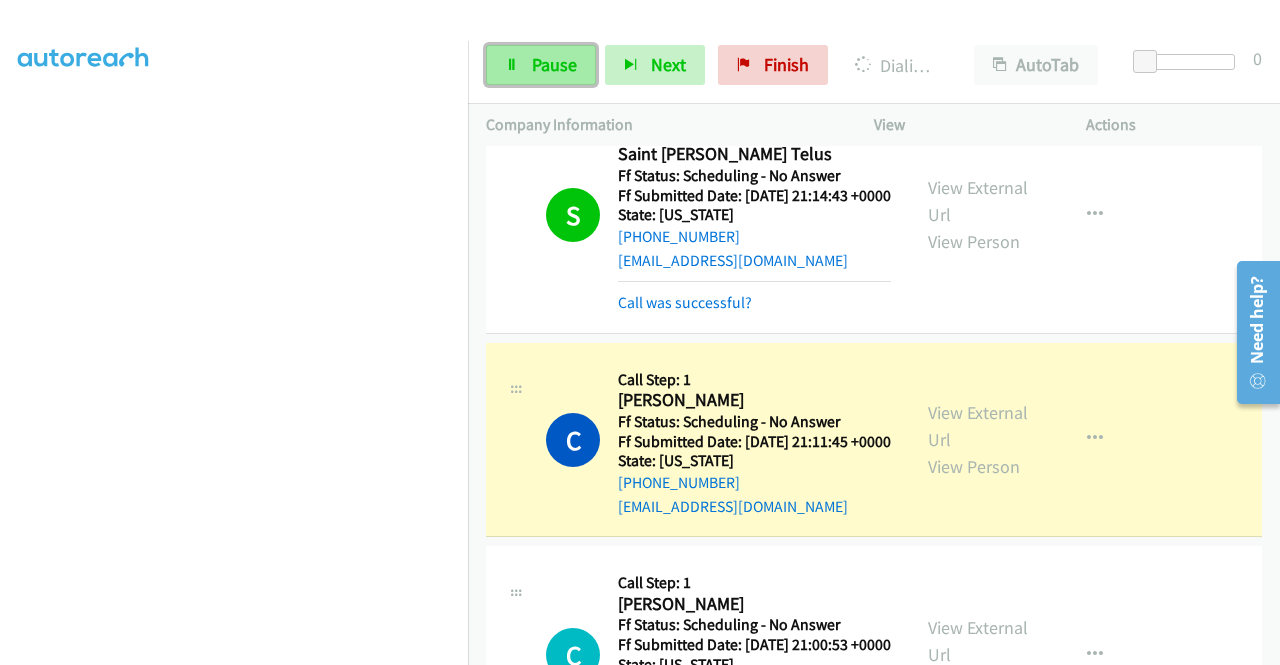 click on "Pause" at bounding box center [554, 64] 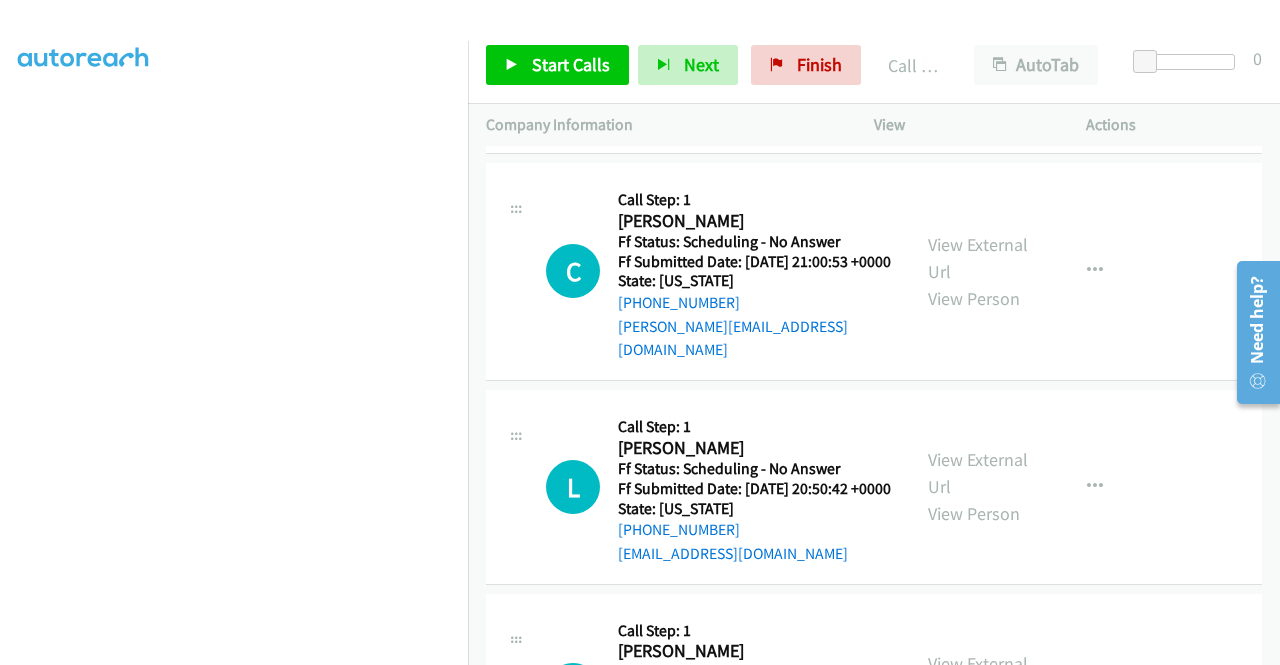 scroll, scrollTop: 800, scrollLeft: 0, axis: vertical 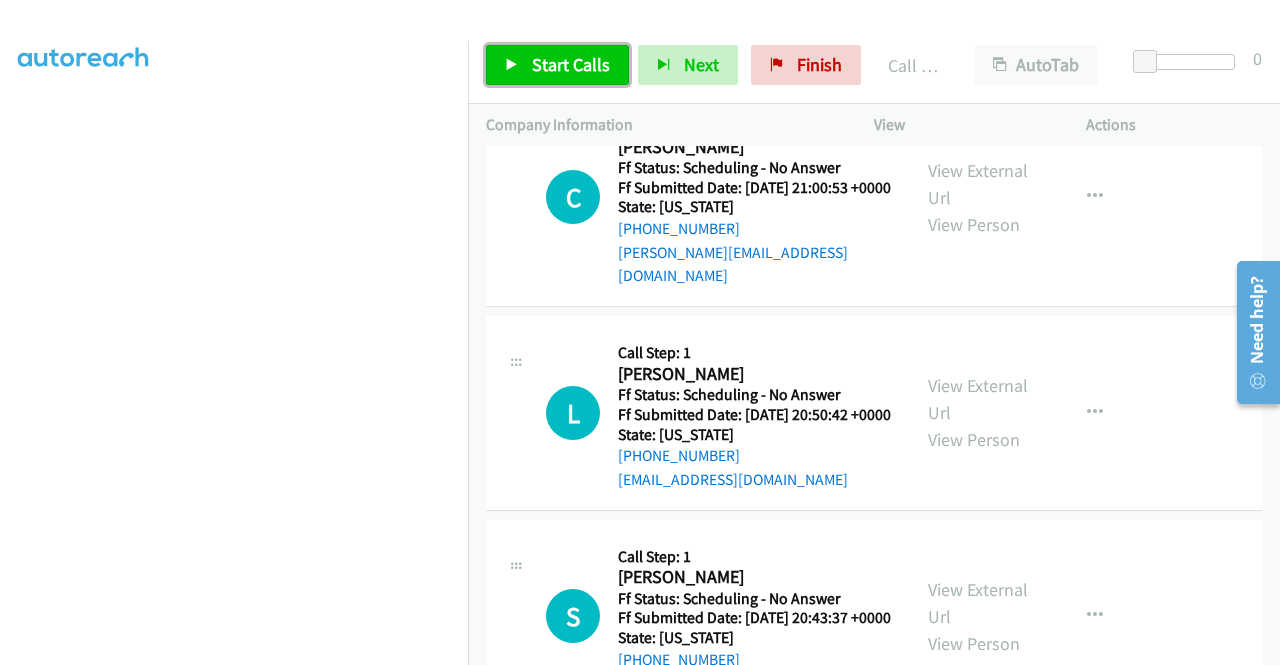 click on "Start Calls" at bounding box center [571, 64] 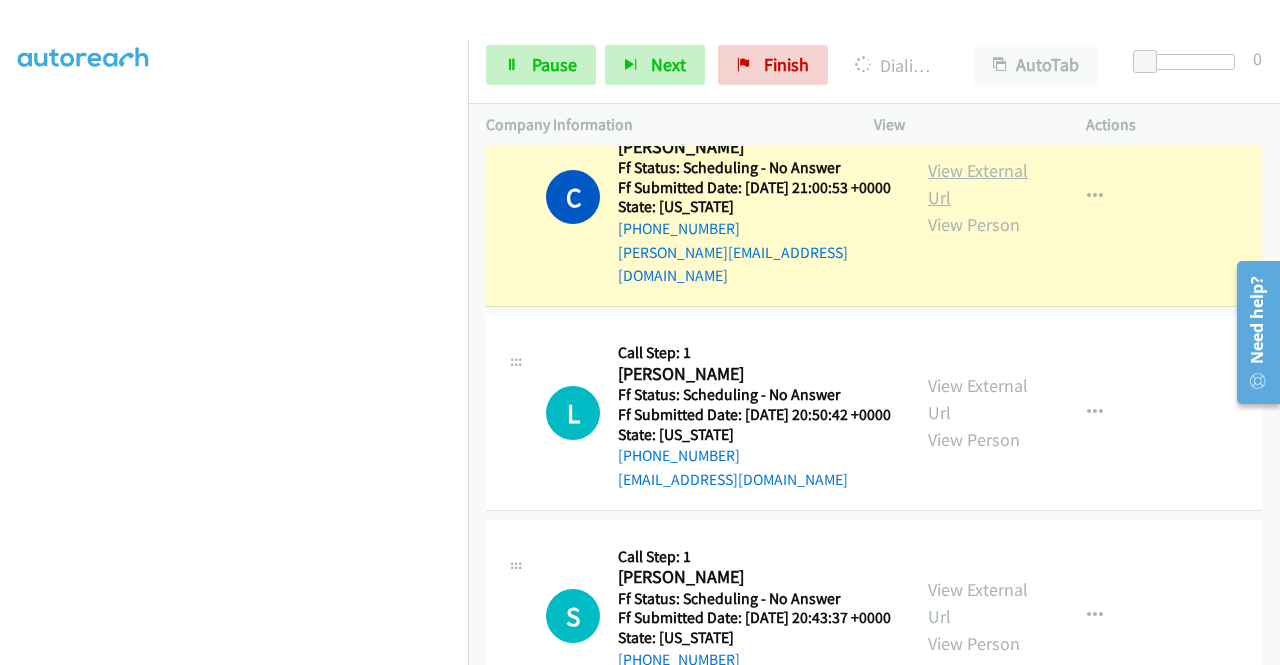 click on "View External Url" at bounding box center (978, 184) 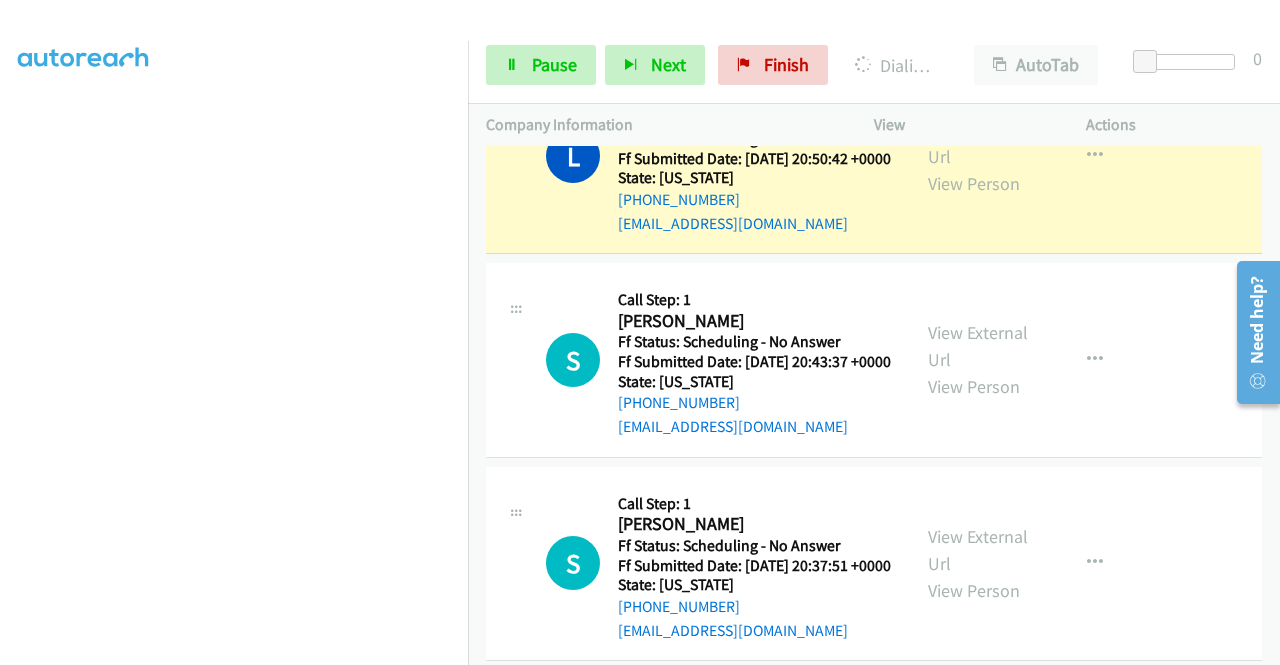 scroll, scrollTop: 1100, scrollLeft: 0, axis: vertical 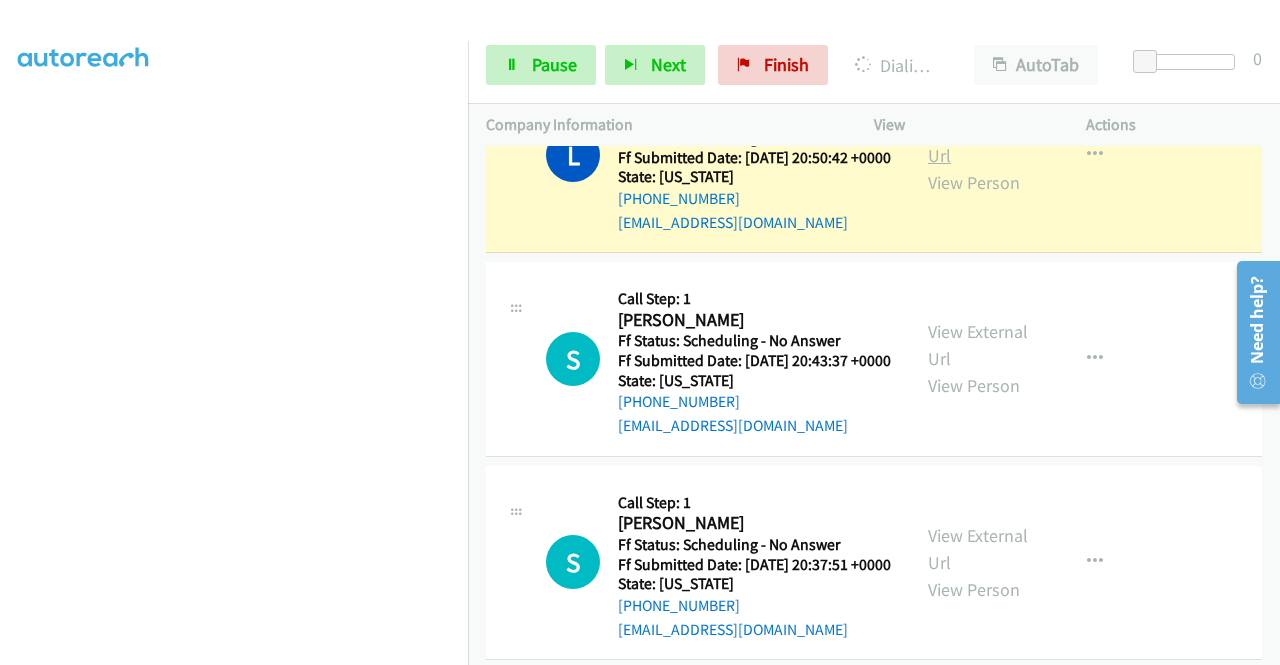 click on "View External Url" at bounding box center [978, 142] 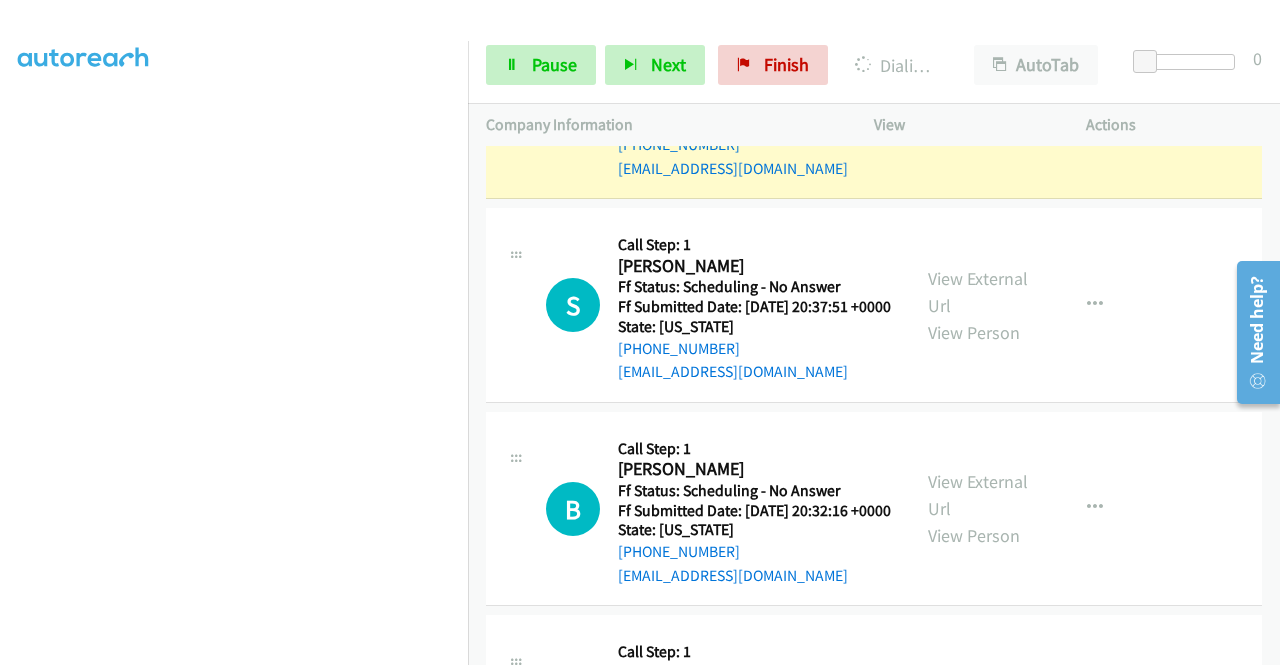scroll, scrollTop: 1300, scrollLeft: 0, axis: vertical 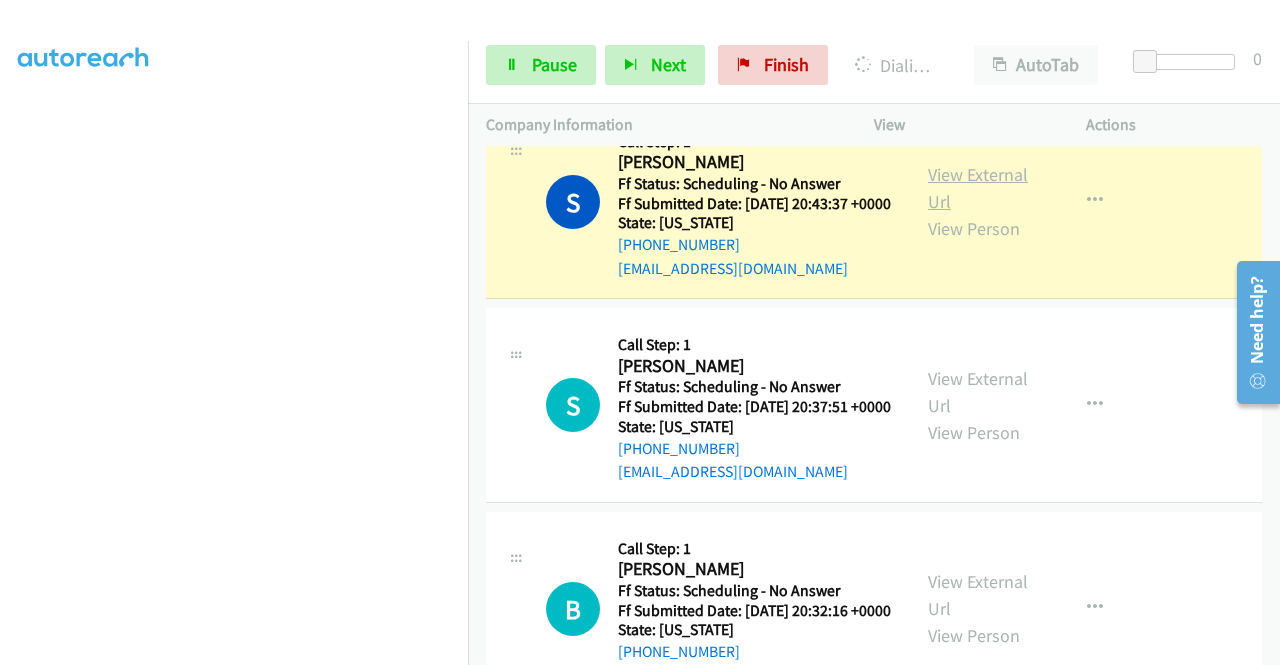 click on "View External Url" at bounding box center [978, 188] 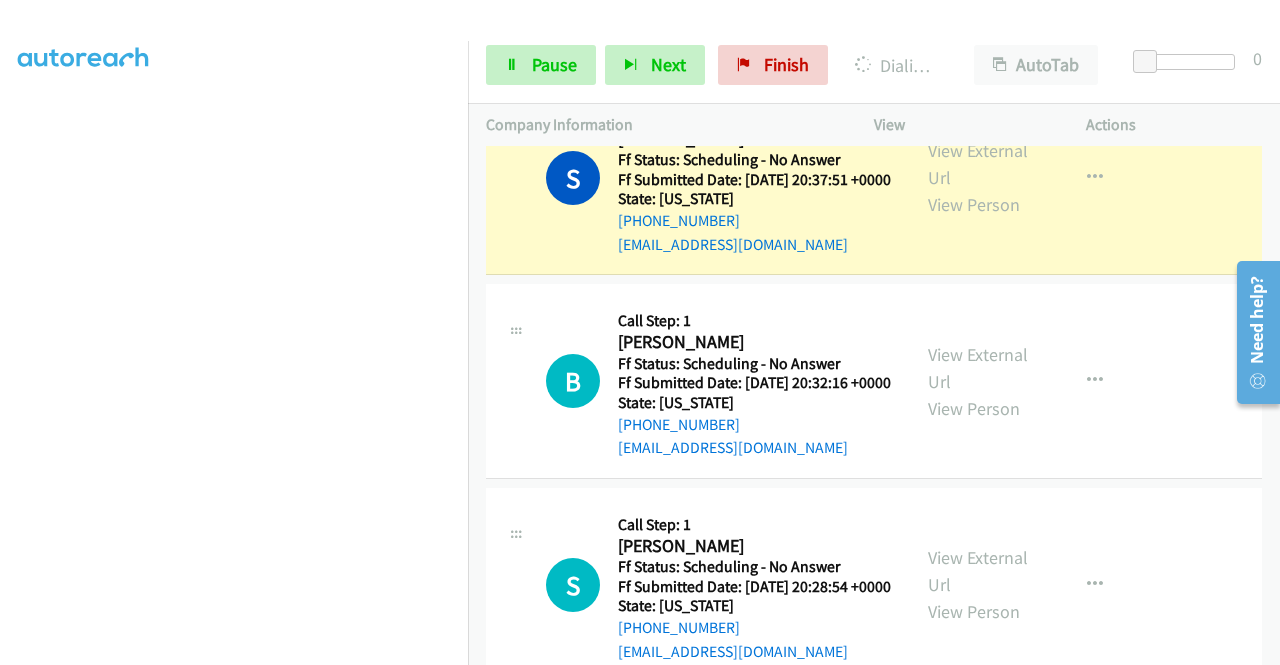 scroll, scrollTop: 1600, scrollLeft: 0, axis: vertical 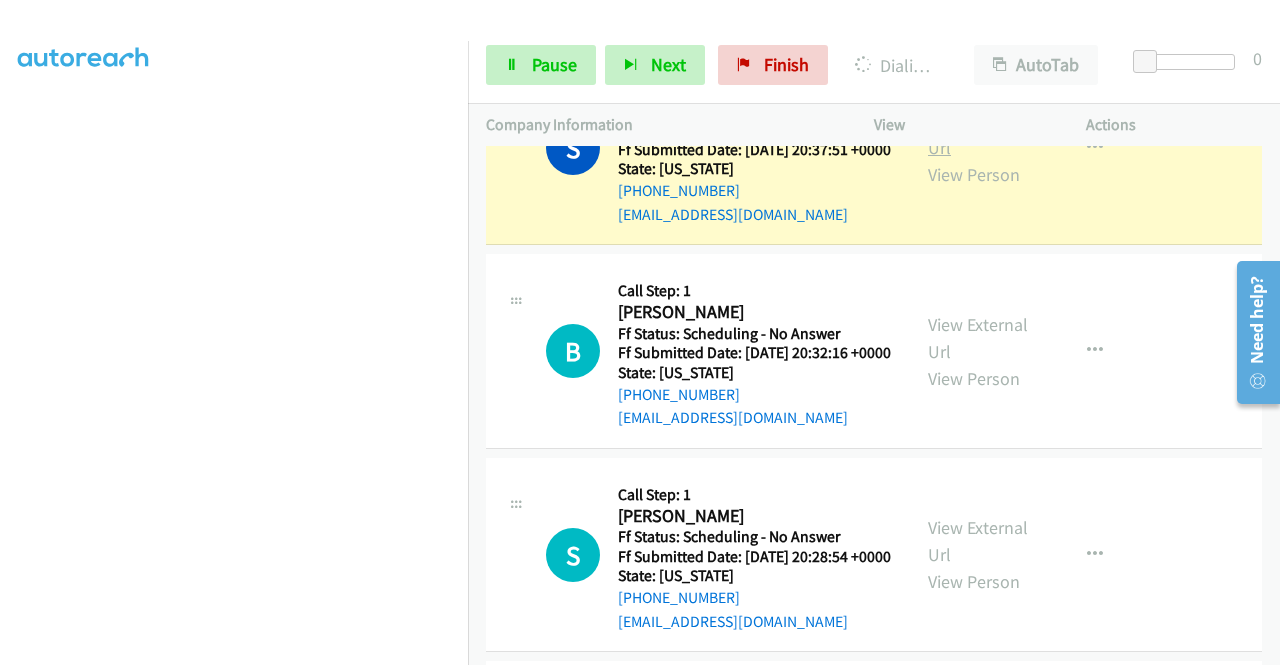 click on "View External Url" at bounding box center [978, 134] 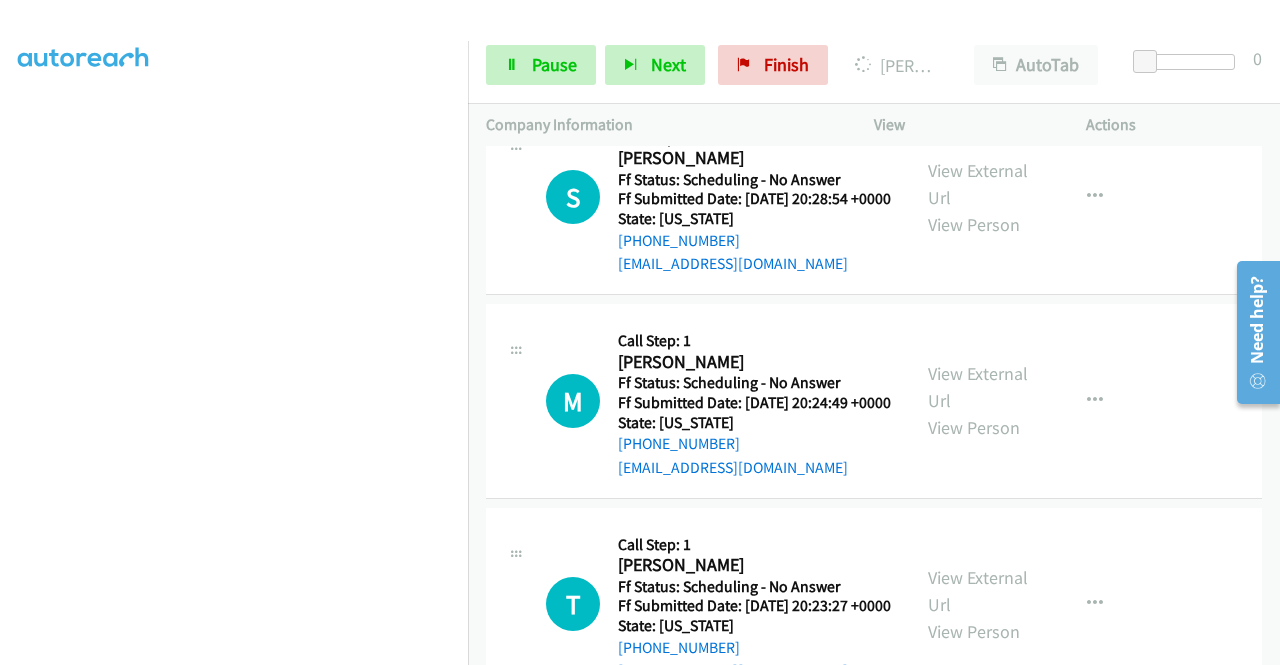 scroll, scrollTop: 1900, scrollLeft: 0, axis: vertical 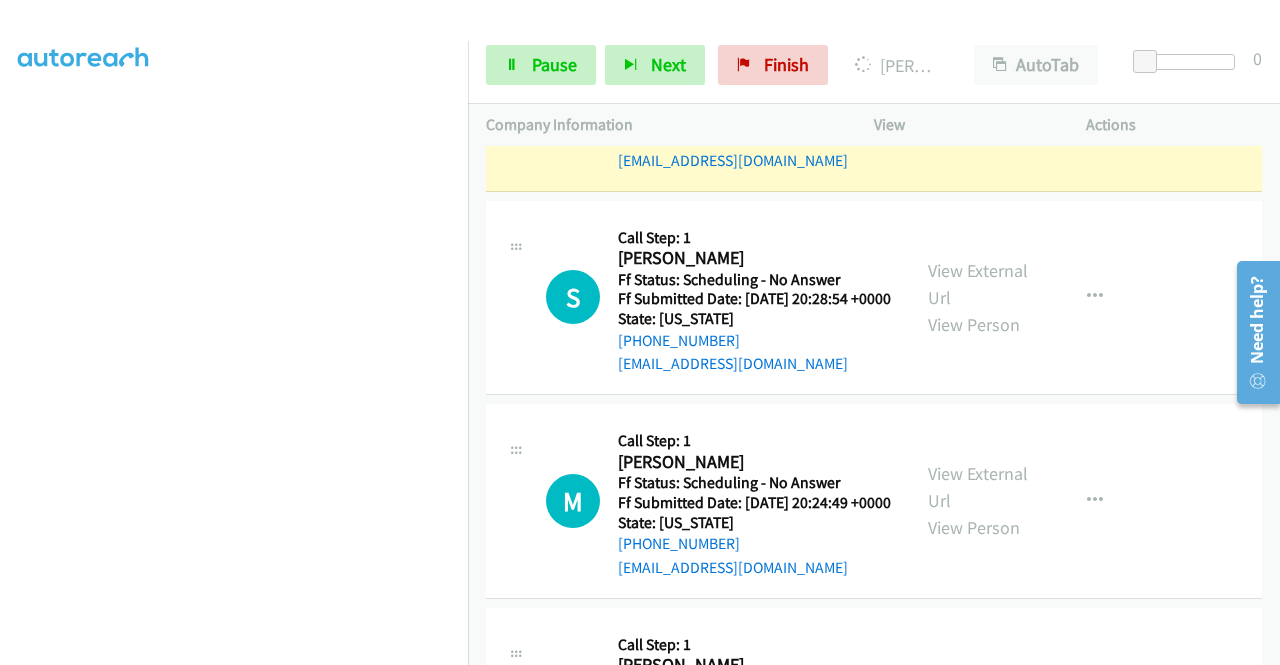 click on "View External Url" at bounding box center (978, 80) 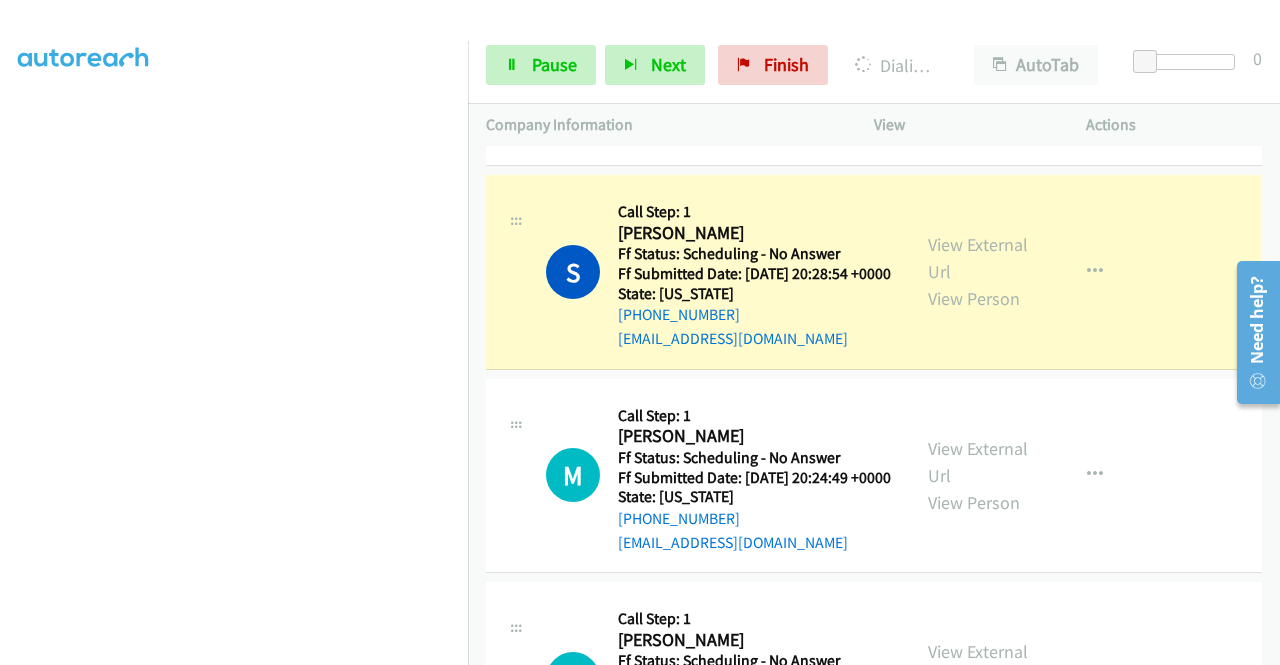 scroll, scrollTop: 2000, scrollLeft: 0, axis: vertical 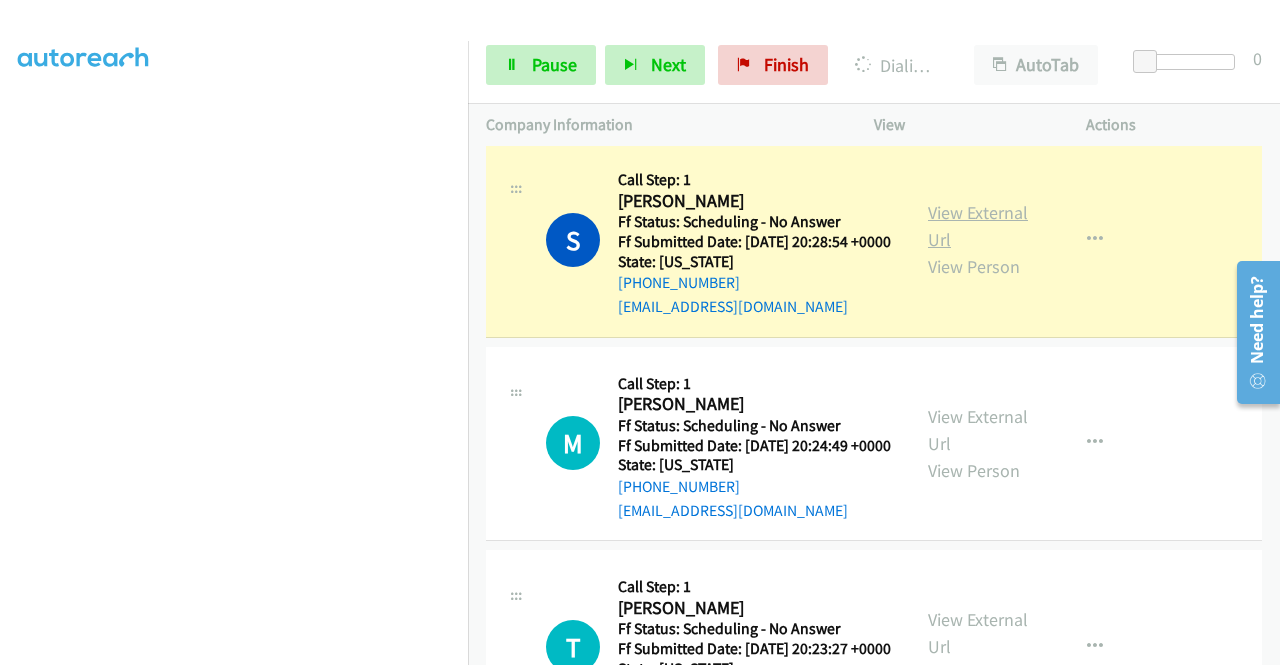 click on "View External Url" at bounding box center (978, 226) 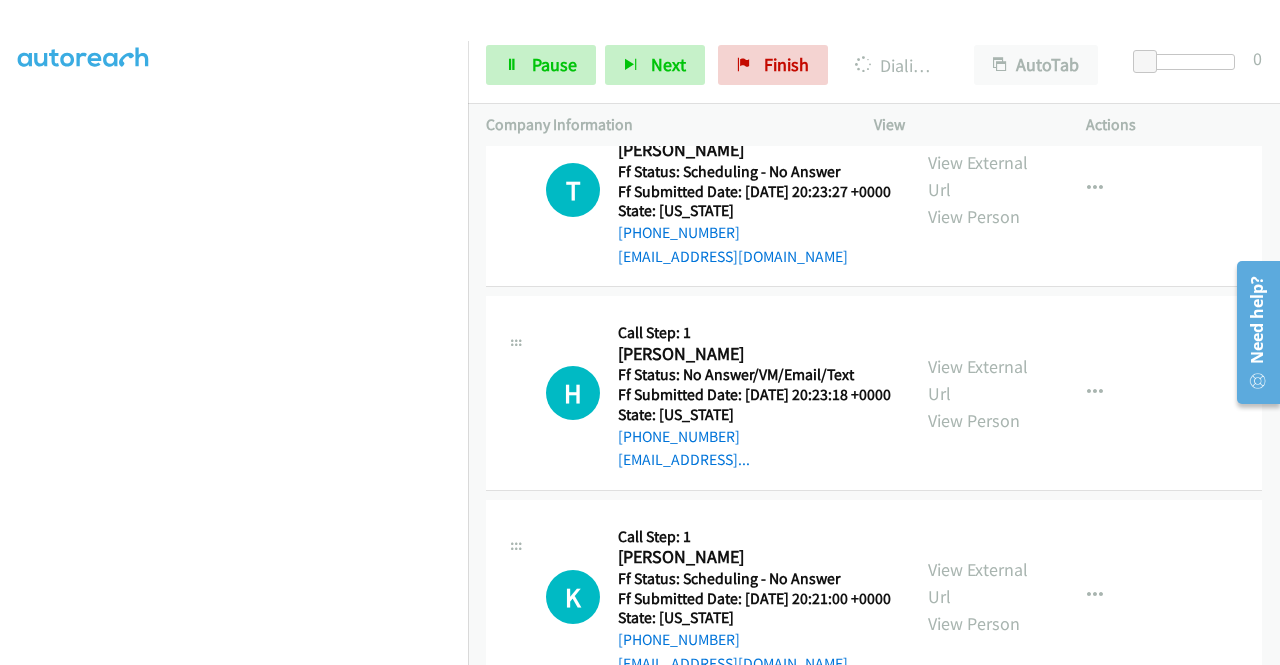 scroll, scrollTop: 2400, scrollLeft: 0, axis: vertical 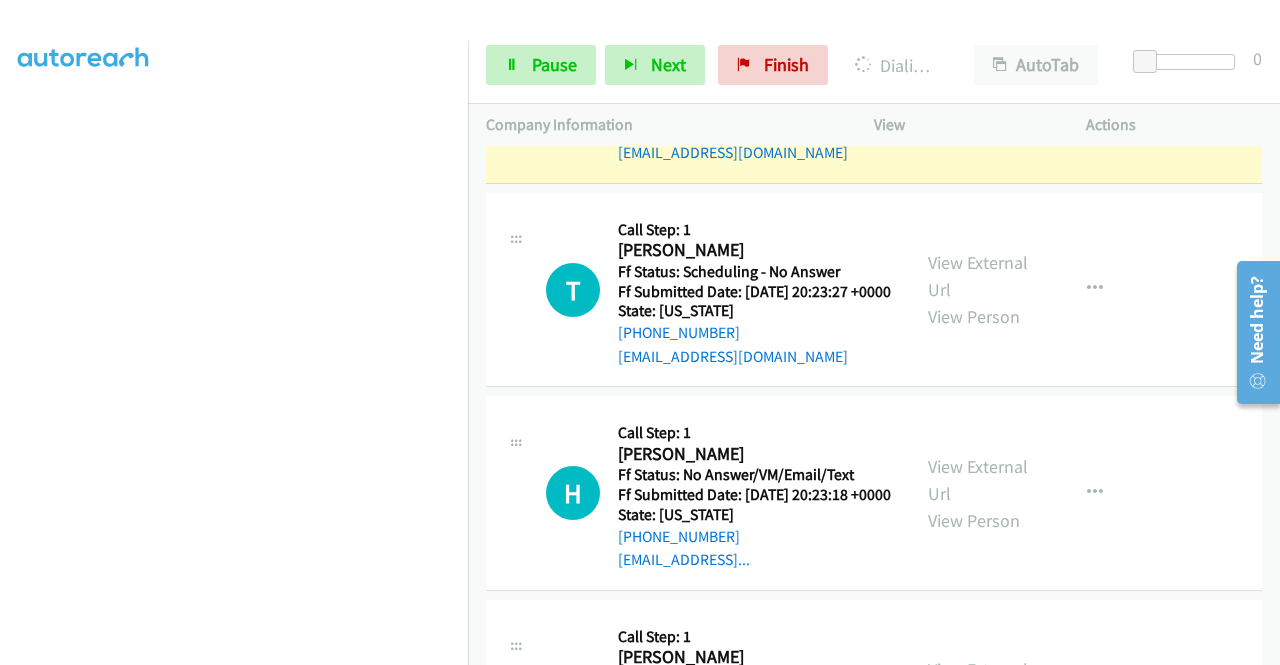 click on "View External Url" at bounding box center (978, 73) 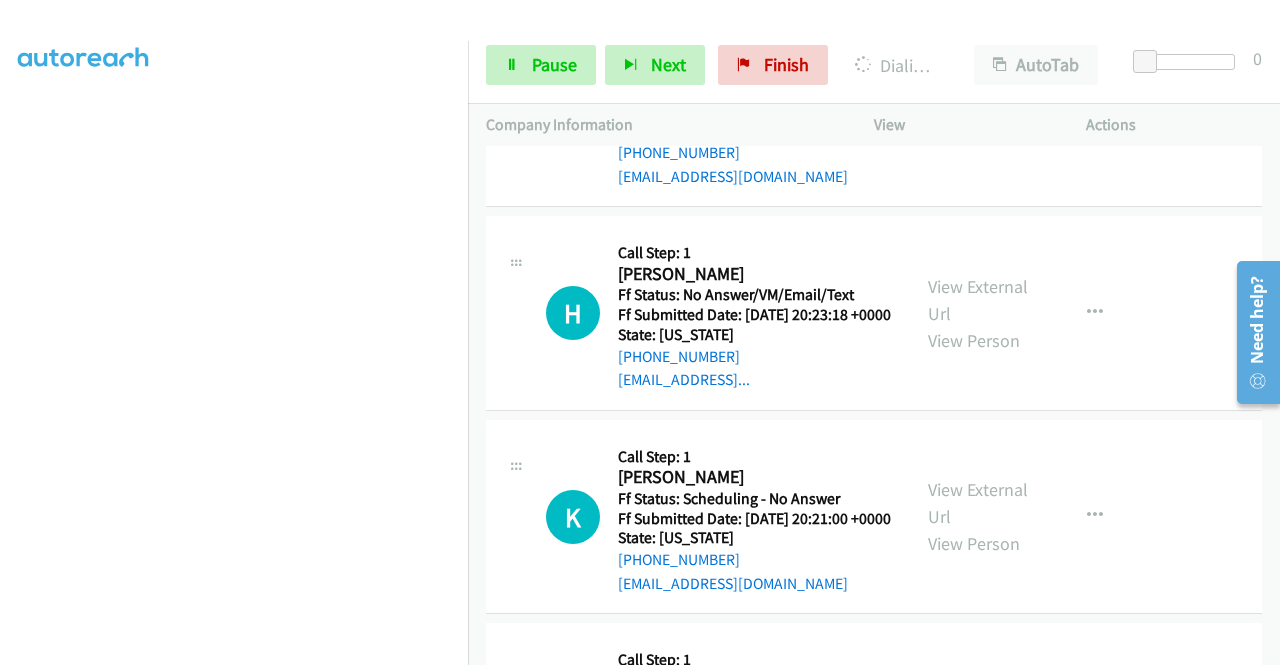 scroll, scrollTop: 2600, scrollLeft: 0, axis: vertical 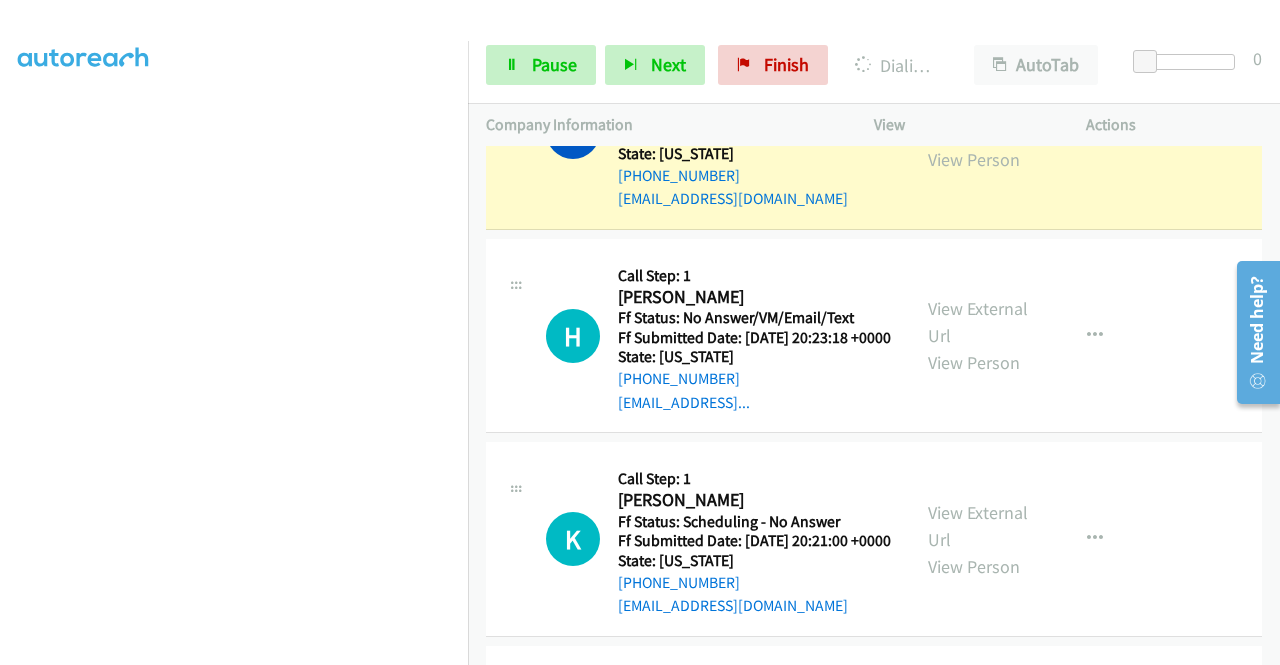 click on "View External Url" at bounding box center (978, 119) 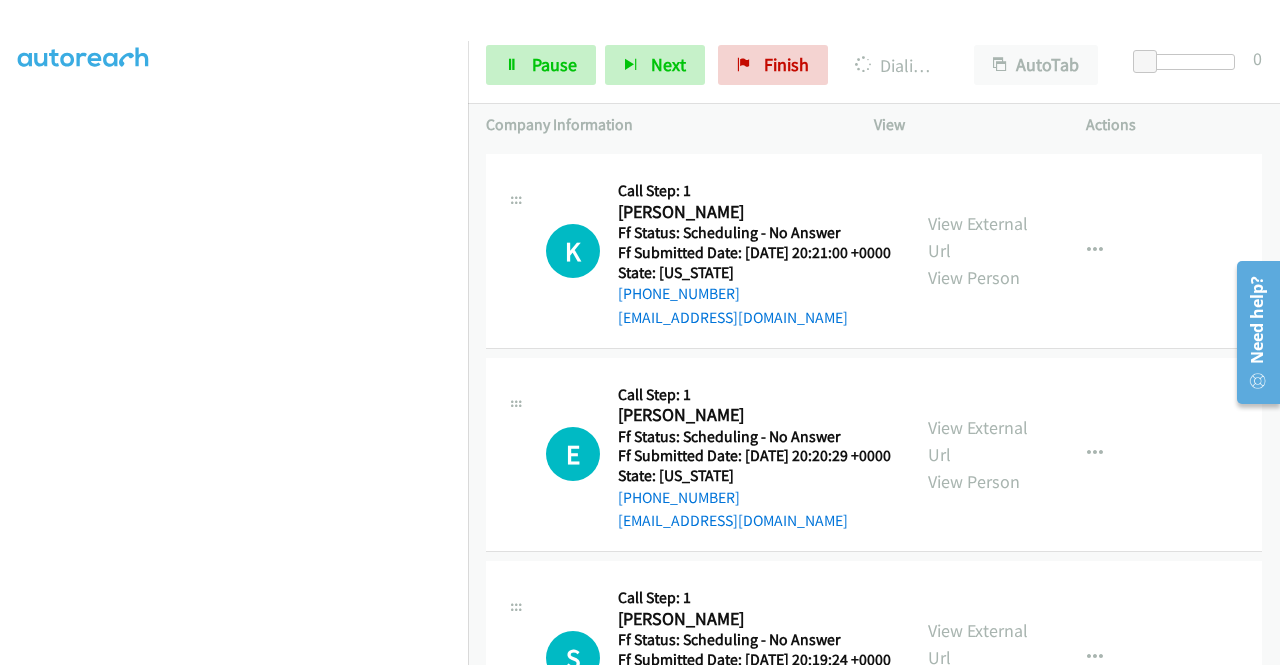 scroll, scrollTop: 2900, scrollLeft: 0, axis: vertical 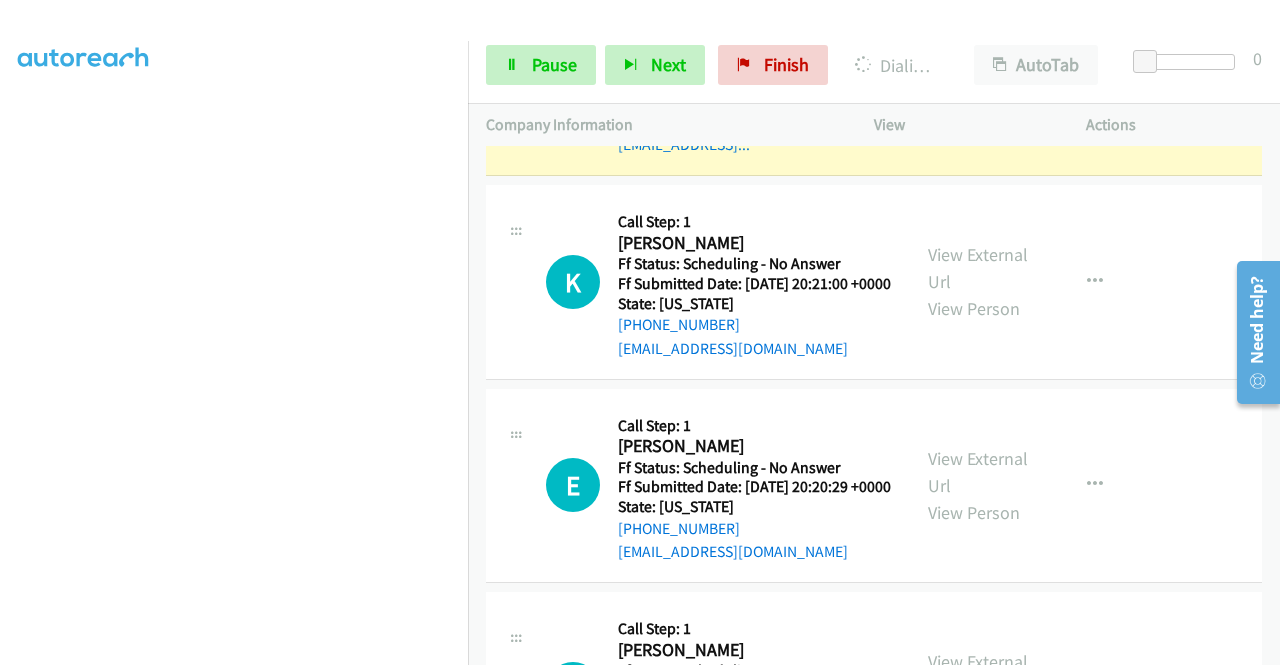 click on "View External Url" at bounding box center (978, 65) 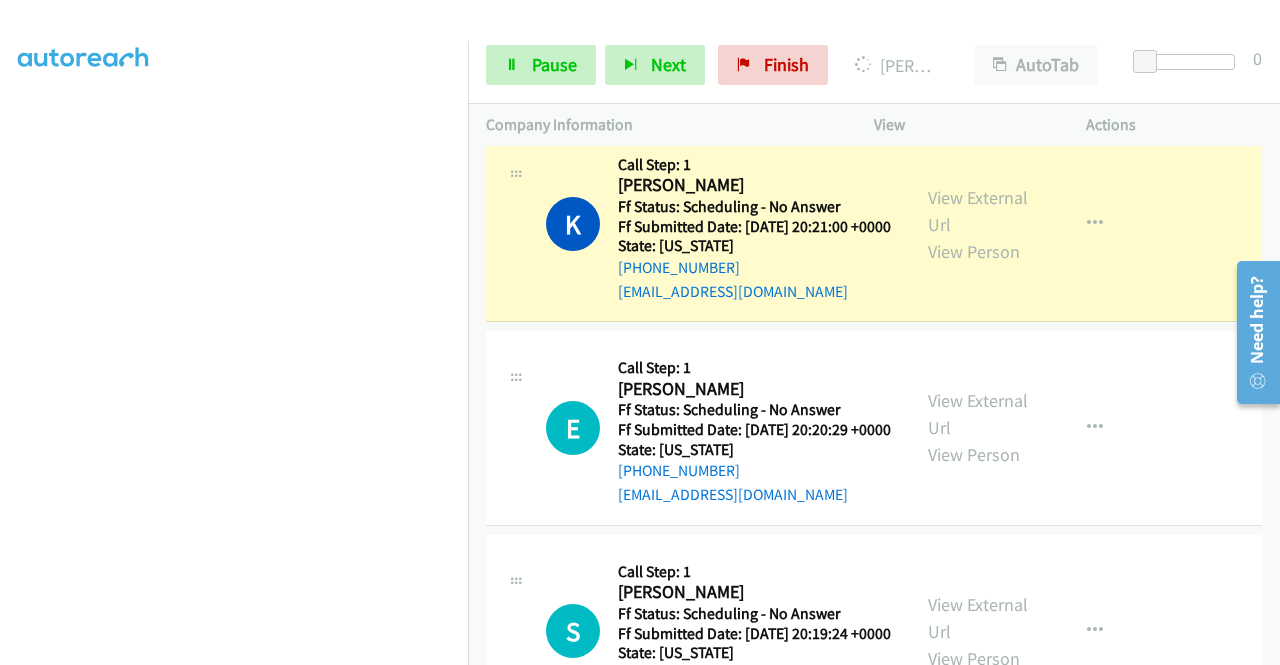 click on "Call was successful?" at bounding box center [685, 87] 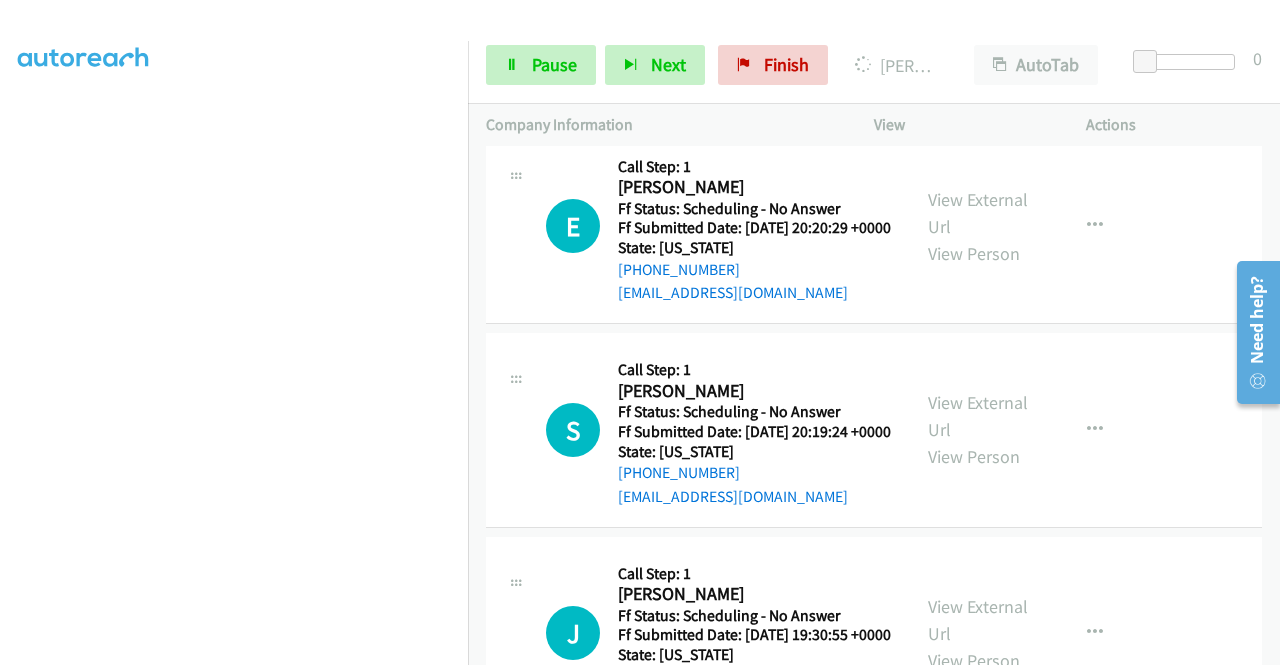 scroll, scrollTop: 3178, scrollLeft: 0, axis: vertical 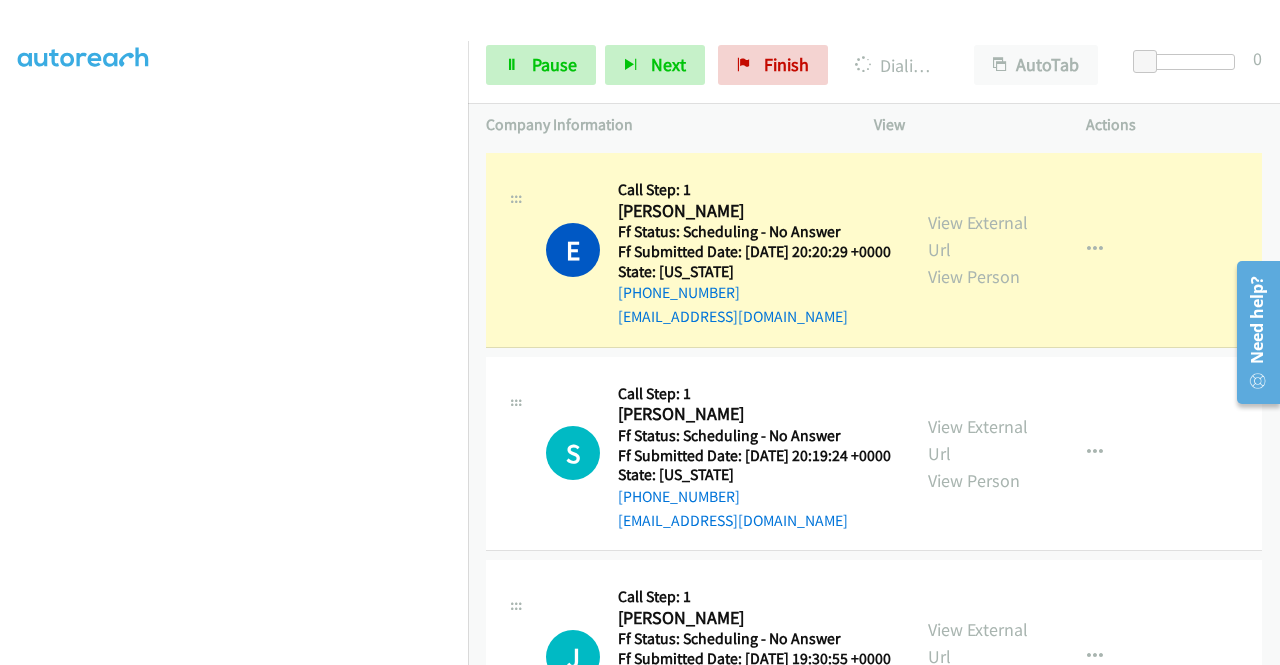 click on "View External Url" at bounding box center (978, 12) 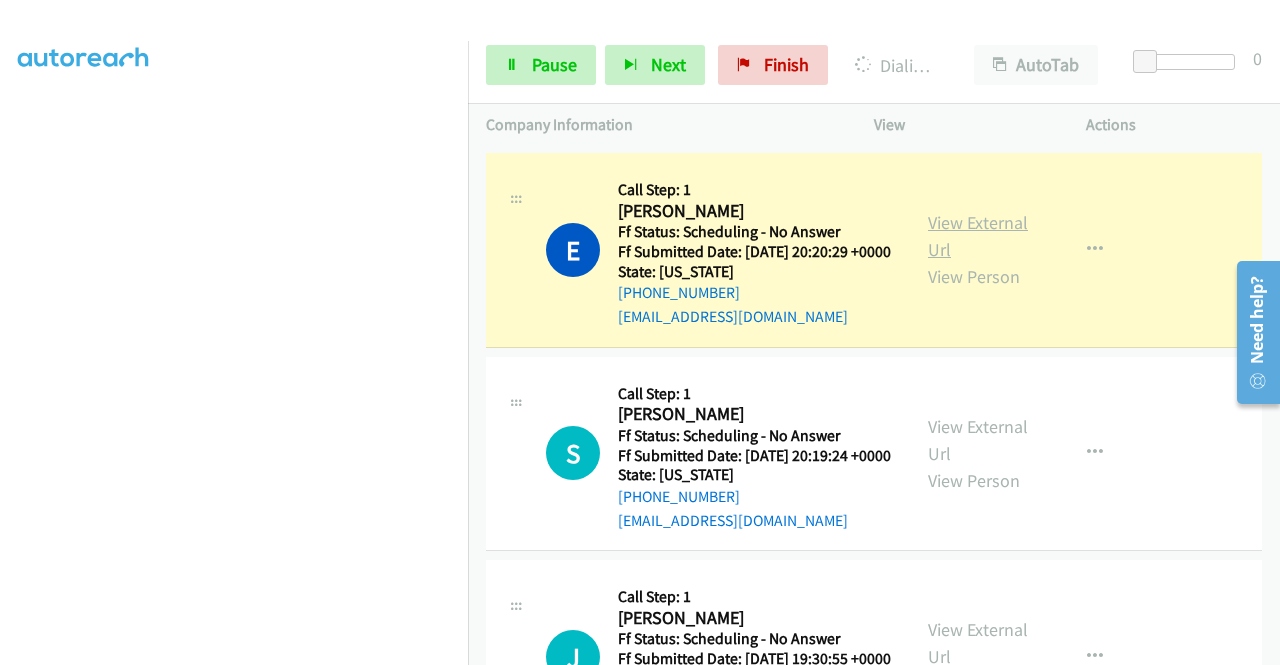 click on "View External Url" at bounding box center (978, 236) 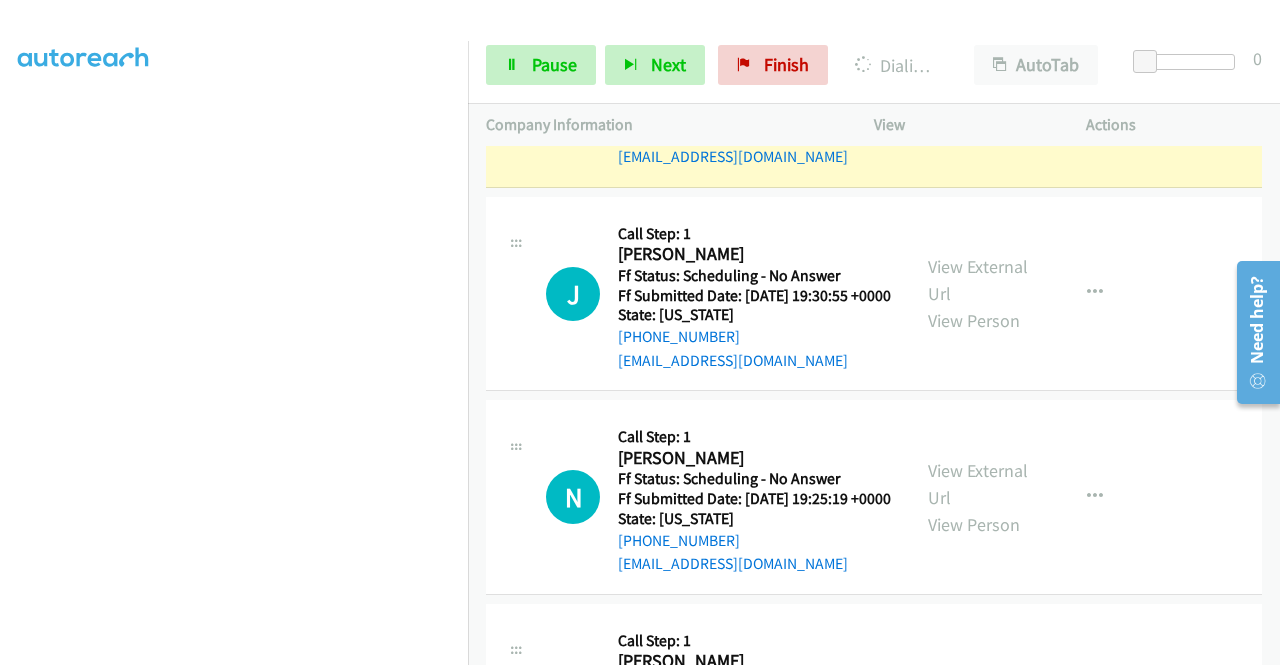 scroll, scrollTop: 3578, scrollLeft: 0, axis: vertical 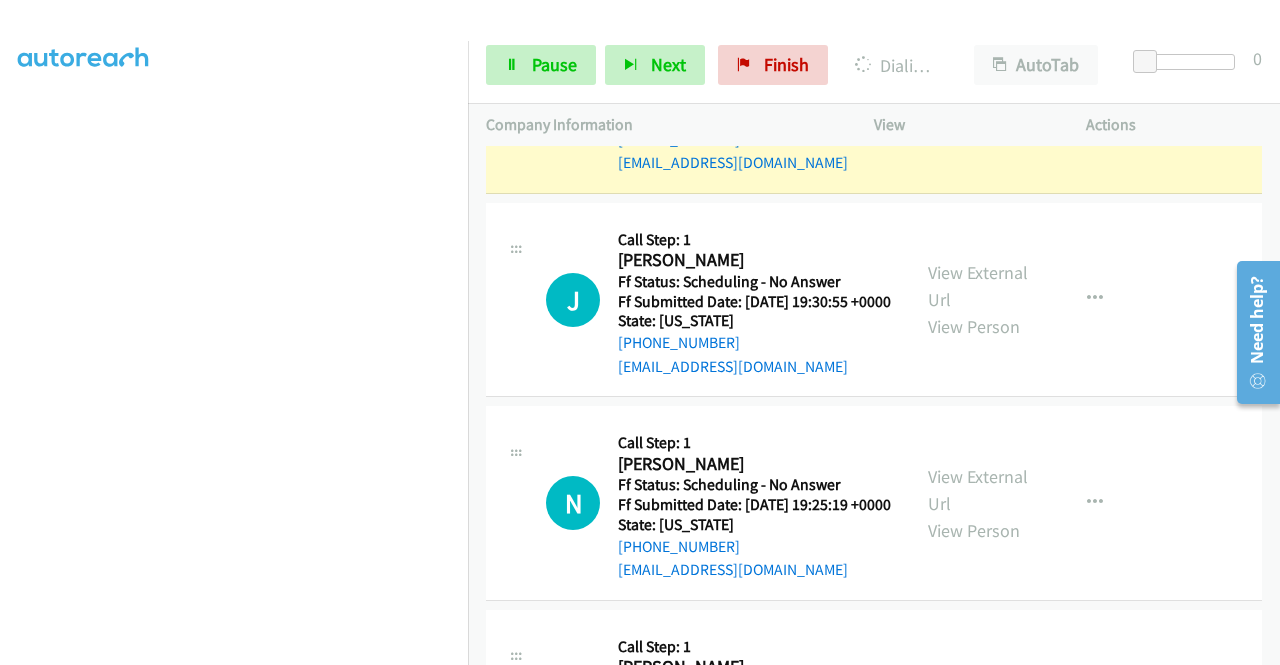 click on "View External Url" at bounding box center [978, 83] 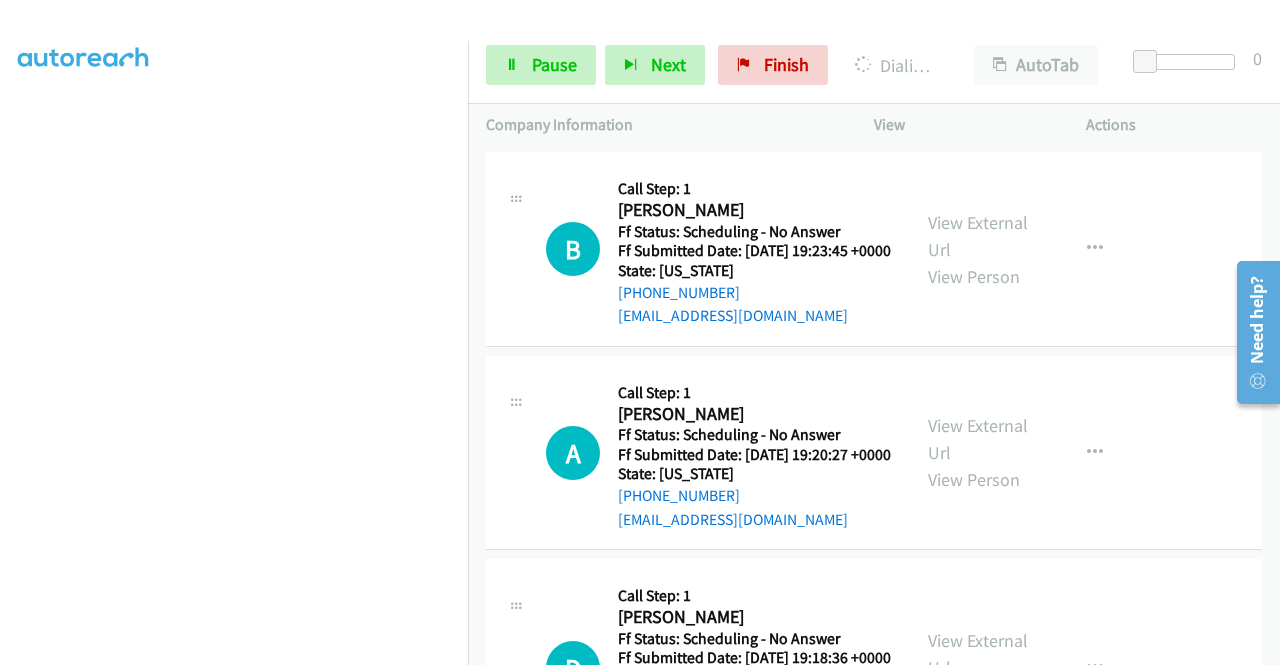 scroll, scrollTop: 3978, scrollLeft: 0, axis: vertical 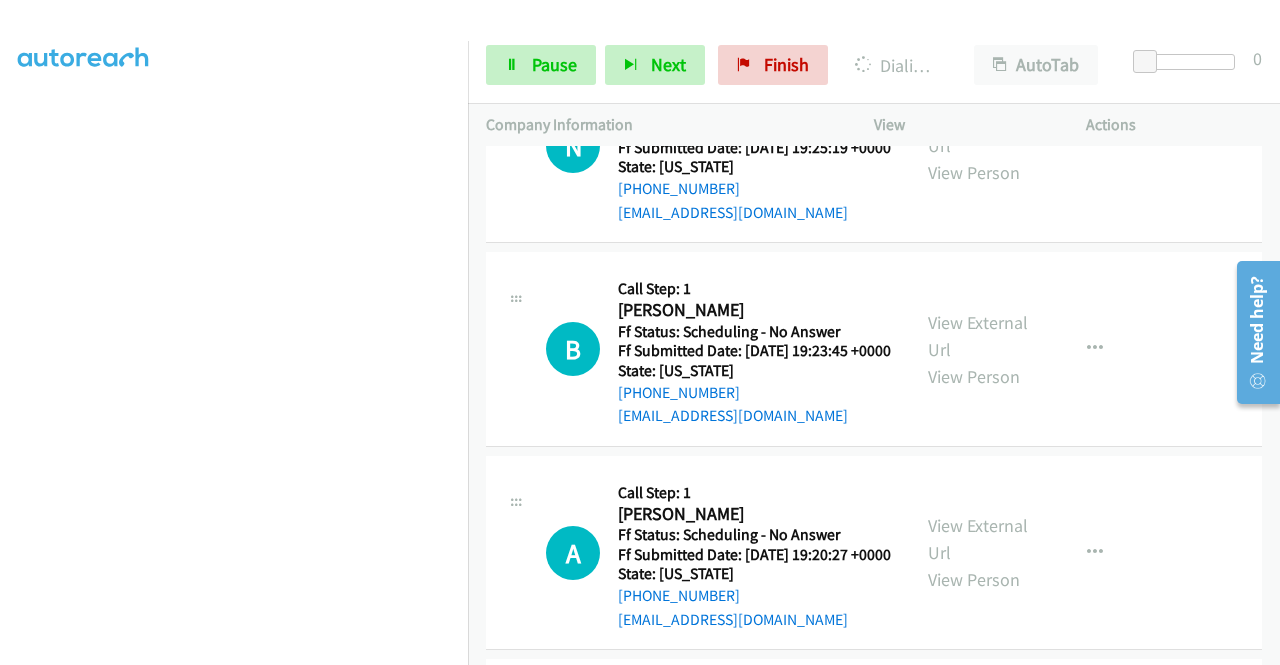 click on "View External Url" at bounding box center [978, -71] 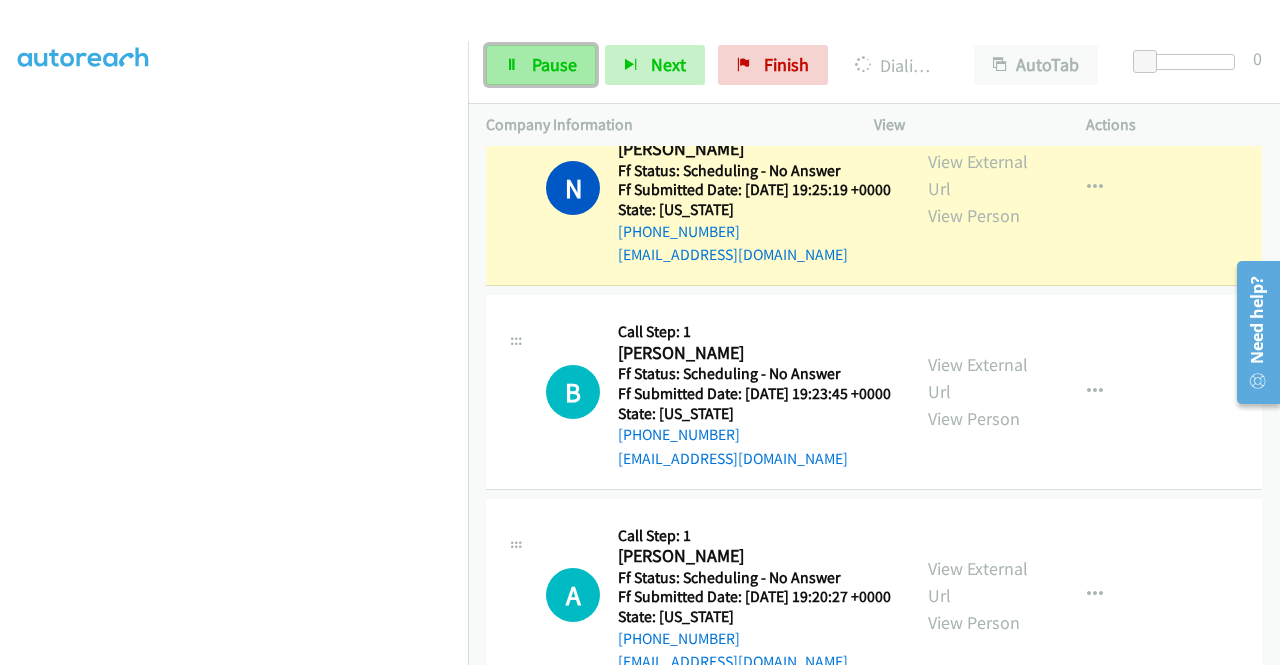 click on "Pause" at bounding box center (541, 65) 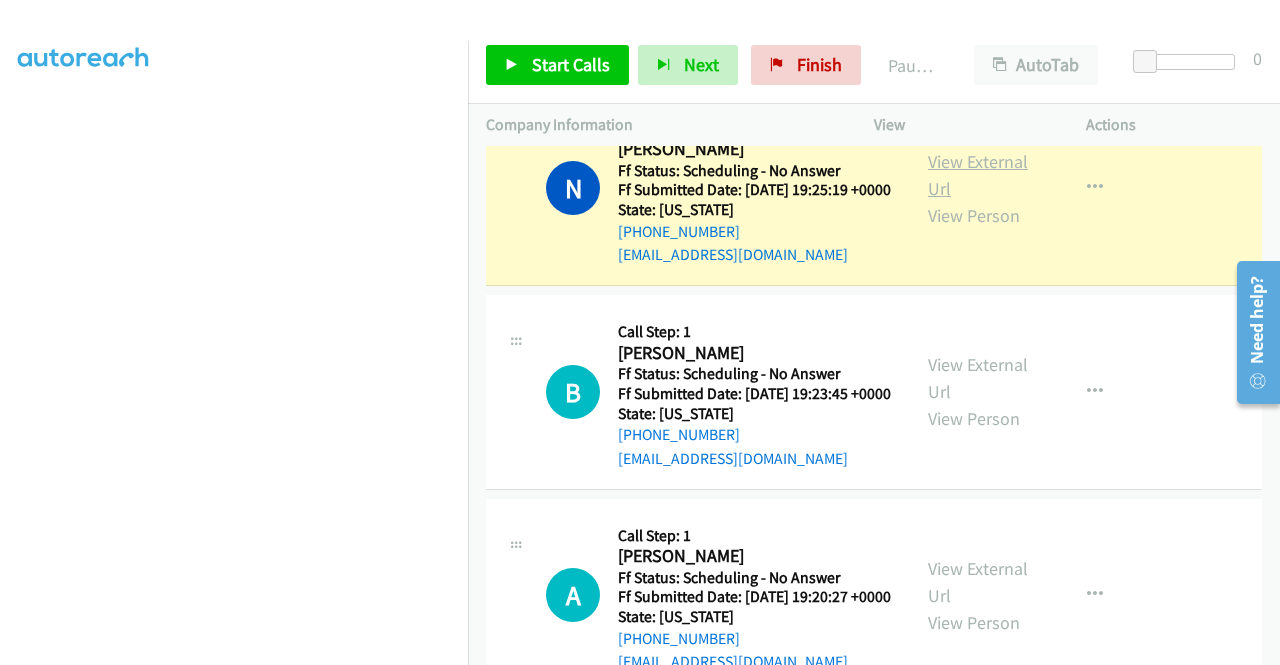 click on "View External Url" at bounding box center [978, 175] 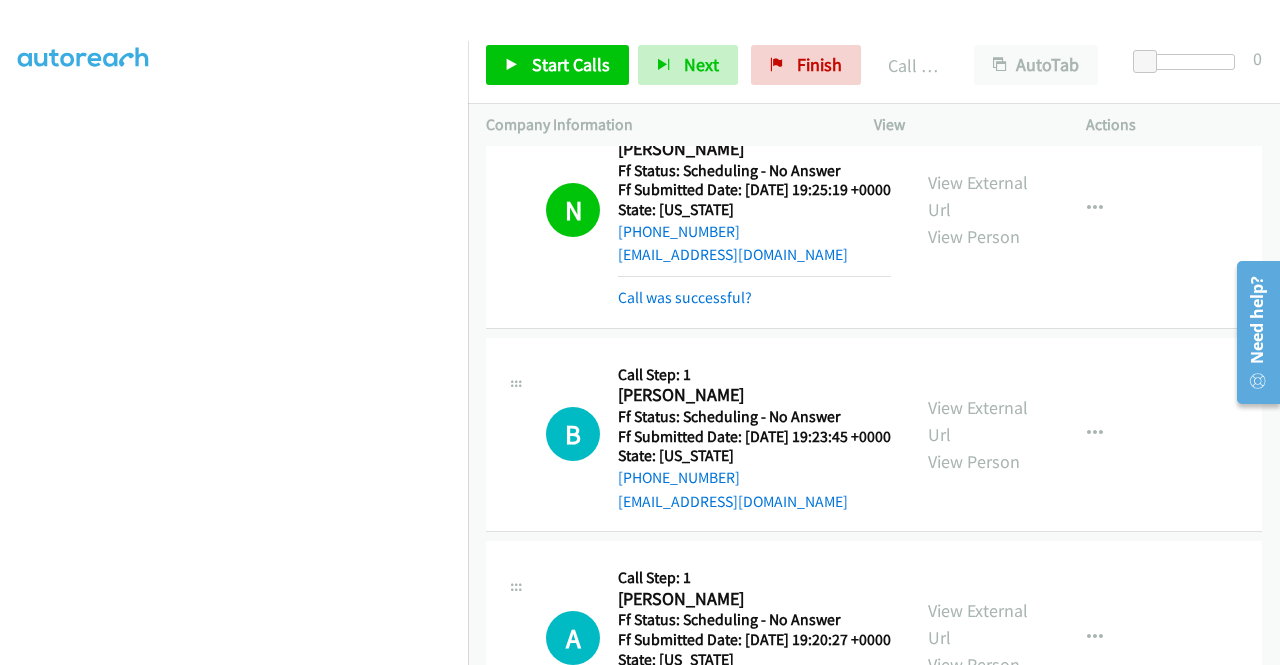 click on "Call was successful?" at bounding box center [685, 51] 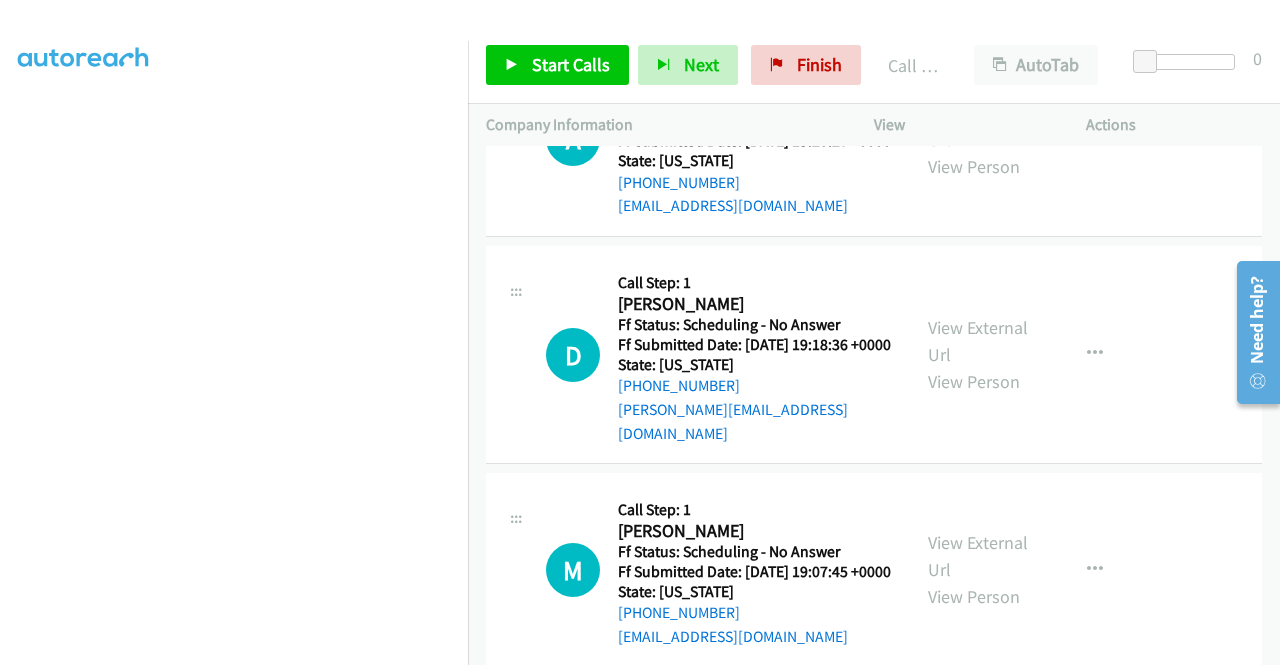 scroll, scrollTop: 4478, scrollLeft: 0, axis: vertical 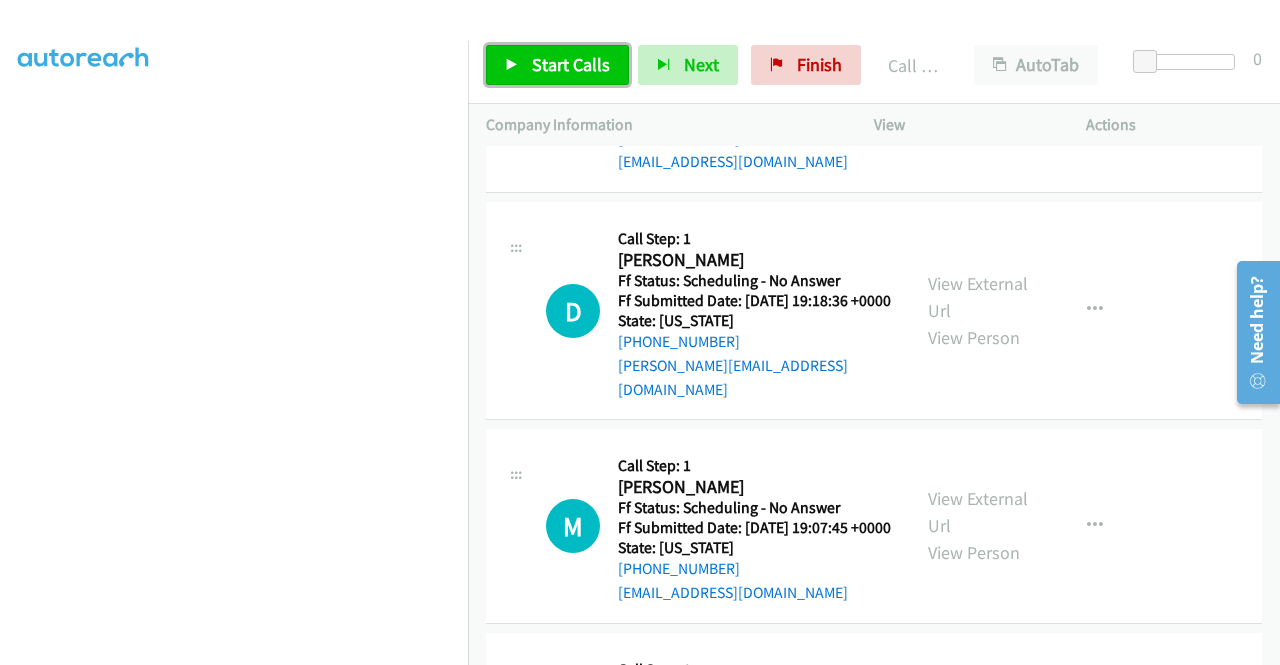 click on "Start Calls" at bounding box center [571, 64] 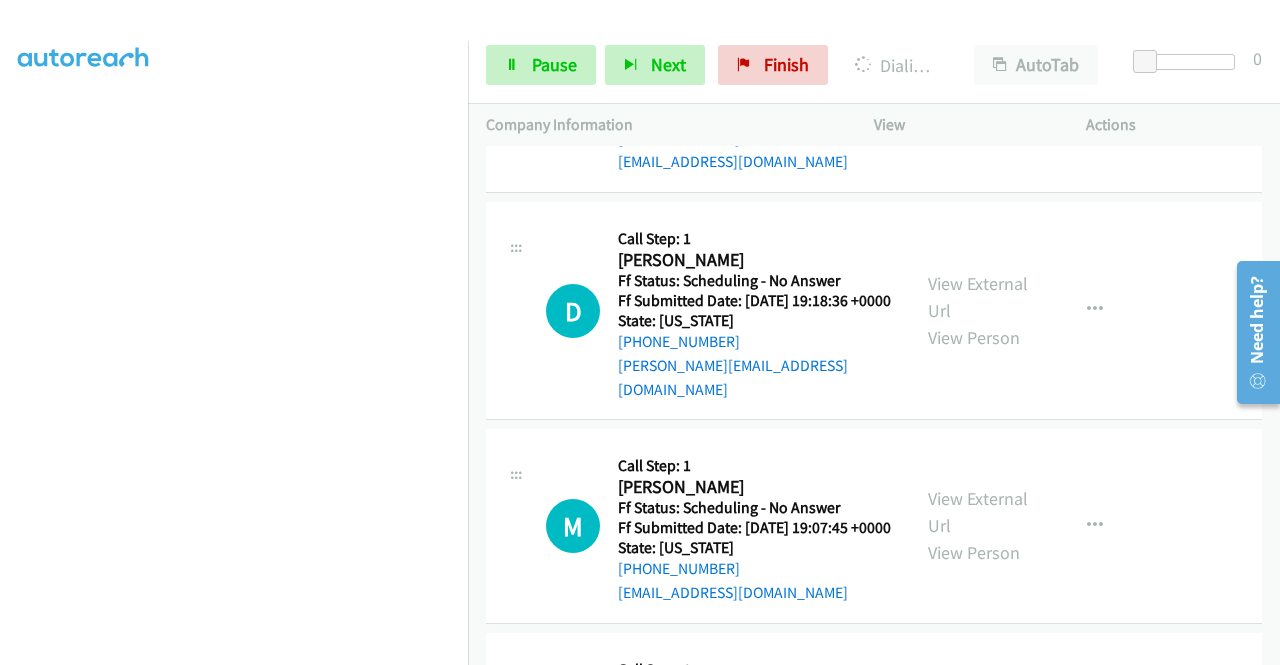 click on "View External Url" at bounding box center [978, -122] 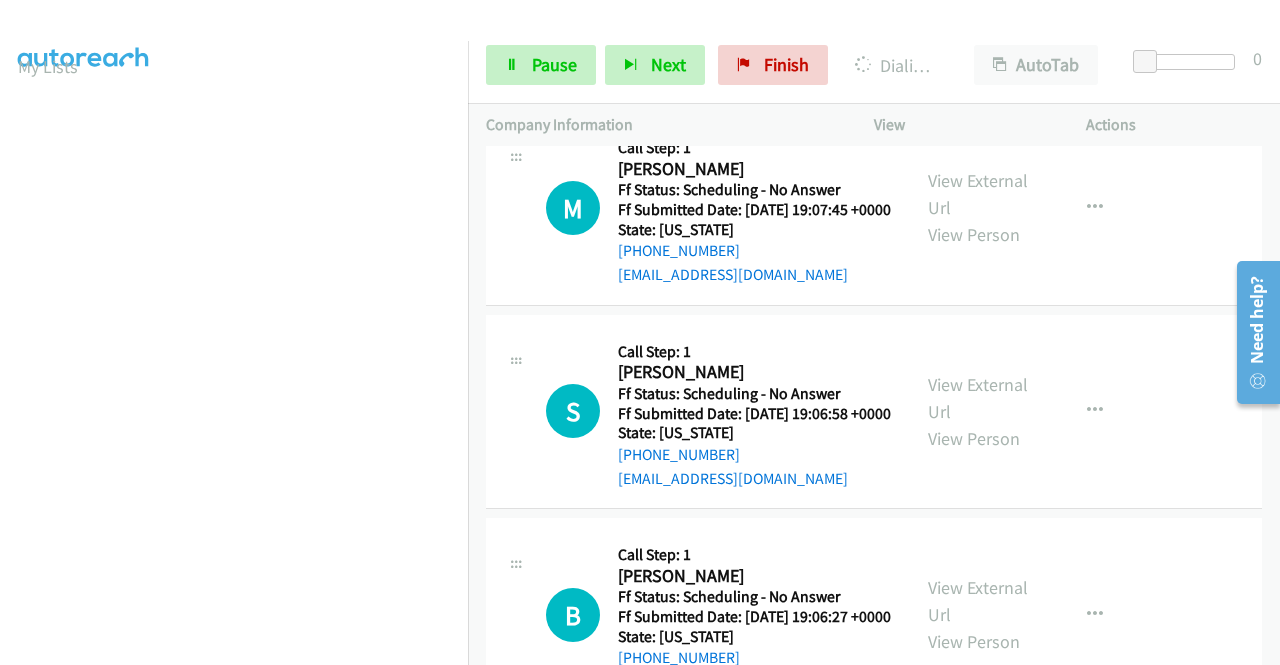 scroll, scrollTop: 5078, scrollLeft: 0, axis: vertical 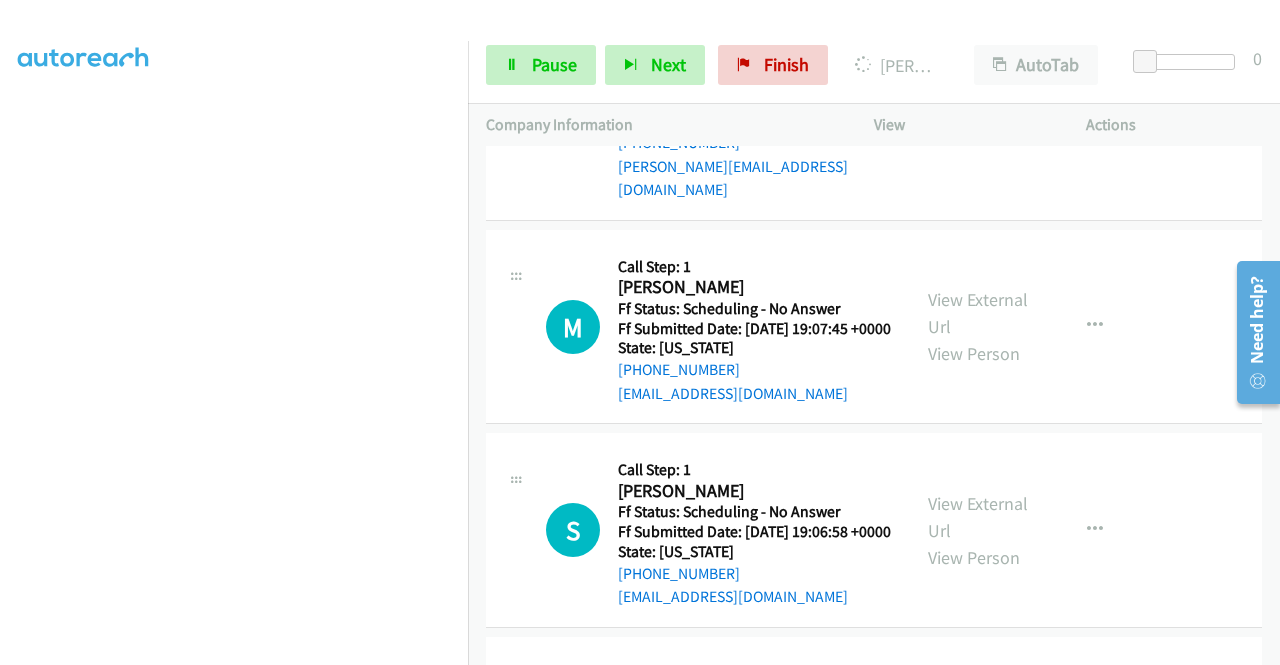 click on "View External Url" at bounding box center (978, -118) 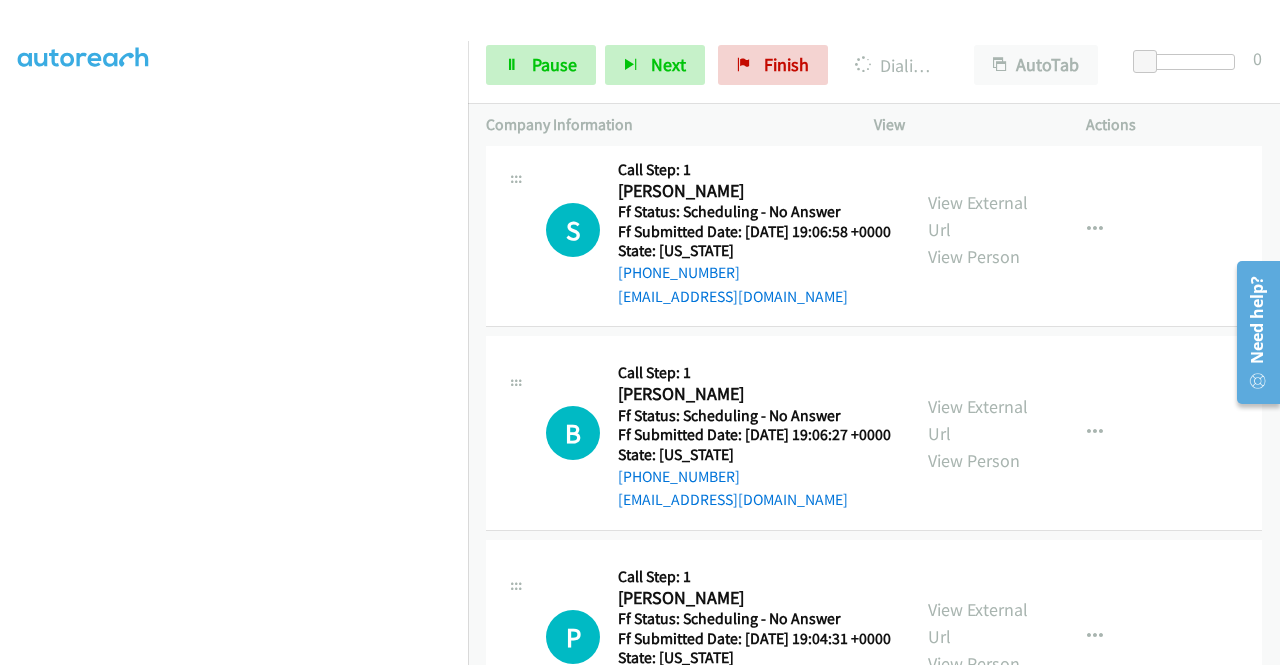 scroll, scrollTop: 4963, scrollLeft: 0, axis: vertical 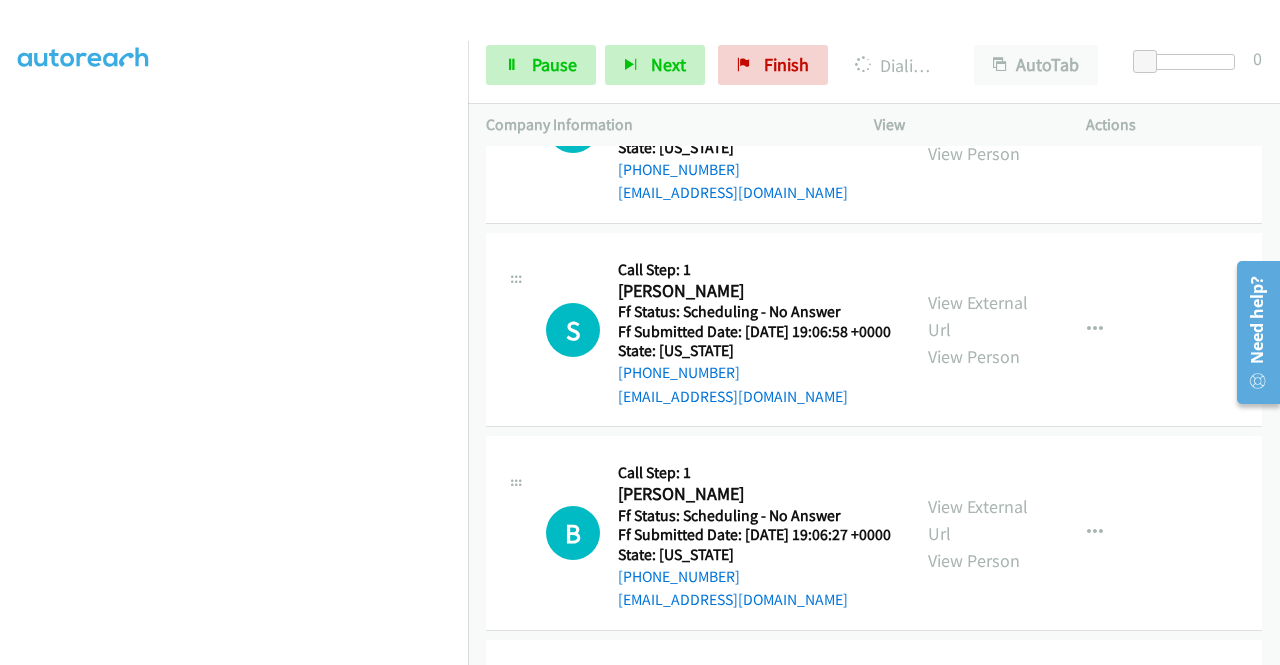 click on "View External Url" at bounding box center [978, -103] 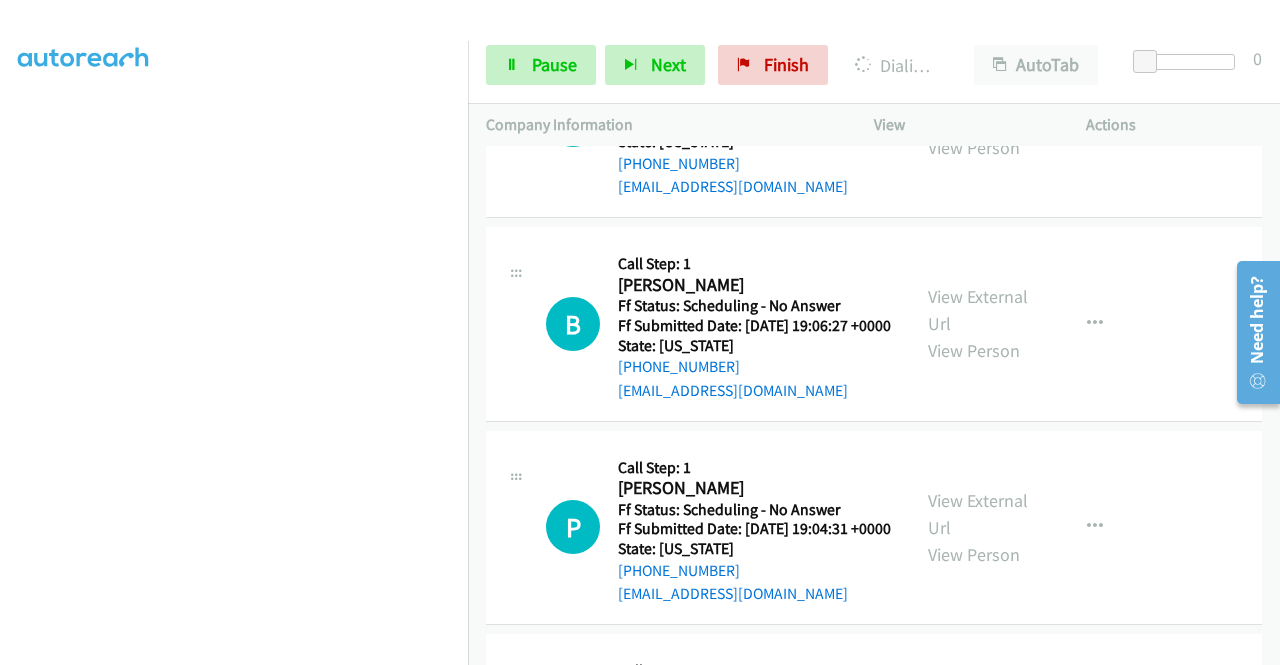 scroll, scrollTop: 5263, scrollLeft: 0, axis: vertical 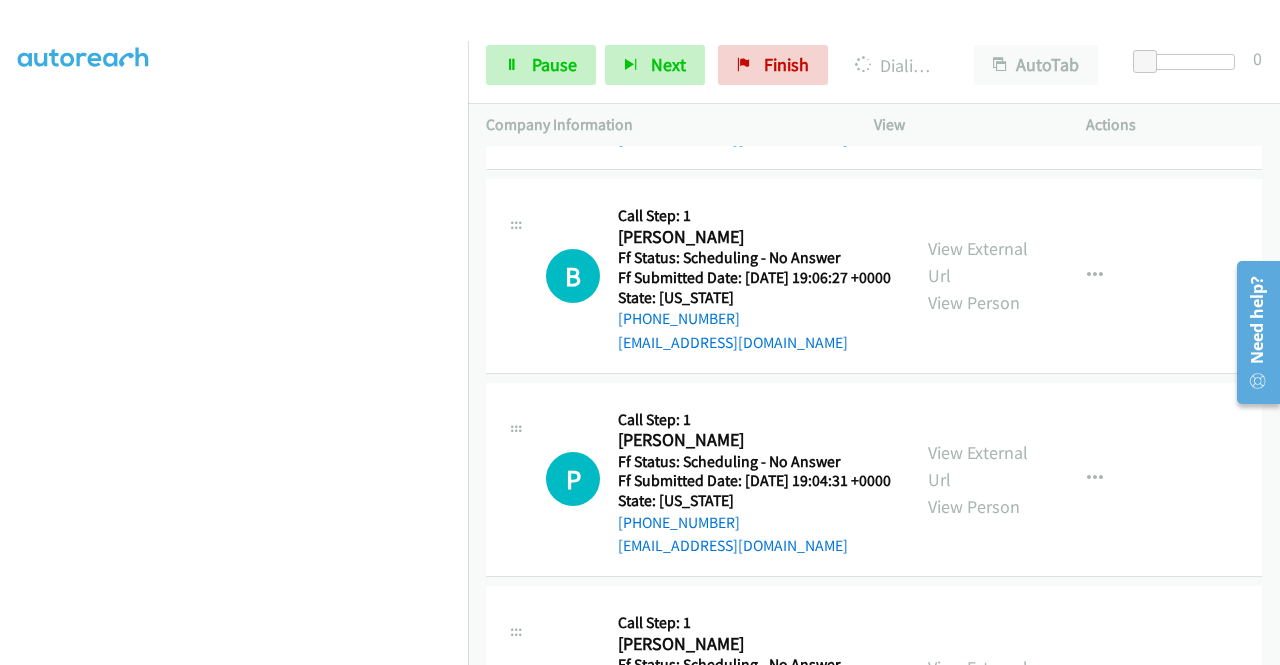 click on "View External Url" at bounding box center [978, -145] 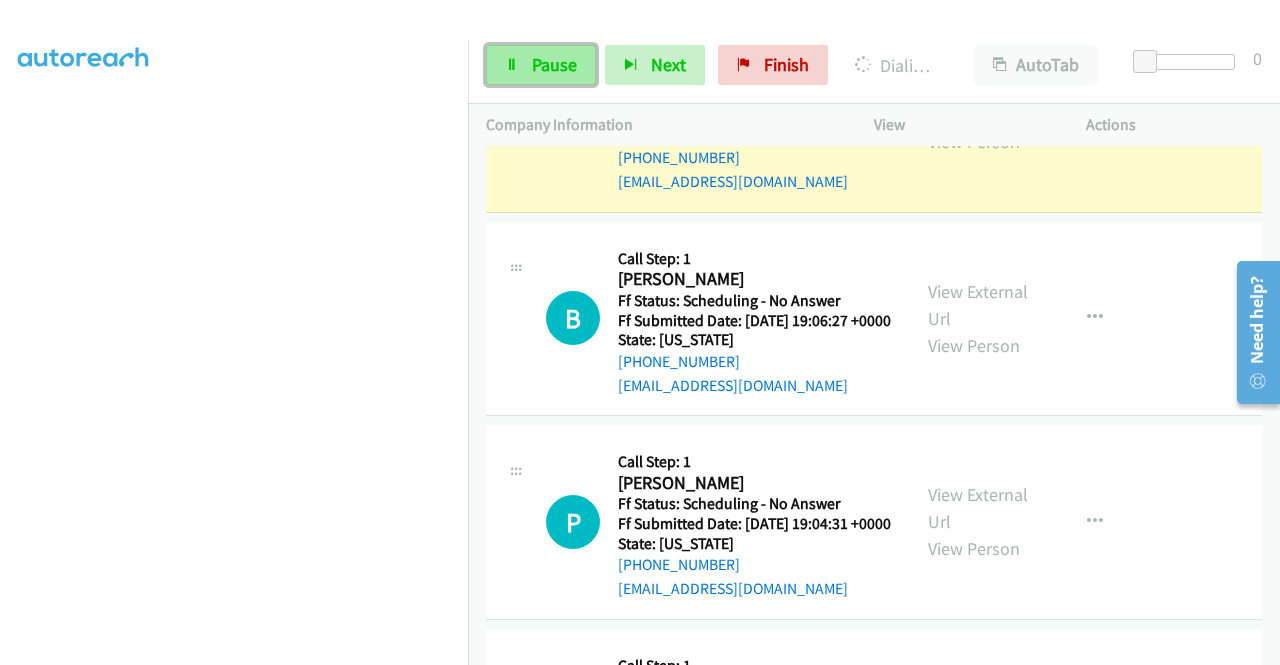 click on "Pause" at bounding box center [554, 64] 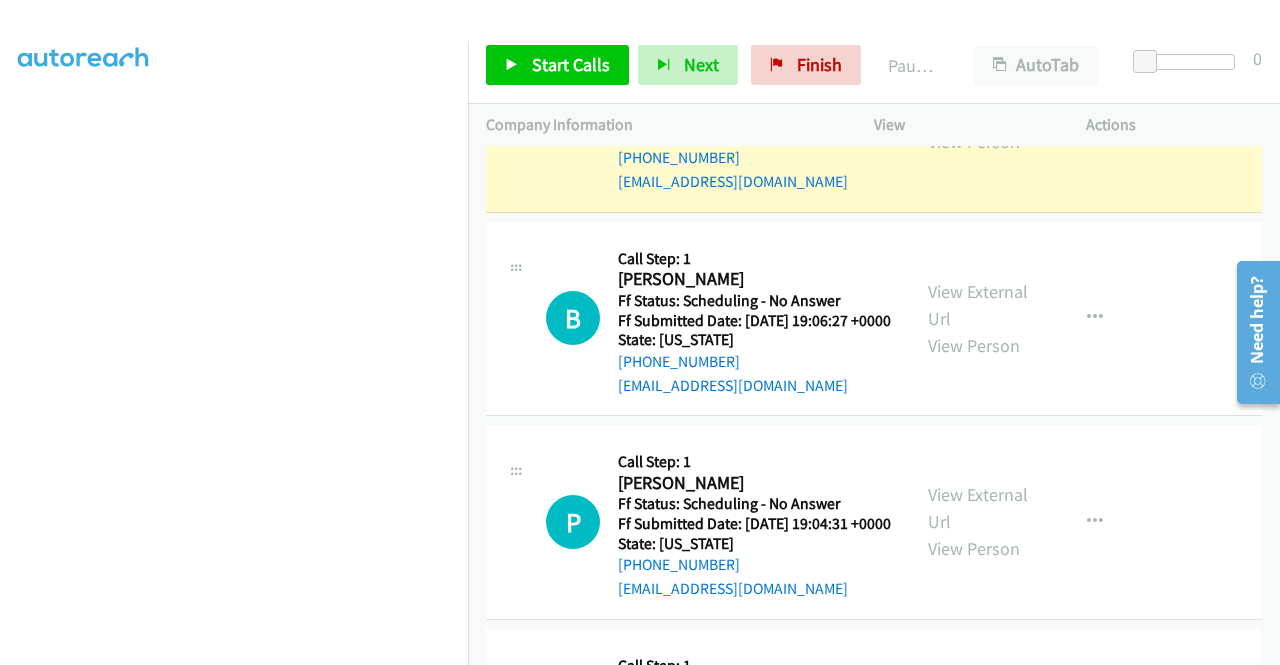 scroll, scrollTop: 156, scrollLeft: 0, axis: vertical 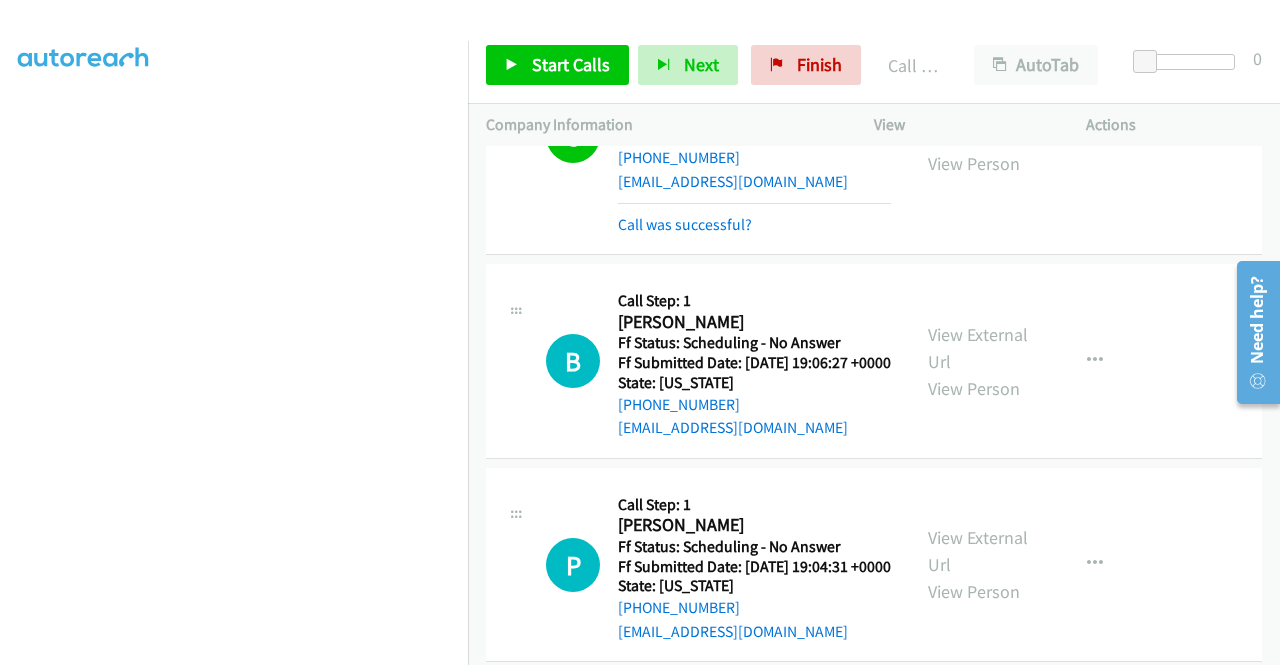 click on "View External Url" at bounding box center (978, 123) 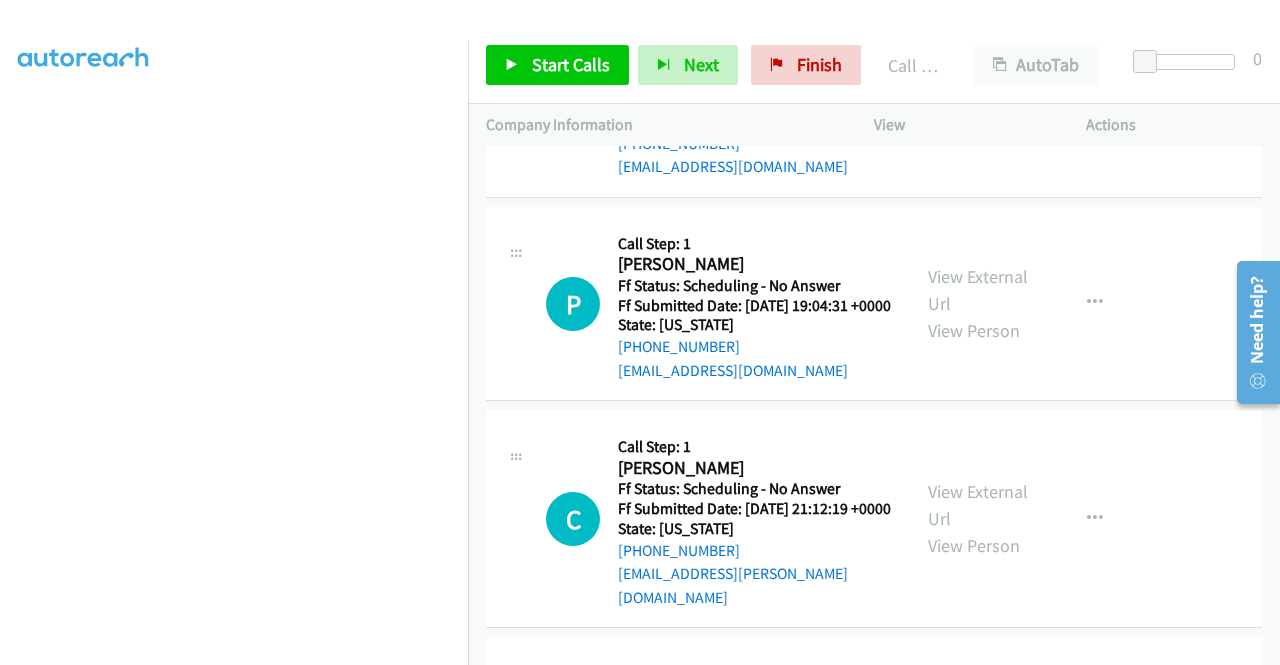 scroll, scrollTop: 5563, scrollLeft: 0, axis: vertical 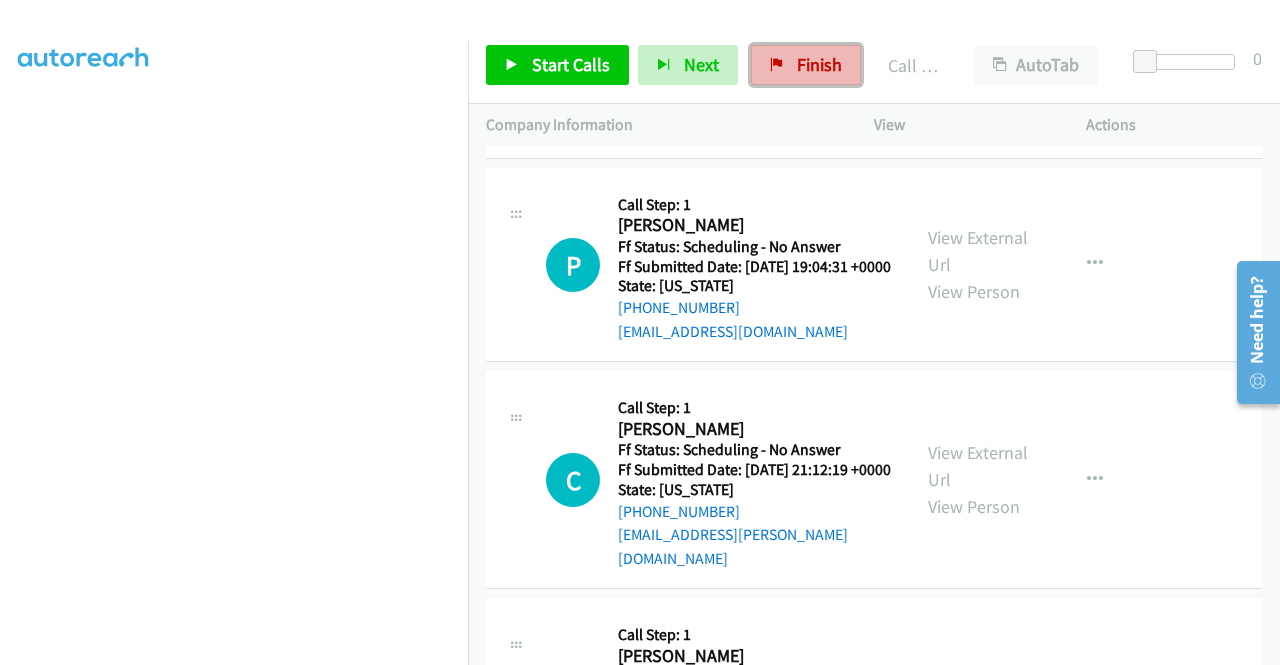 click on "Finish" at bounding box center (819, 64) 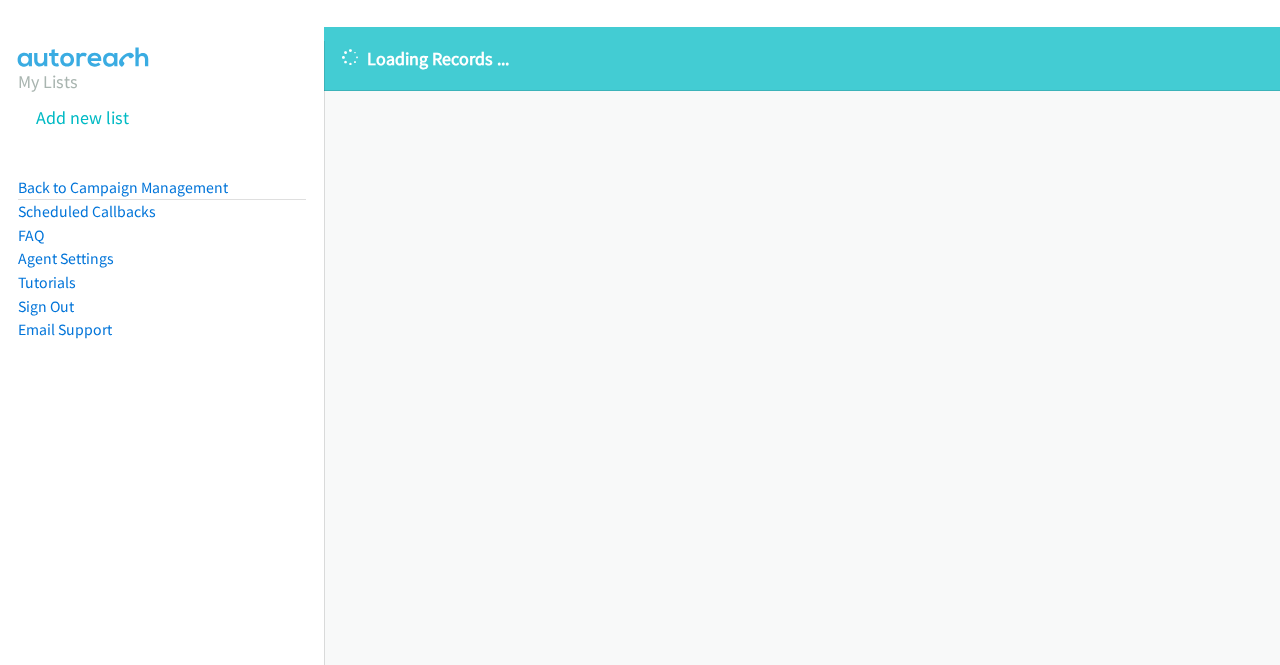 scroll, scrollTop: 0, scrollLeft: 0, axis: both 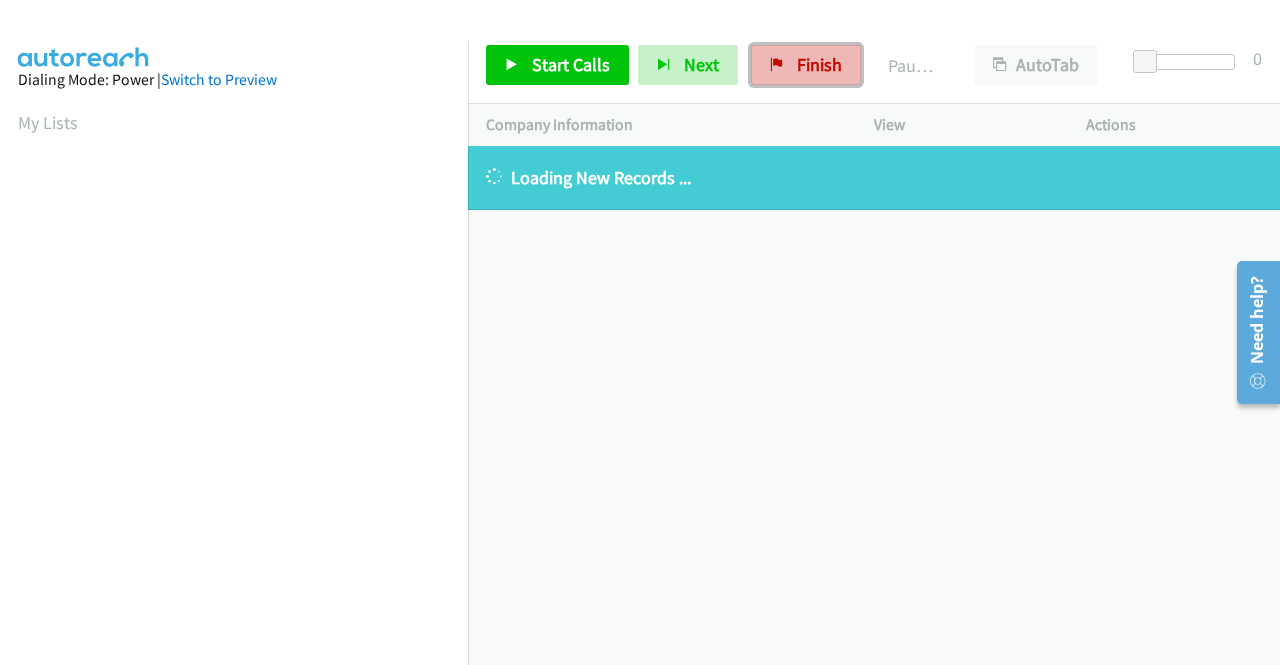 click on "Finish" at bounding box center [819, 64] 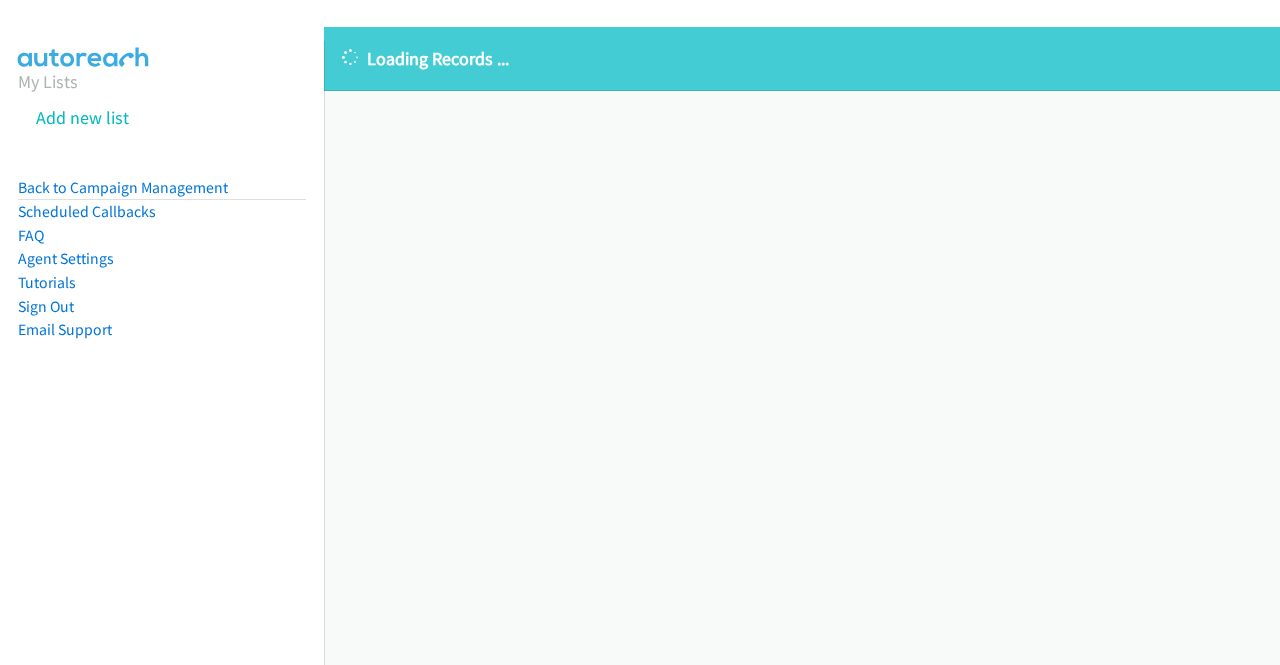 scroll, scrollTop: 0, scrollLeft: 0, axis: both 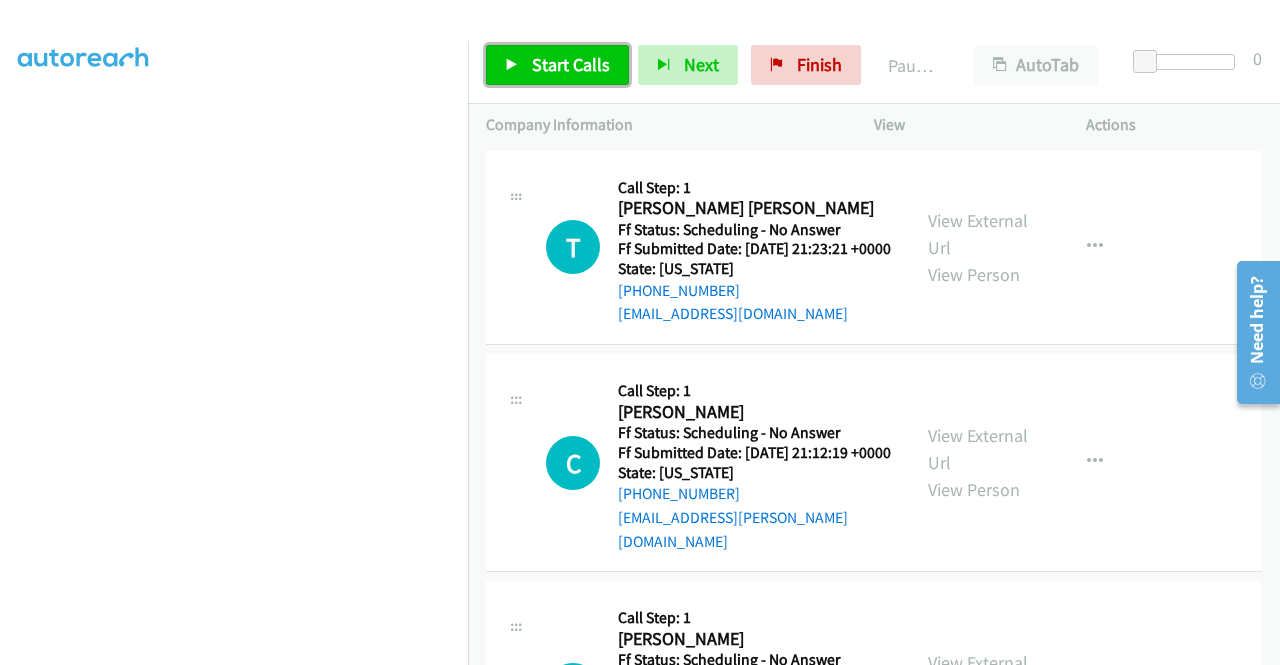 click on "Start Calls" at bounding box center (571, 64) 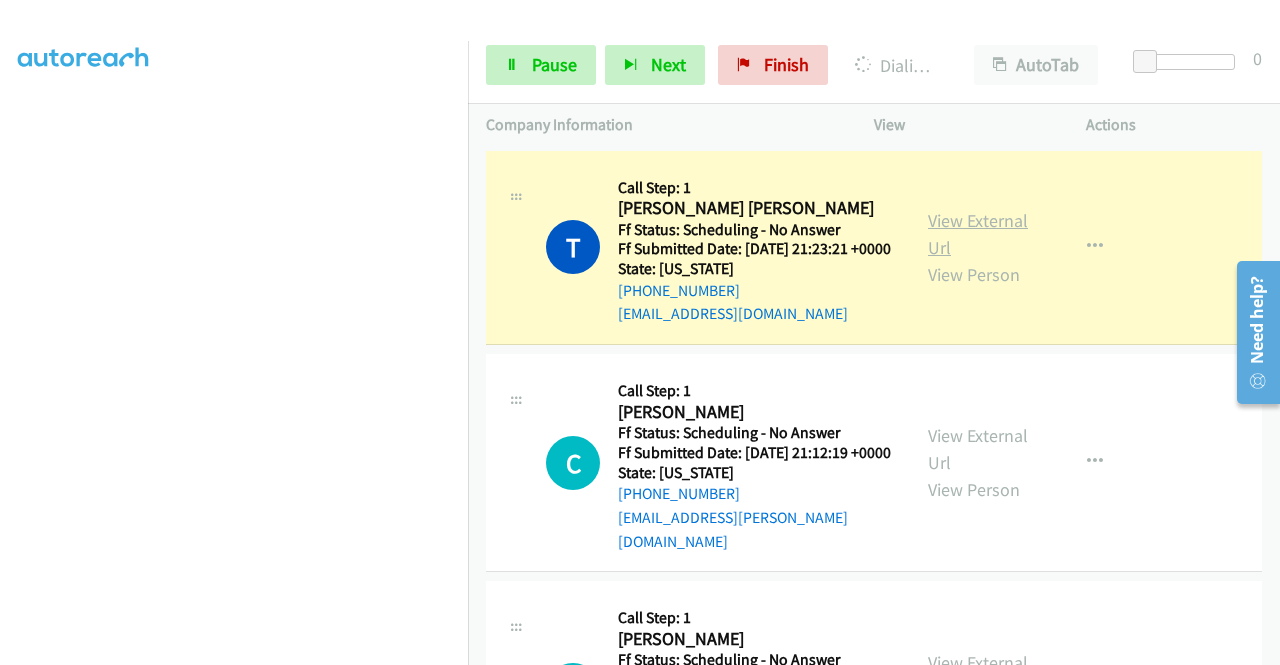 click on "View External Url
View Person" at bounding box center (980, 247) 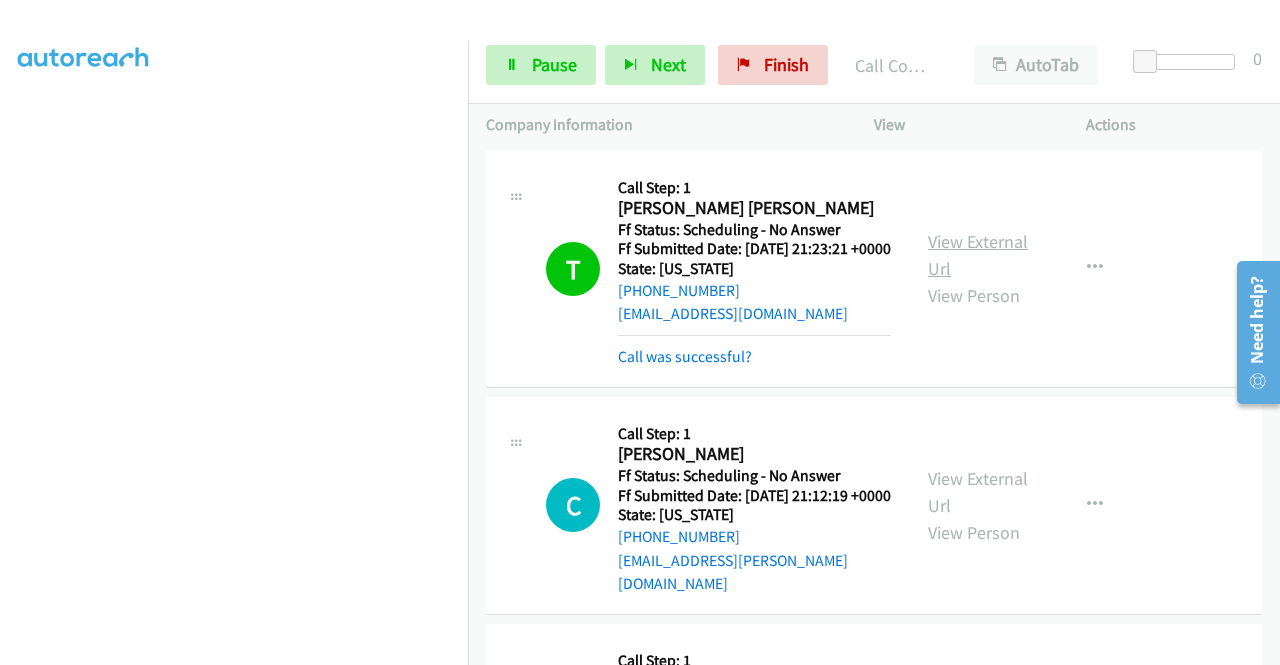 scroll, scrollTop: 456, scrollLeft: 0, axis: vertical 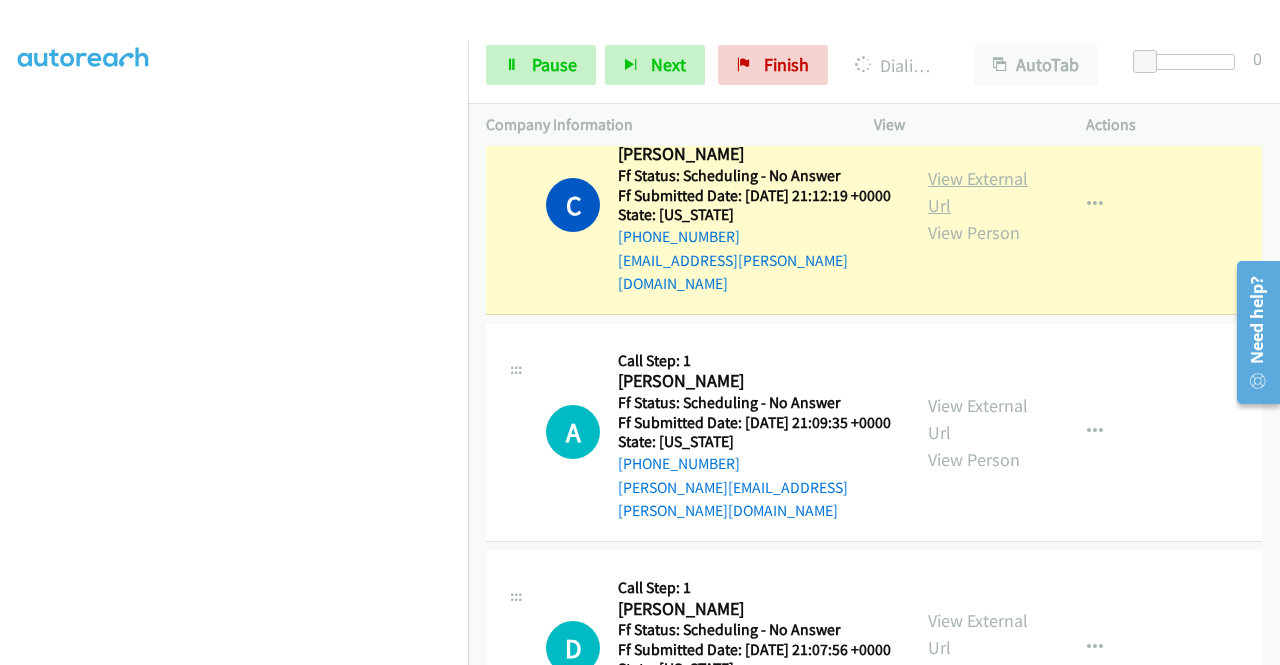 click on "View External Url" at bounding box center (978, 192) 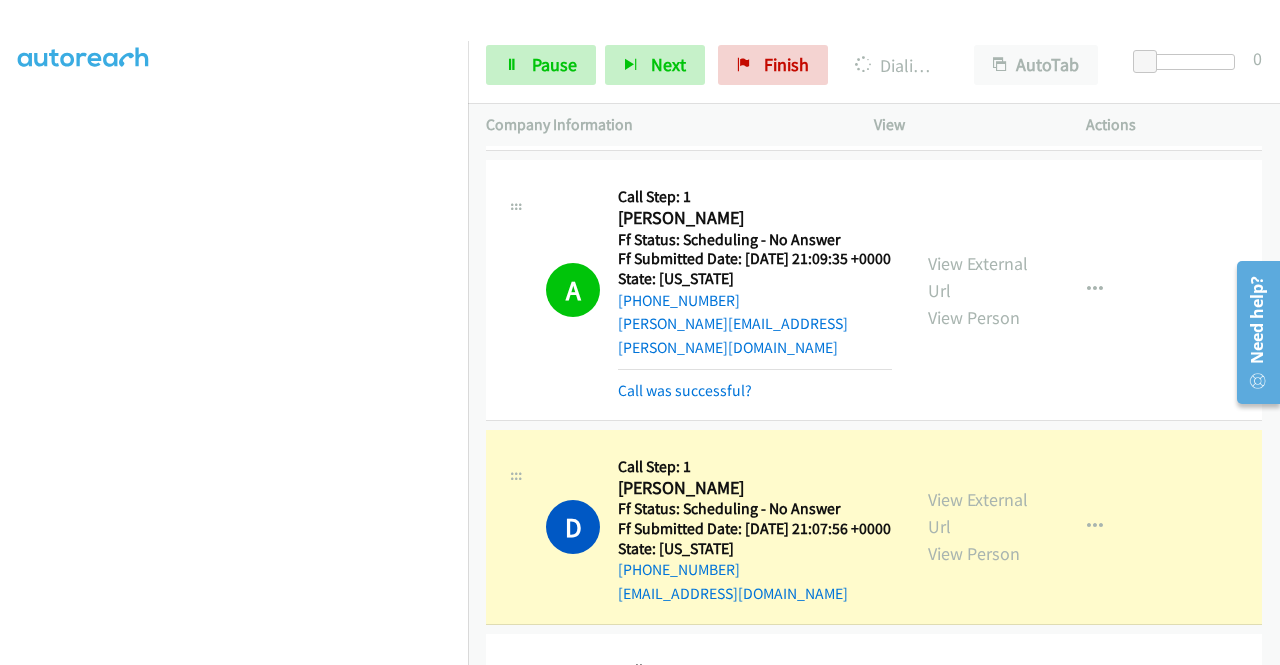 scroll, scrollTop: 500, scrollLeft: 0, axis: vertical 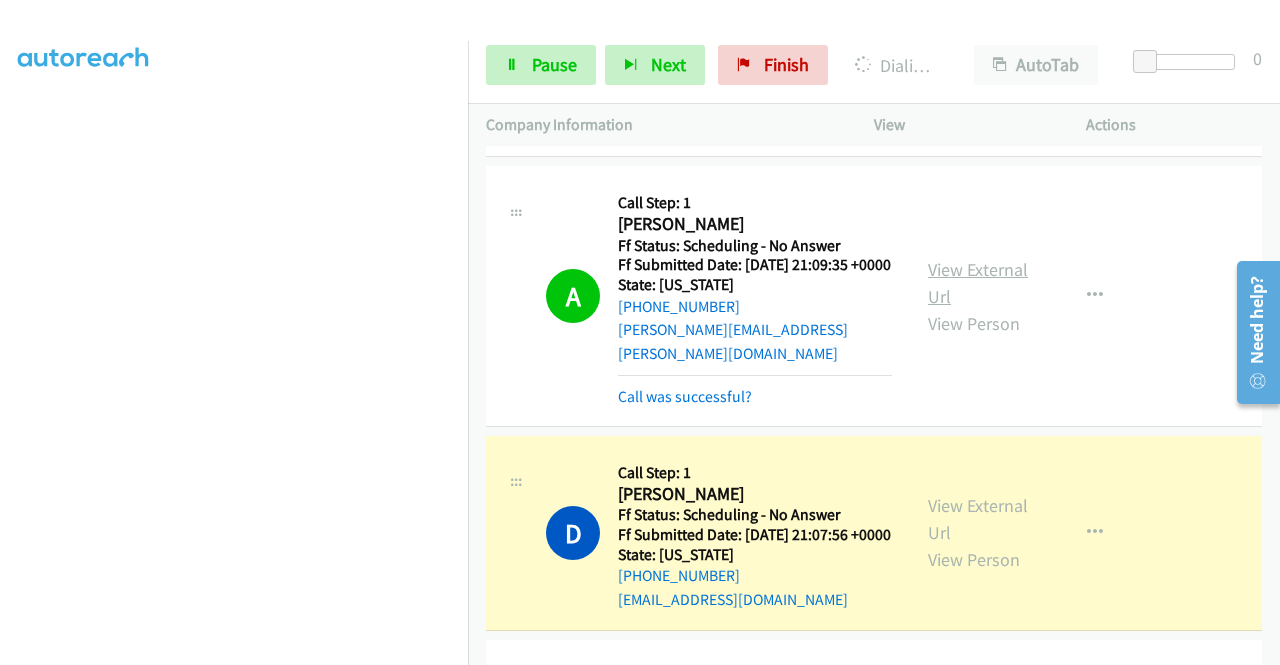 click on "View External Url" at bounding box center [978, 283] 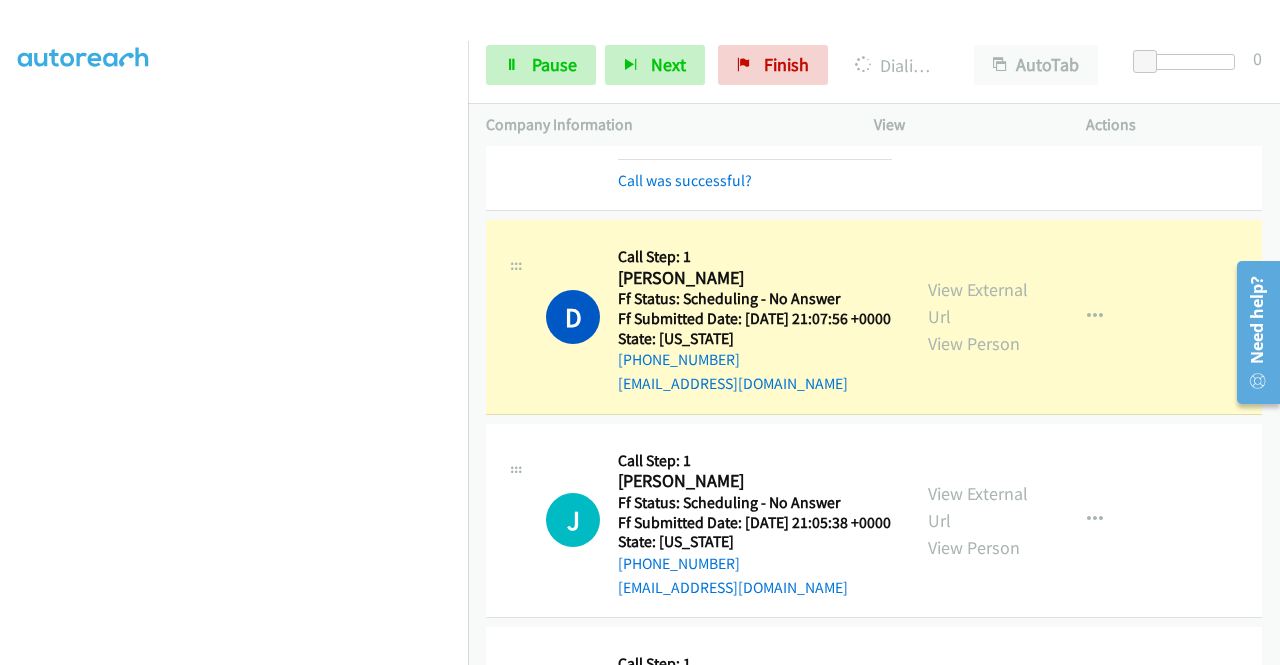 scroll, scrollTop: 800, scrollLeft: 0, axis: vertical 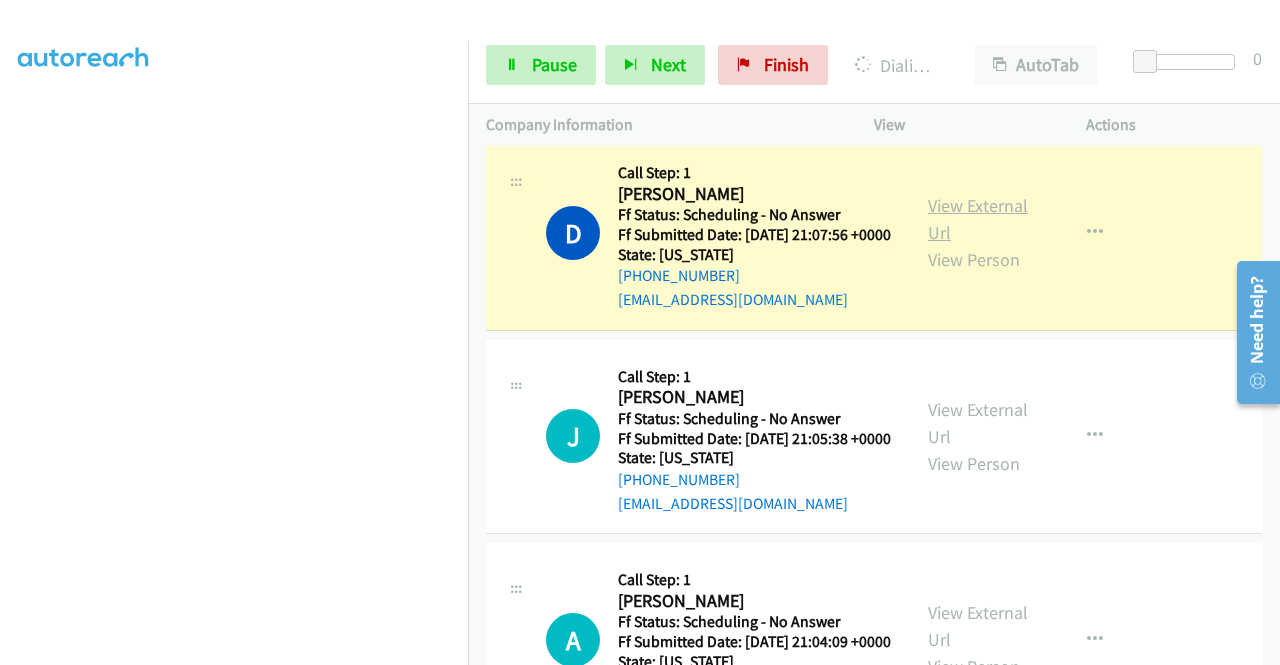 click on "View External Url" at bounding box center [978, 219] 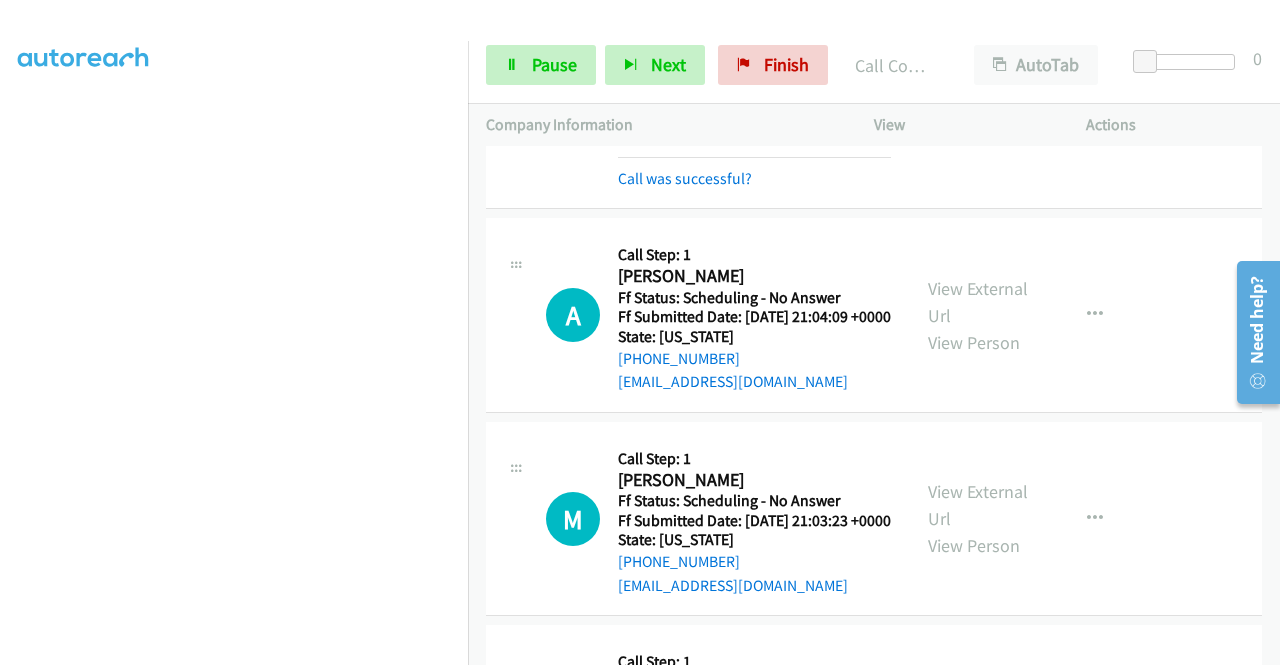 scroll, scrollTop: 1100, scrollLeft: 0, axis: vertical 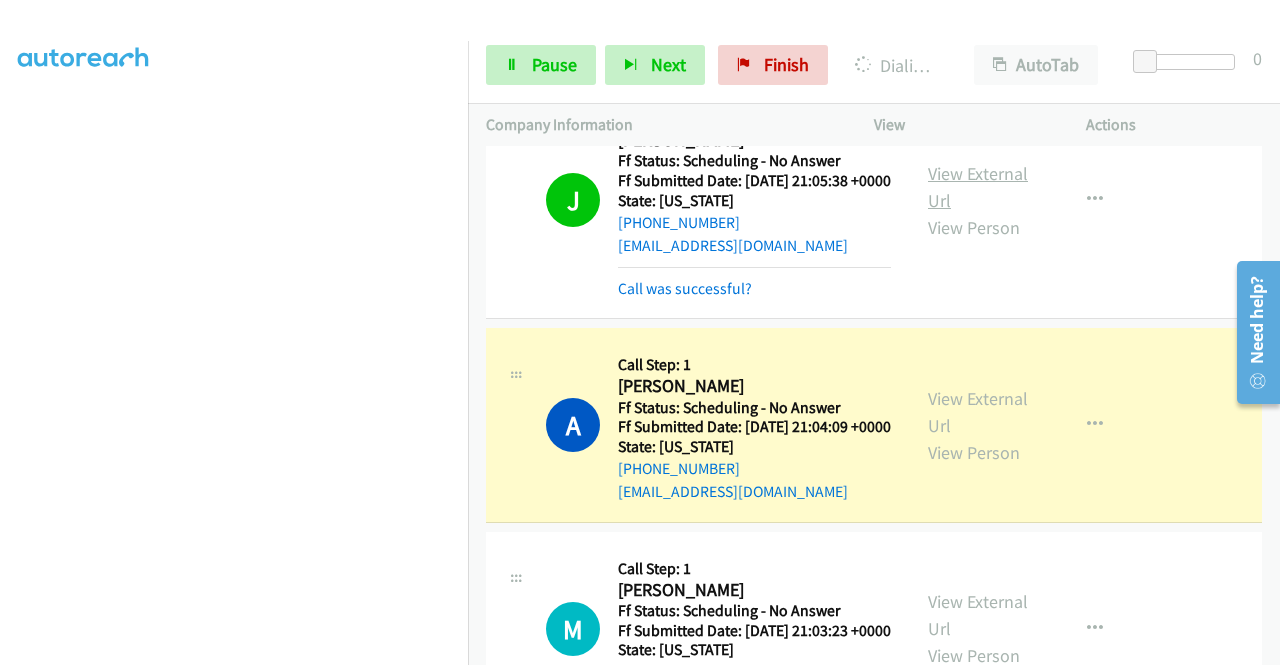 click on "View External Url" at bounding box center (978, 187) 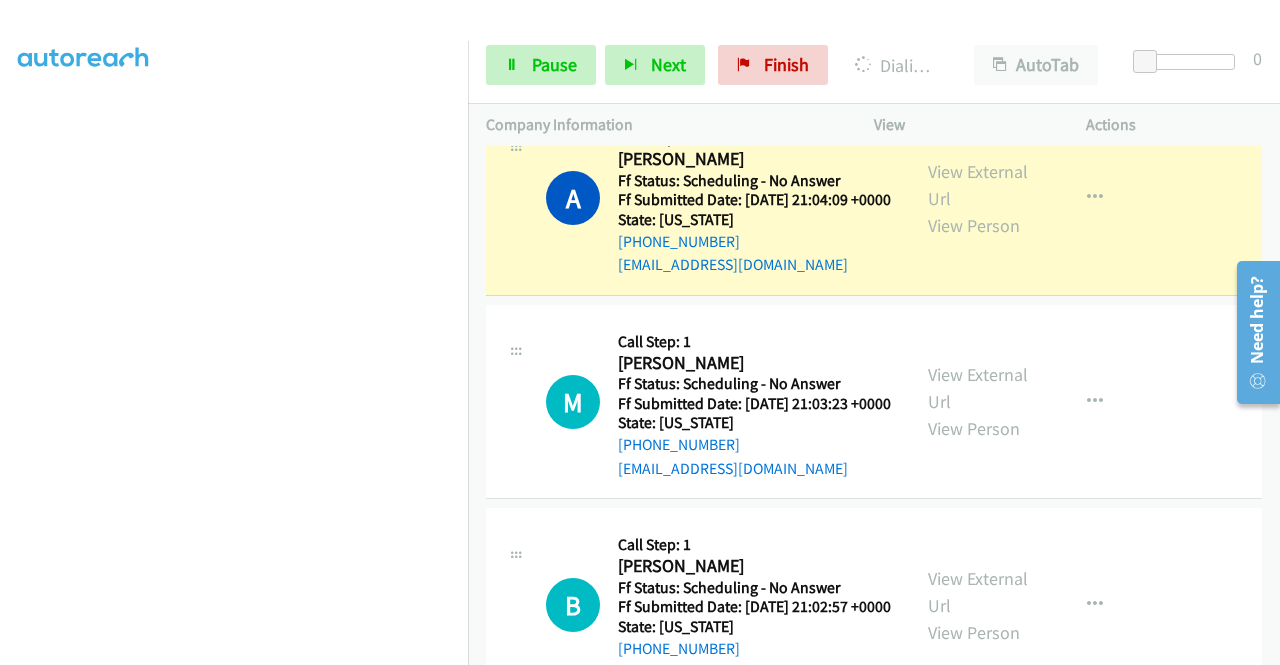 scroll, scrollTop: 1400, scrollLeft: 0, axis: vertical 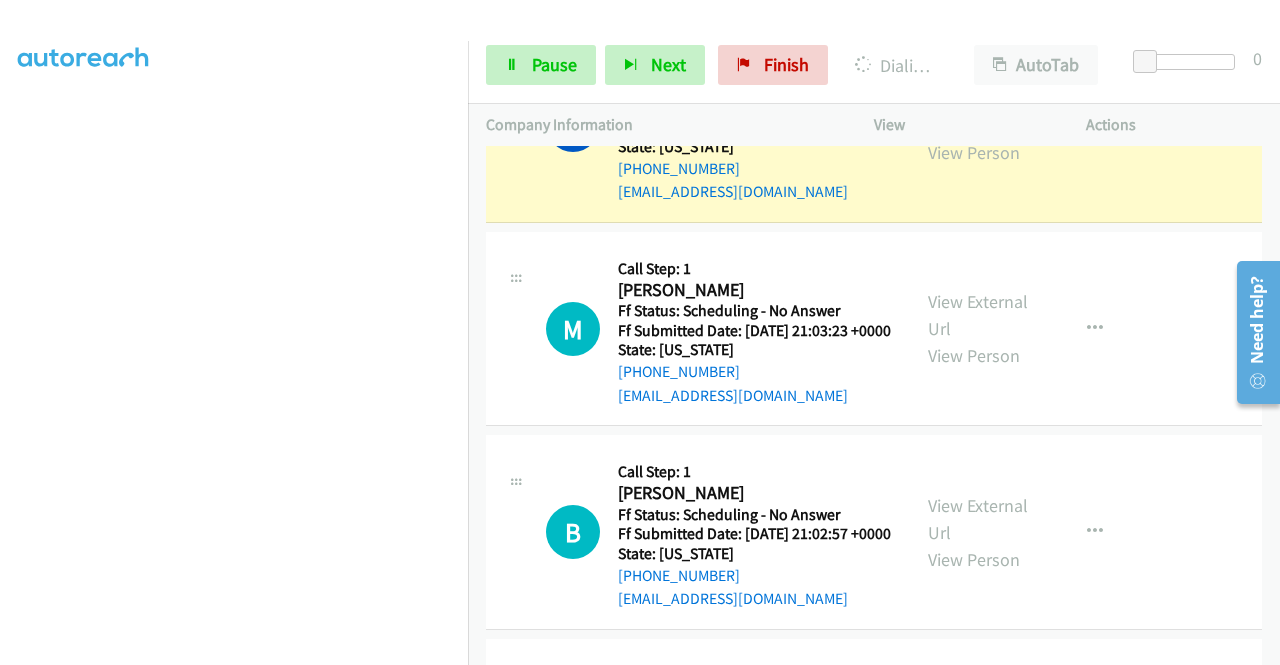 click on "View External Url" at bounding box center [978, 112] 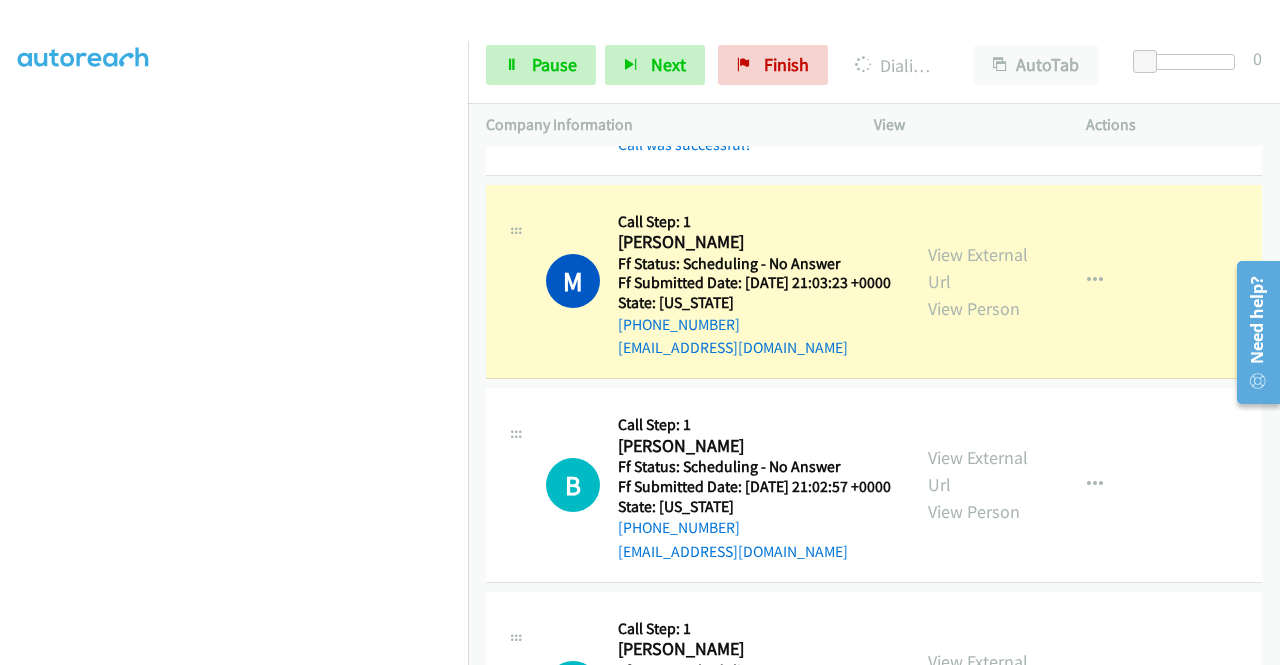 scroll, scrollTop: 1600, scrollLeft: 0, axis: vertical 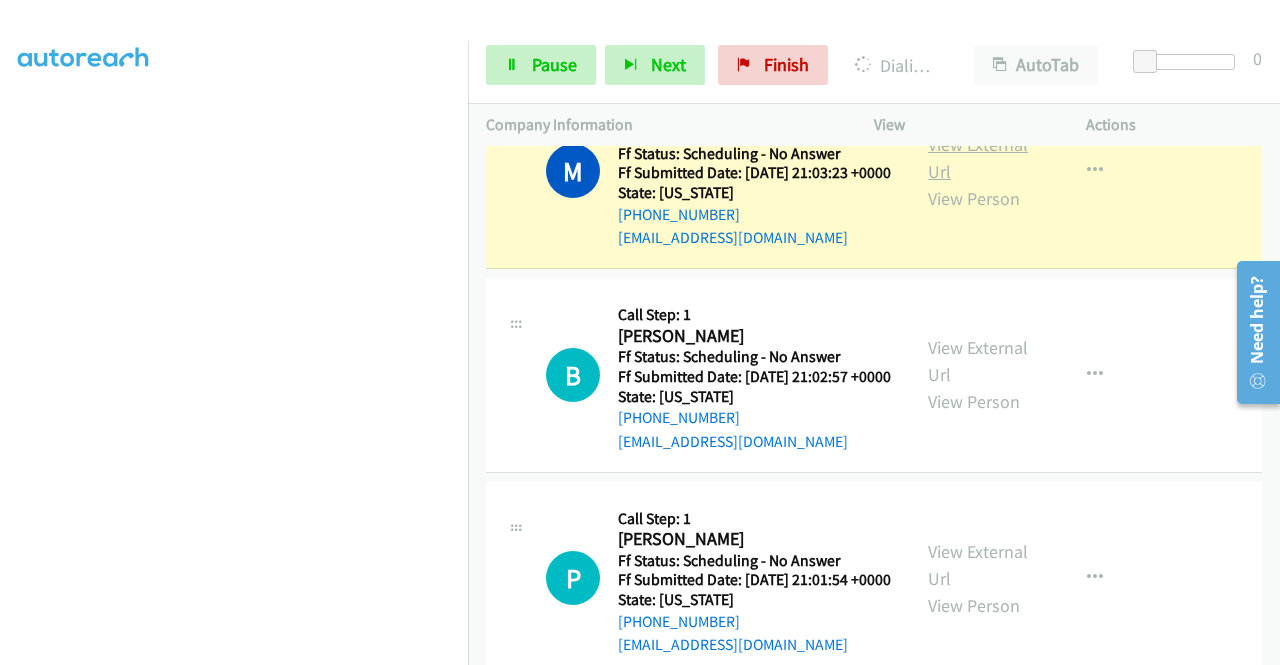 click on "View External Url" at bounding box center (978, 158) 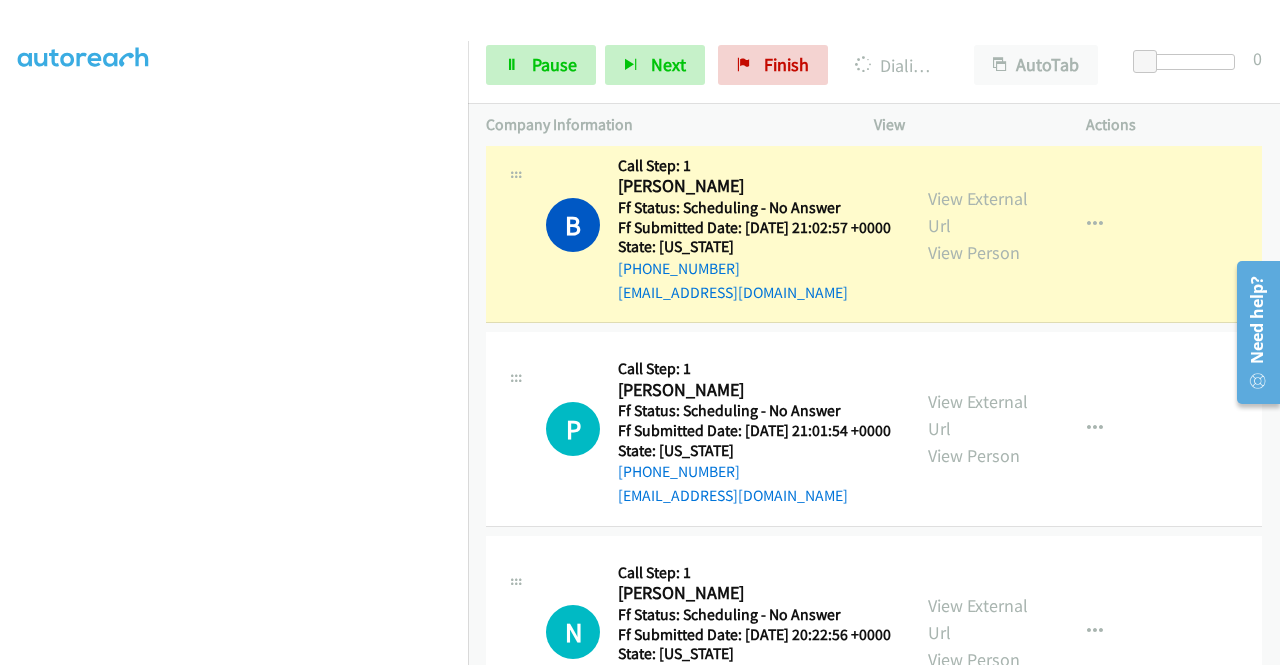 scroll, scrollTop: 1800, scrollLeft: 0, axis: vertical 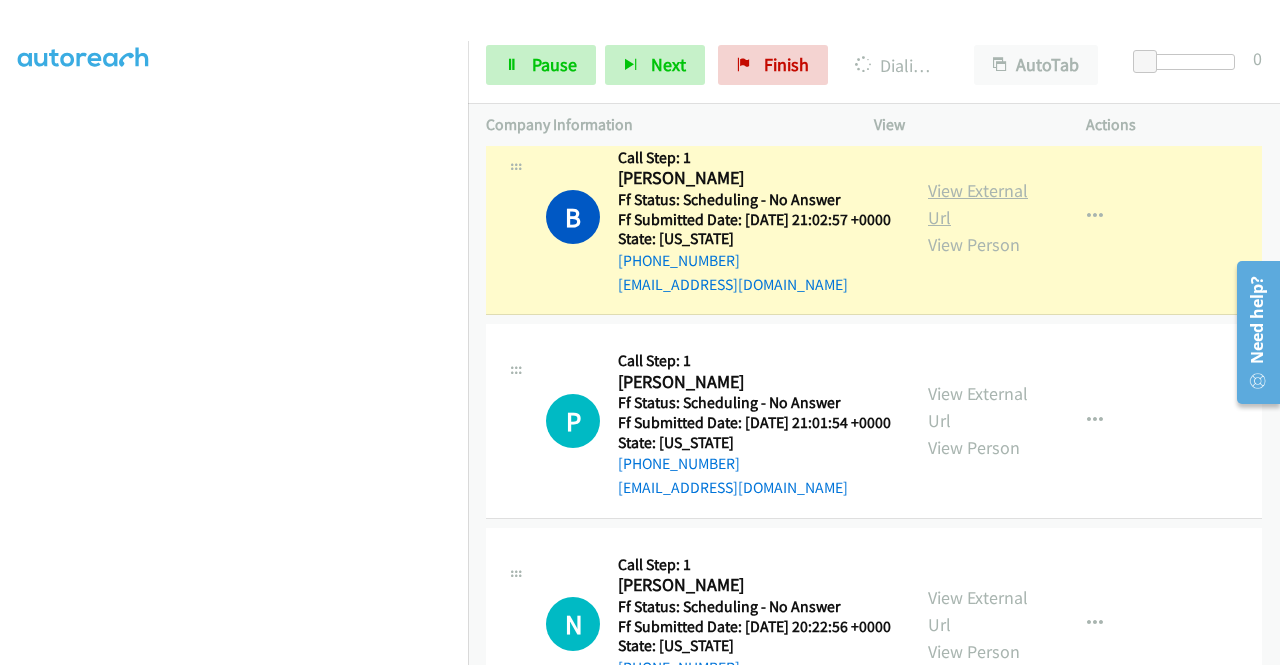 click on "View External Url" at bounding box center [978, 204] 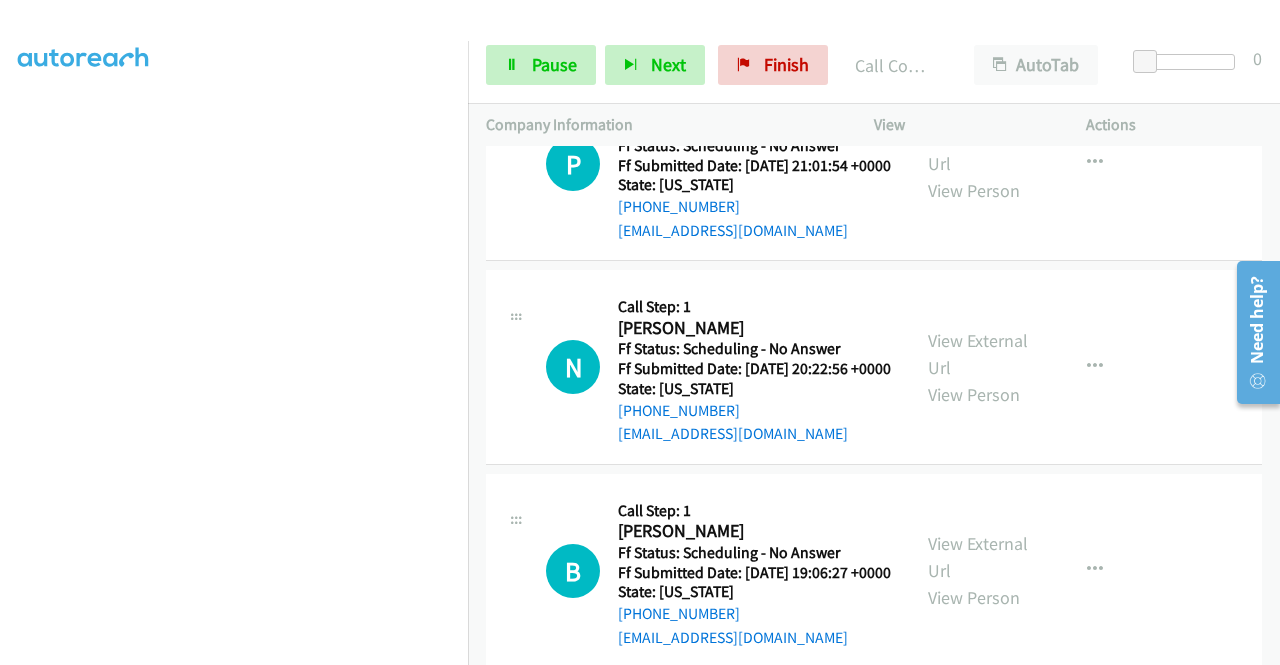 scroll, scrollTop: 2142, scrollLeft: 0, axis: vertical 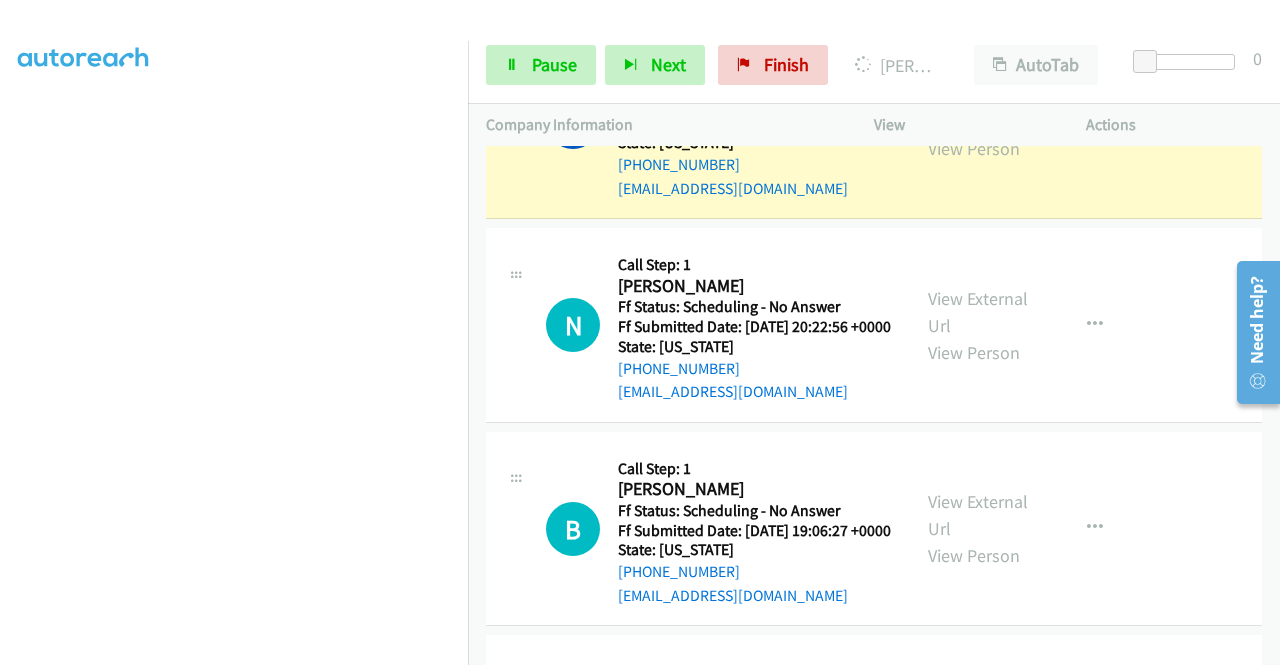 click on "View External Url" at bounding box center (978, 108) 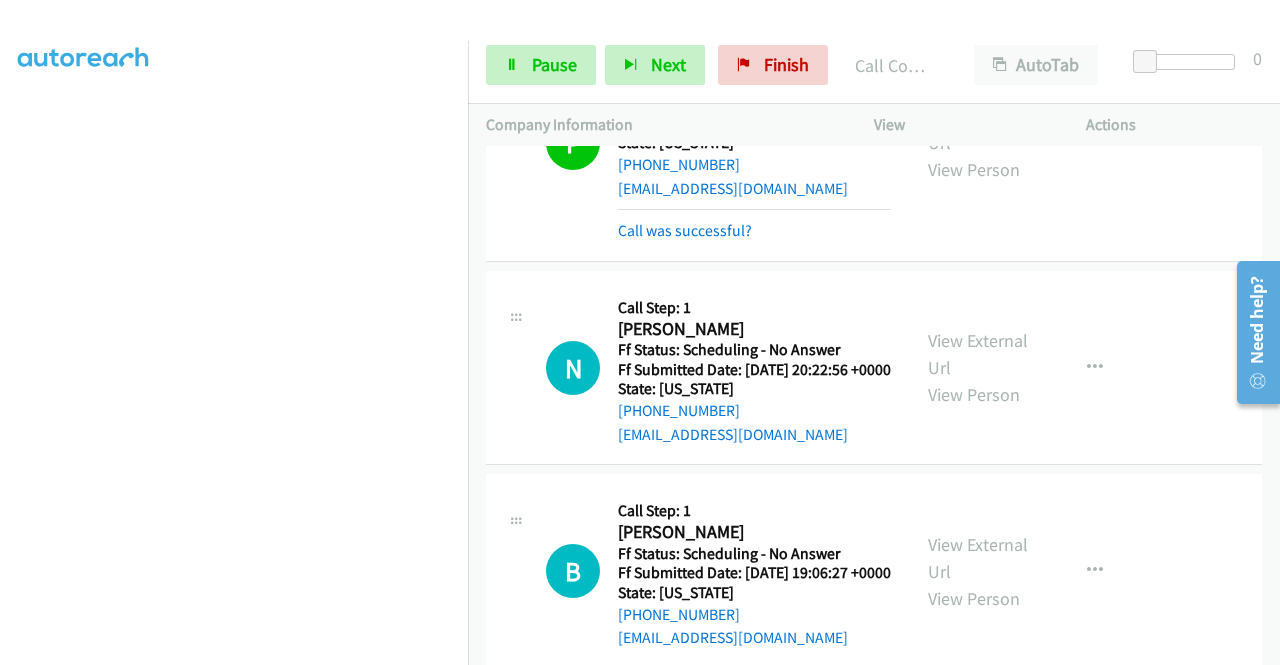 scroll, scrollTop: 0, scrollLeft: 0, axis: both 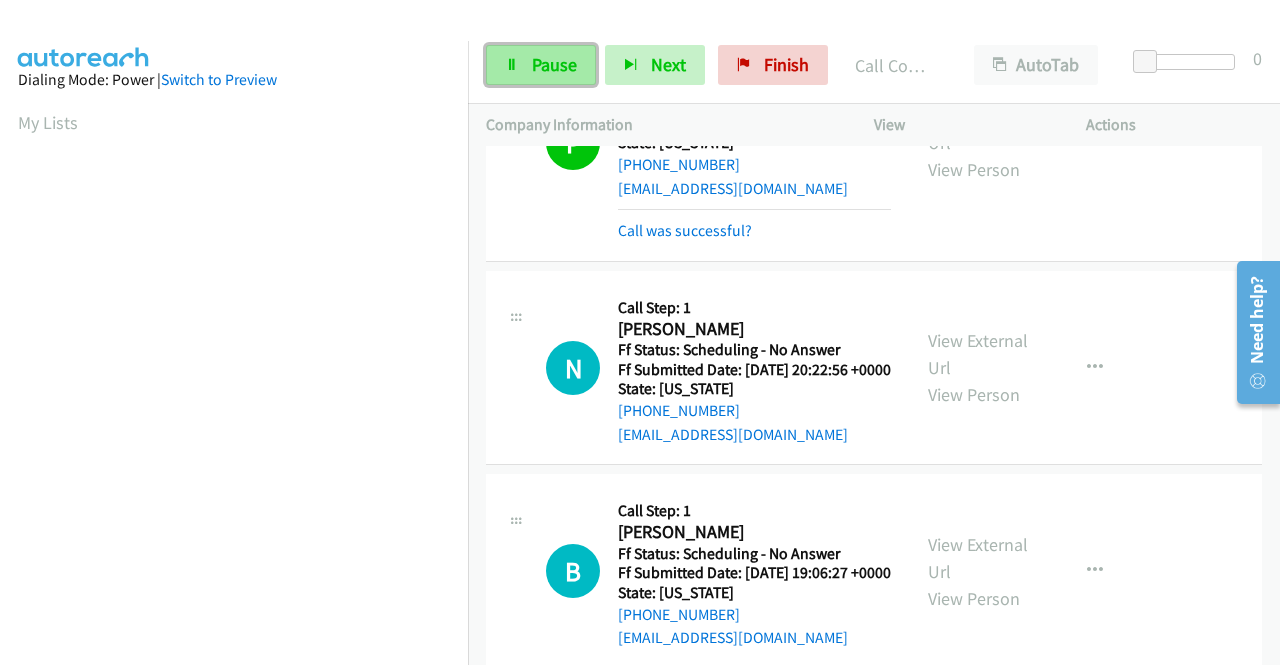 click on "Pause" at bounding box center (554, 64) 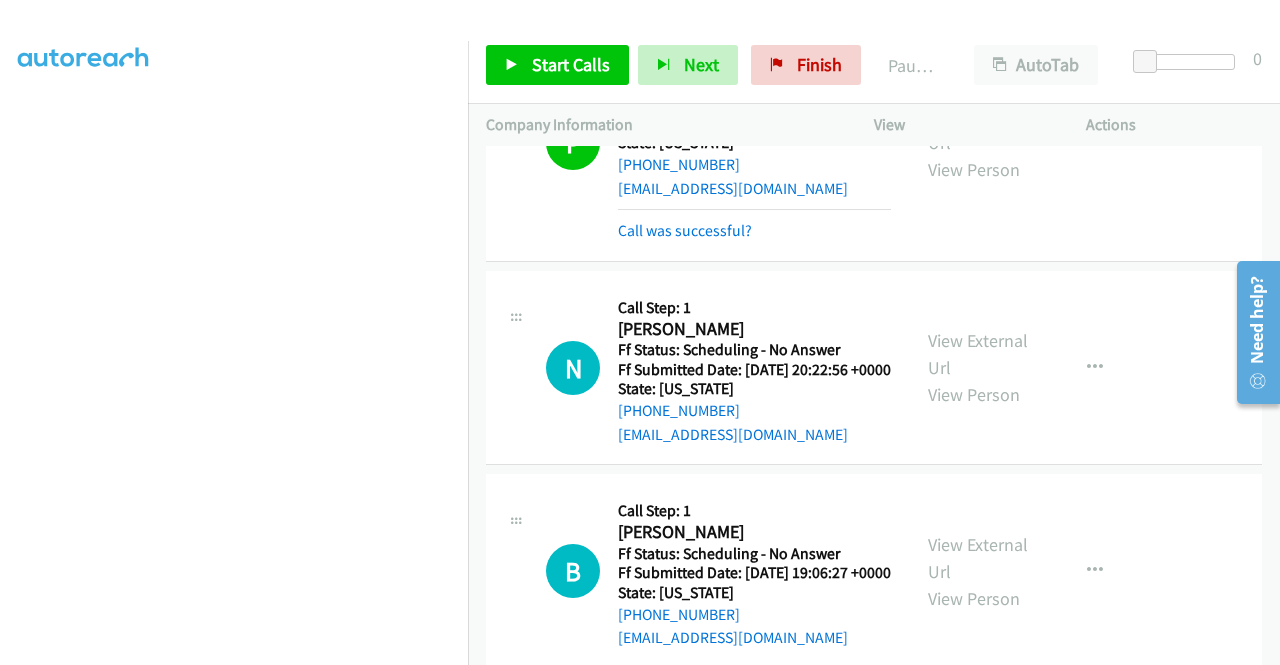 scroll, scrollTop: 300, scrollLeft: 0, axis: vertical 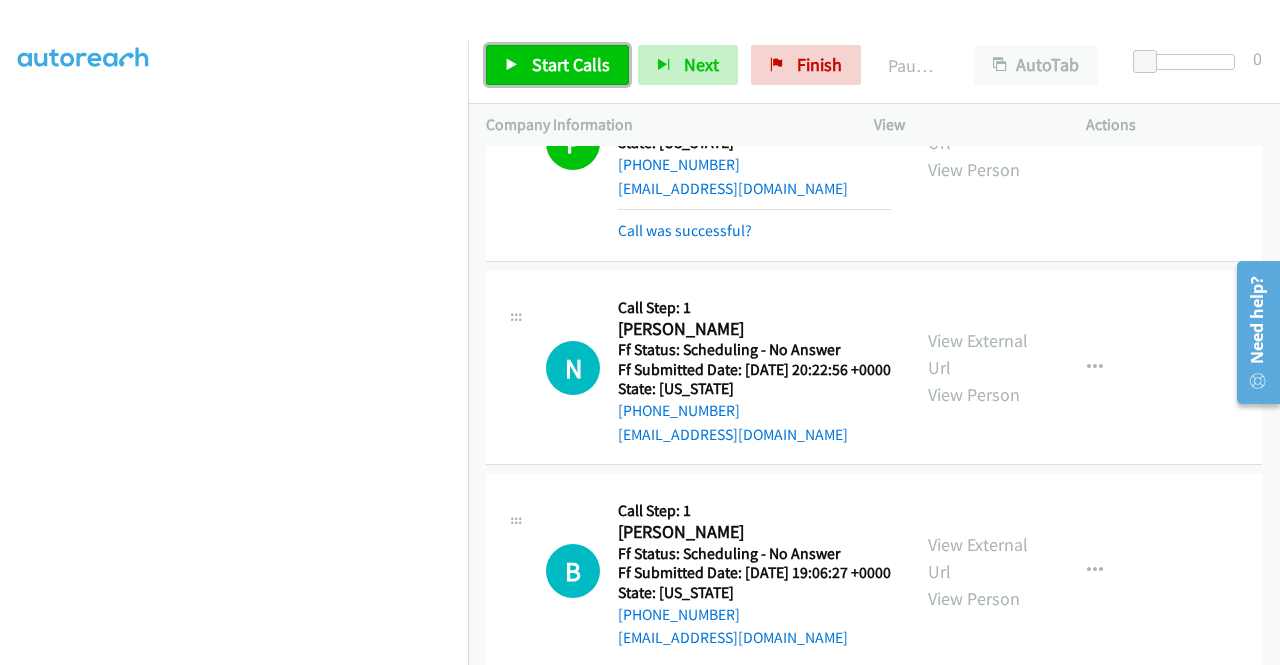 click on "Start Calls" at bounding box center (571, 64) 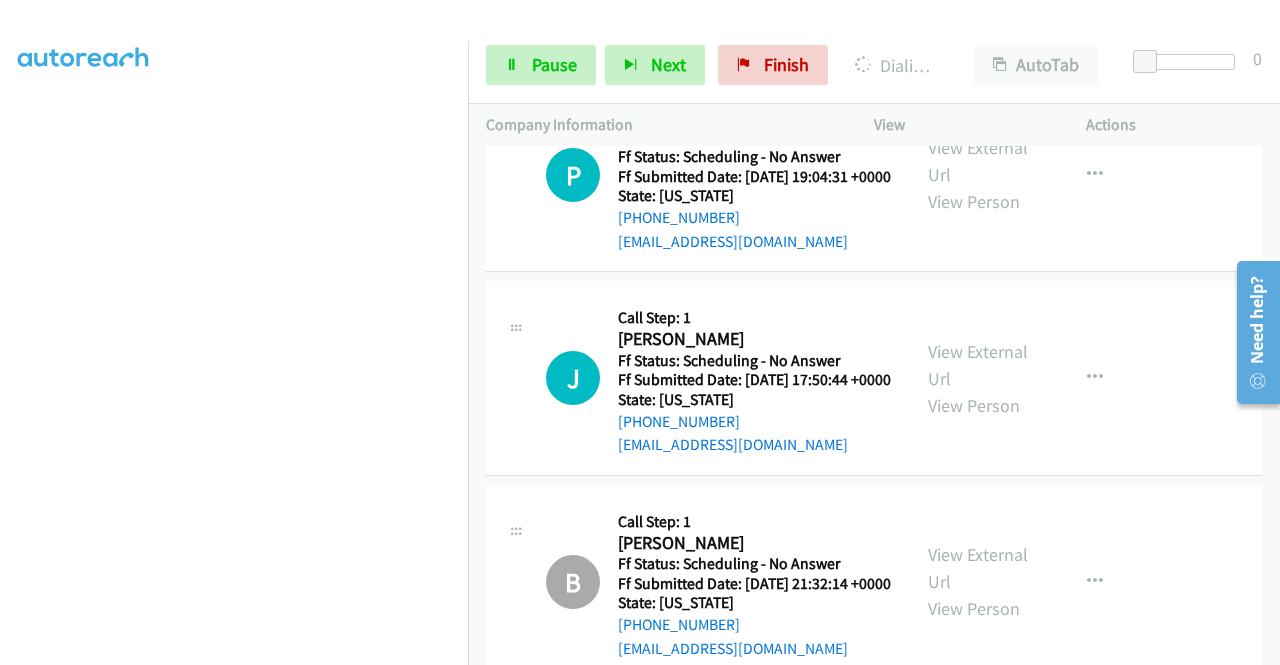 scroll, scrollTop: 2642, scrollLeft: 0, axis: vertical 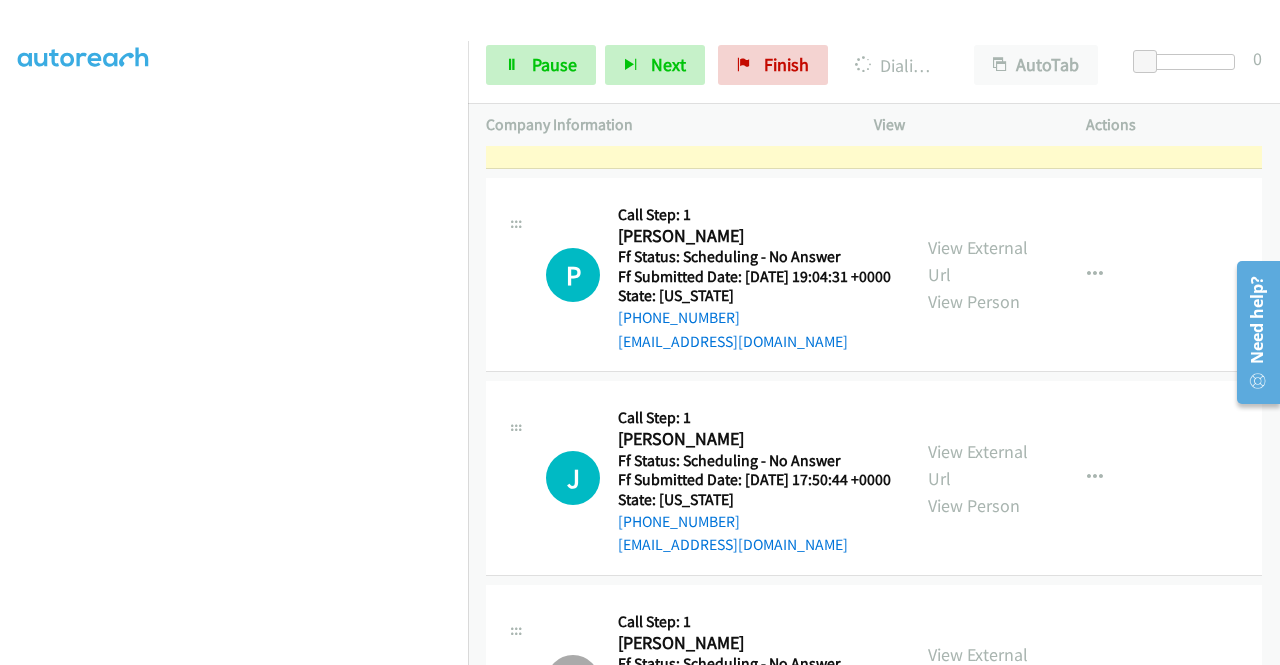 click on "View External Url" at bounding box center [978, 58] 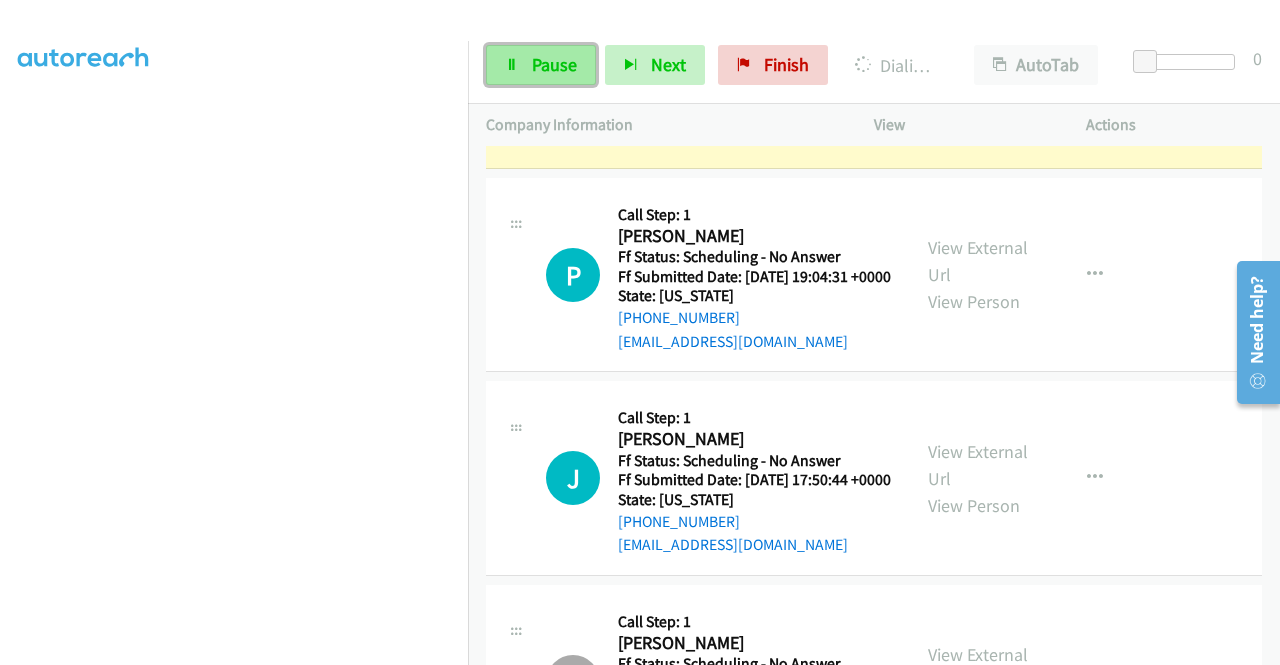 click on "Pause" at bounding box center [541, 65] 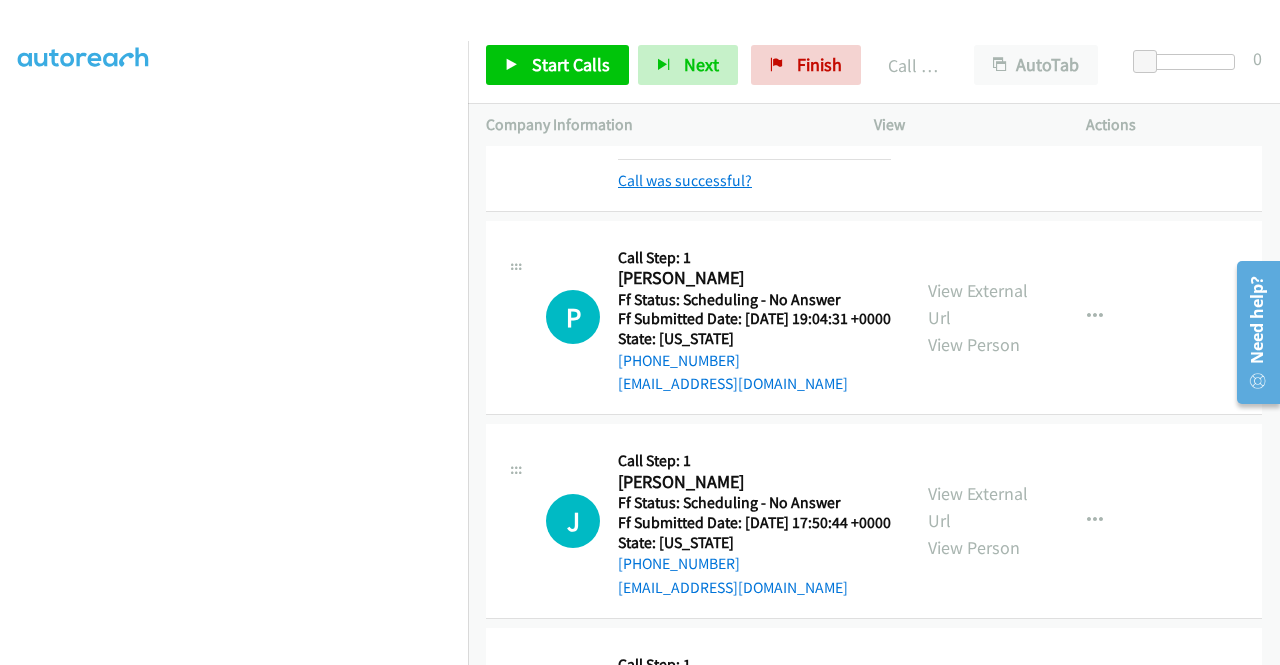 click on "Call was successful?" at bounding box center (685, 180) 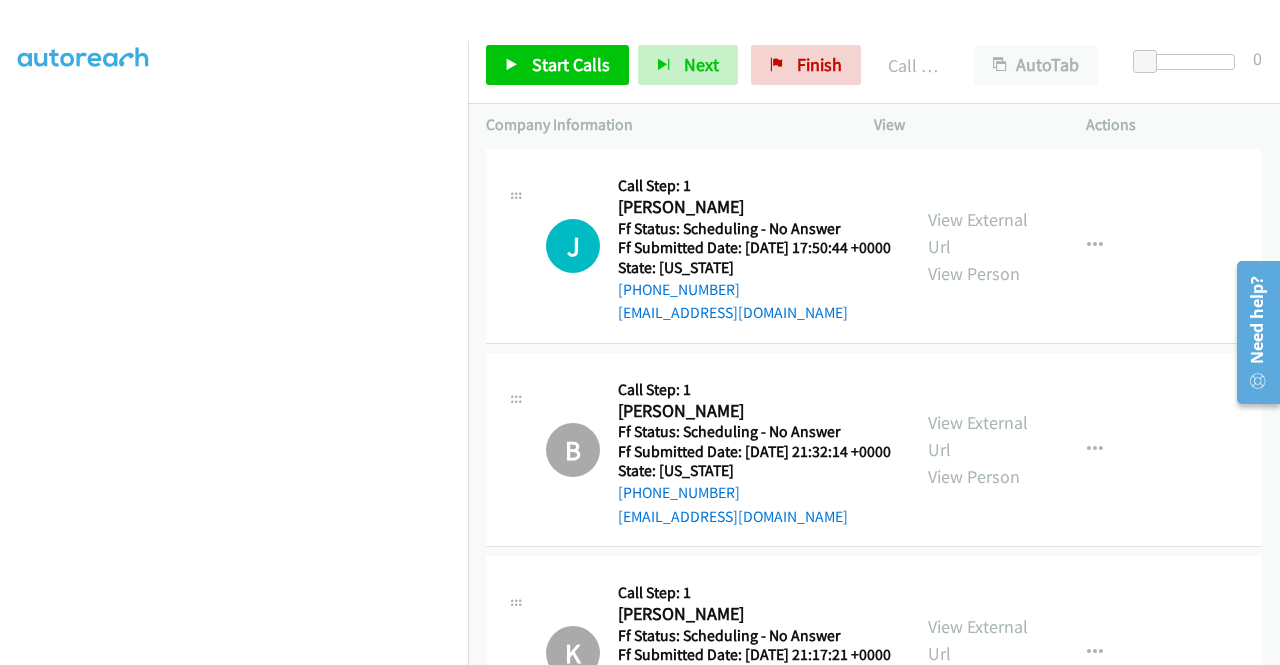 scroll, scrollTop: 2842, scrollLeft: 0, axis: vertical 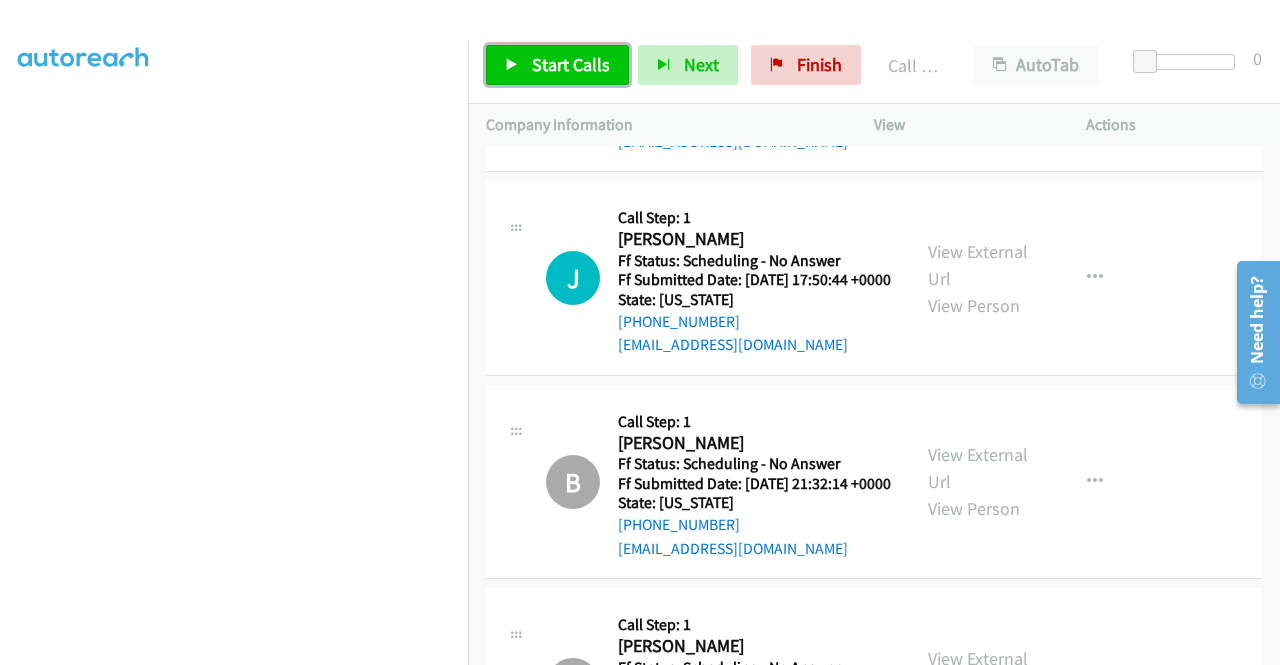 click on "Start Calls" at bounding box center [571, 64] 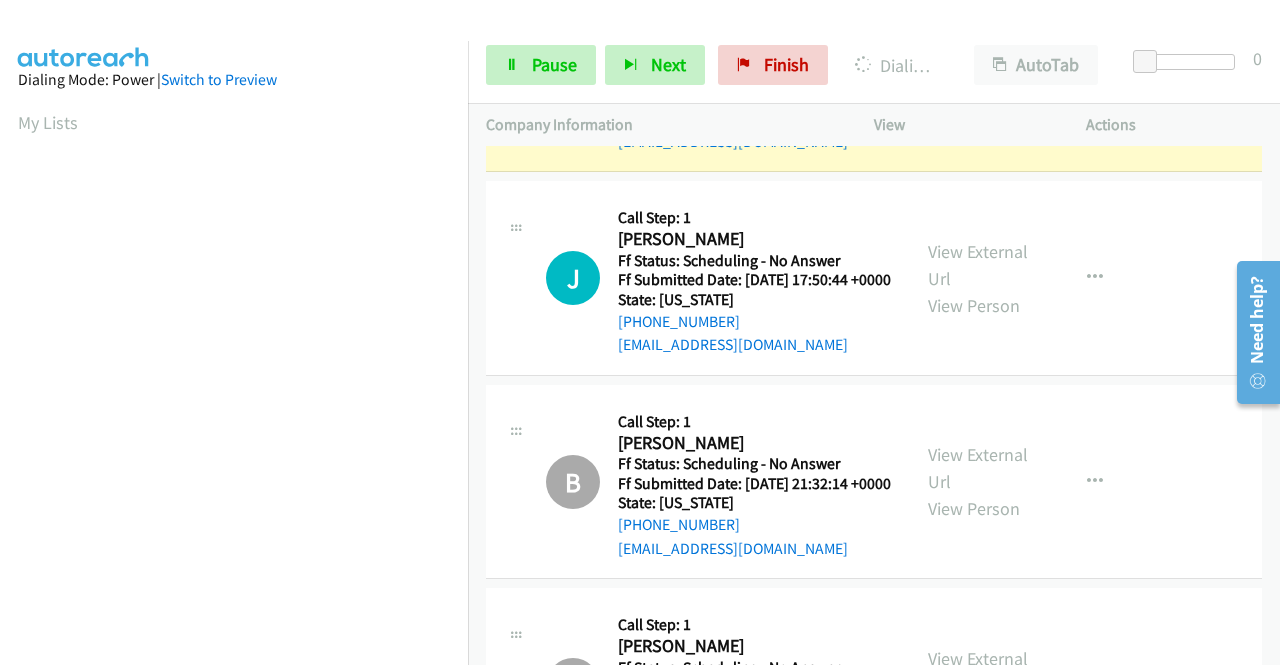 scroll, scrollTop: 456, scrollLeft: 0, axis: vertical 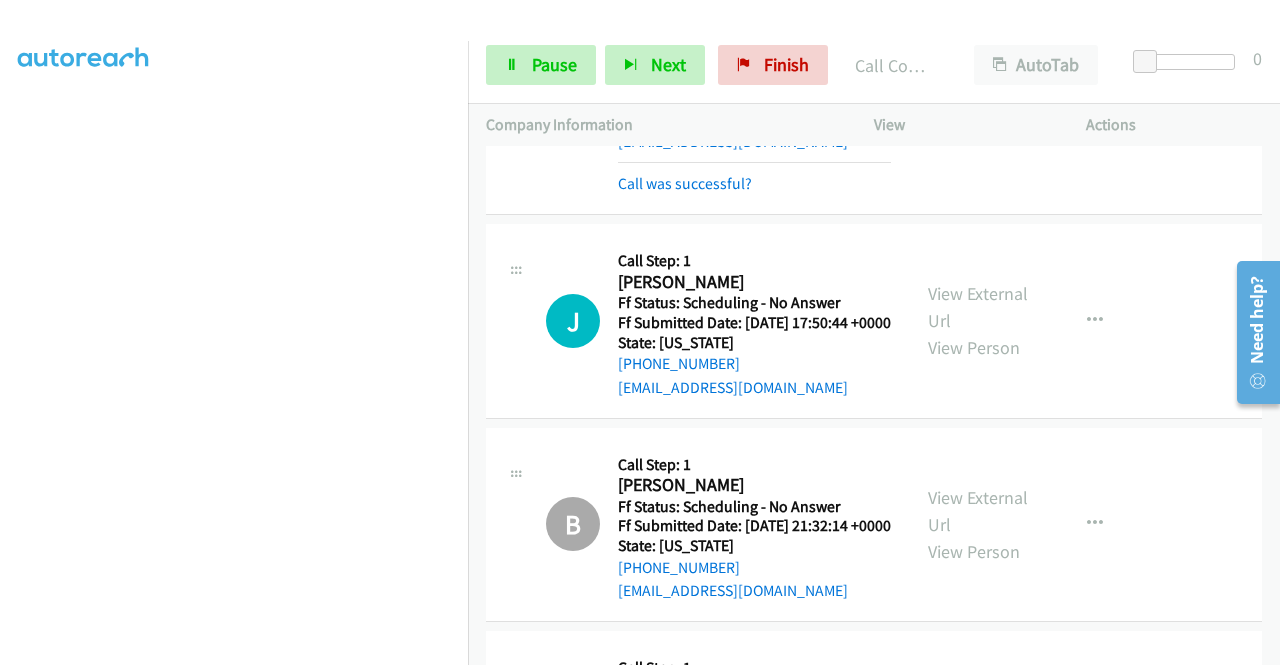 click on "View External Url" at bounding box center [978, 82] 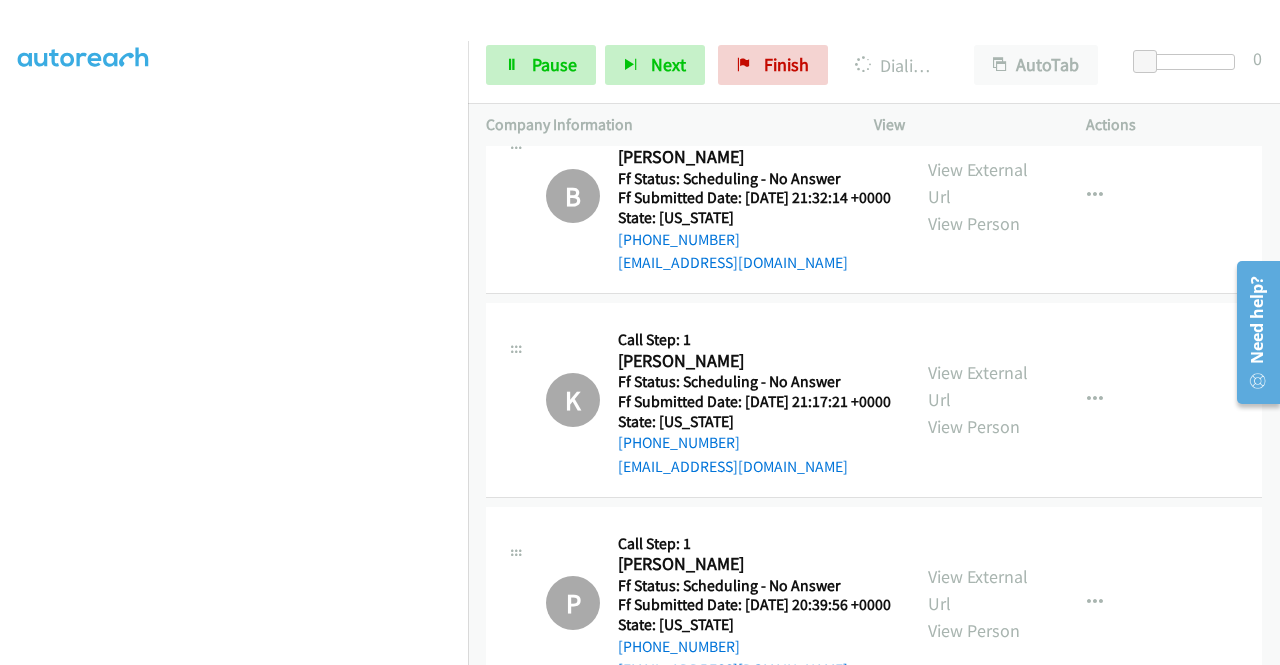 scroll, scrollTop: 3142, scrollLeft: 0, axis: vertical 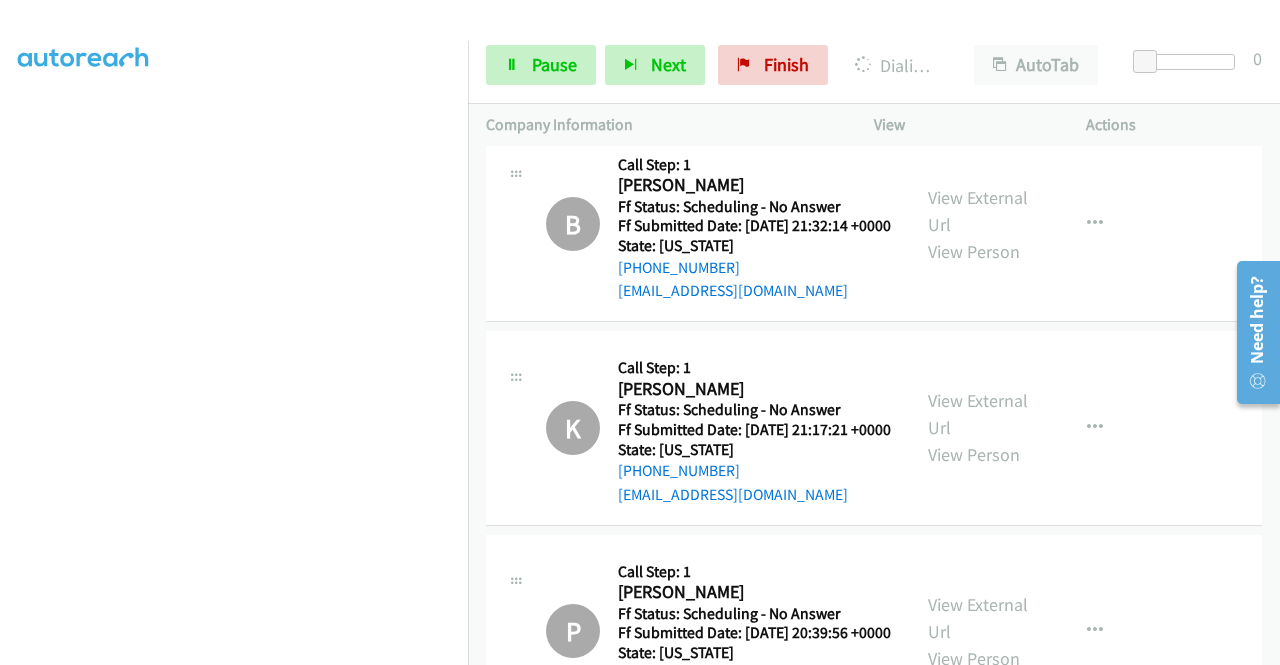click on "View External Url" at bounding box center (978, 7) 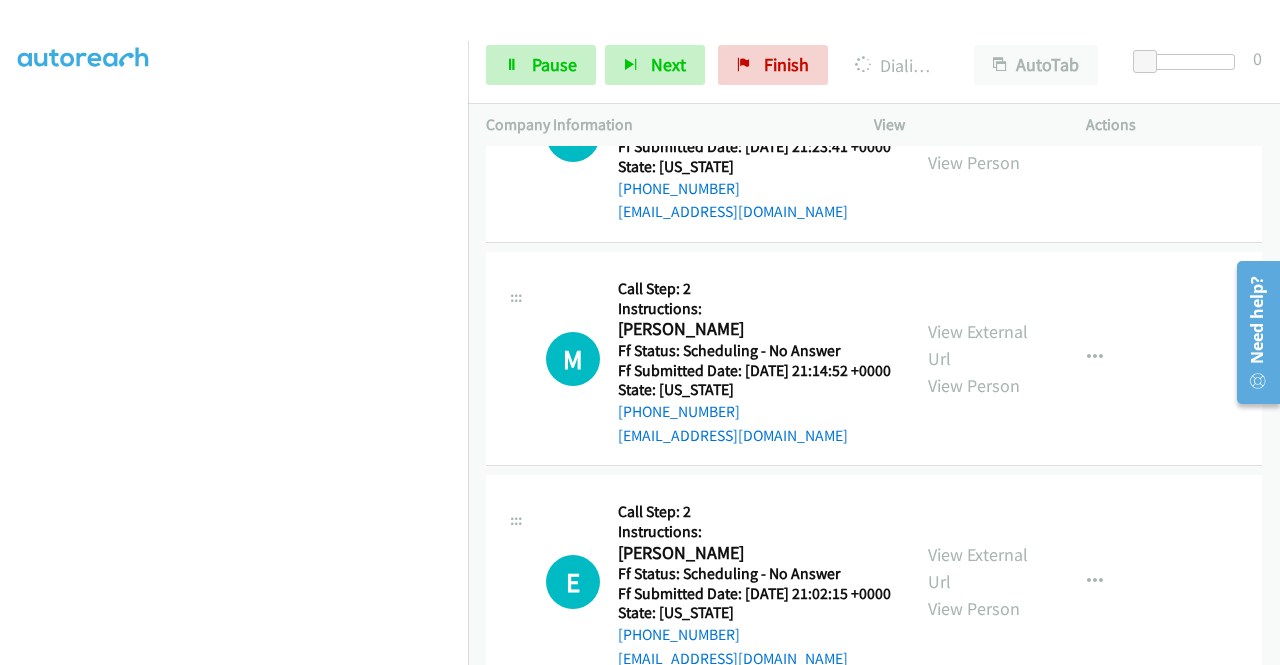 scroll, scrollTop: 5842, scrollLeft: 0, axis: vertical 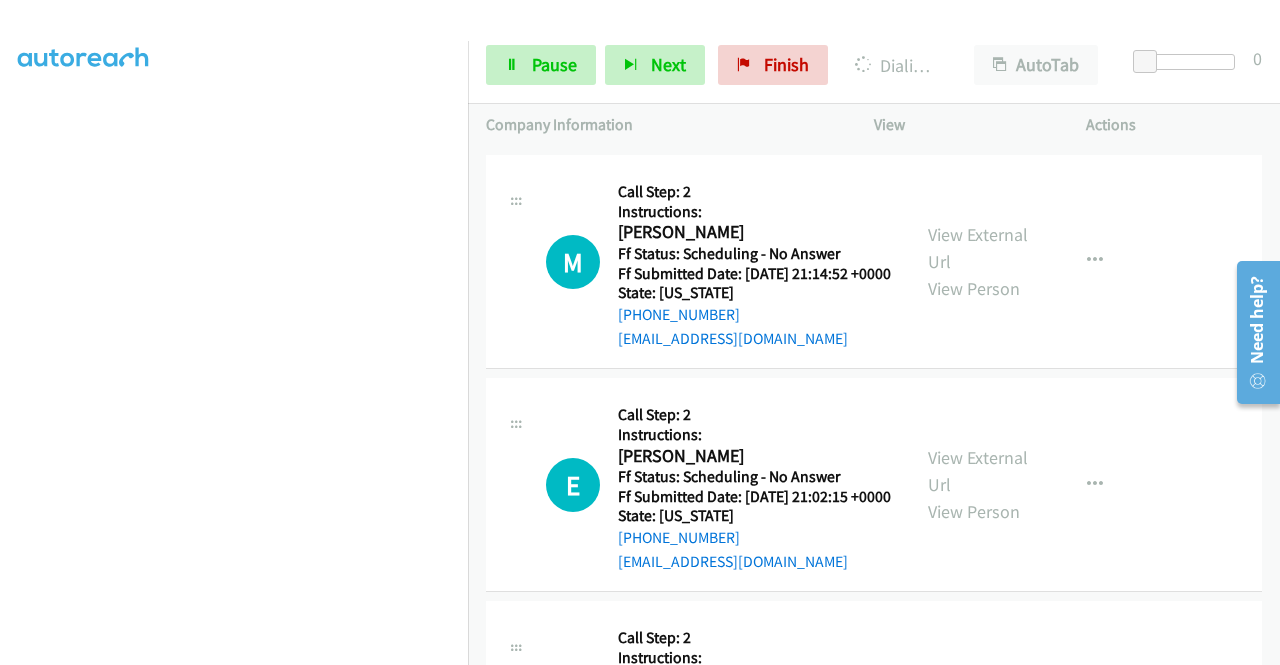 click on "View External Url" at bounding box center [978, -198] 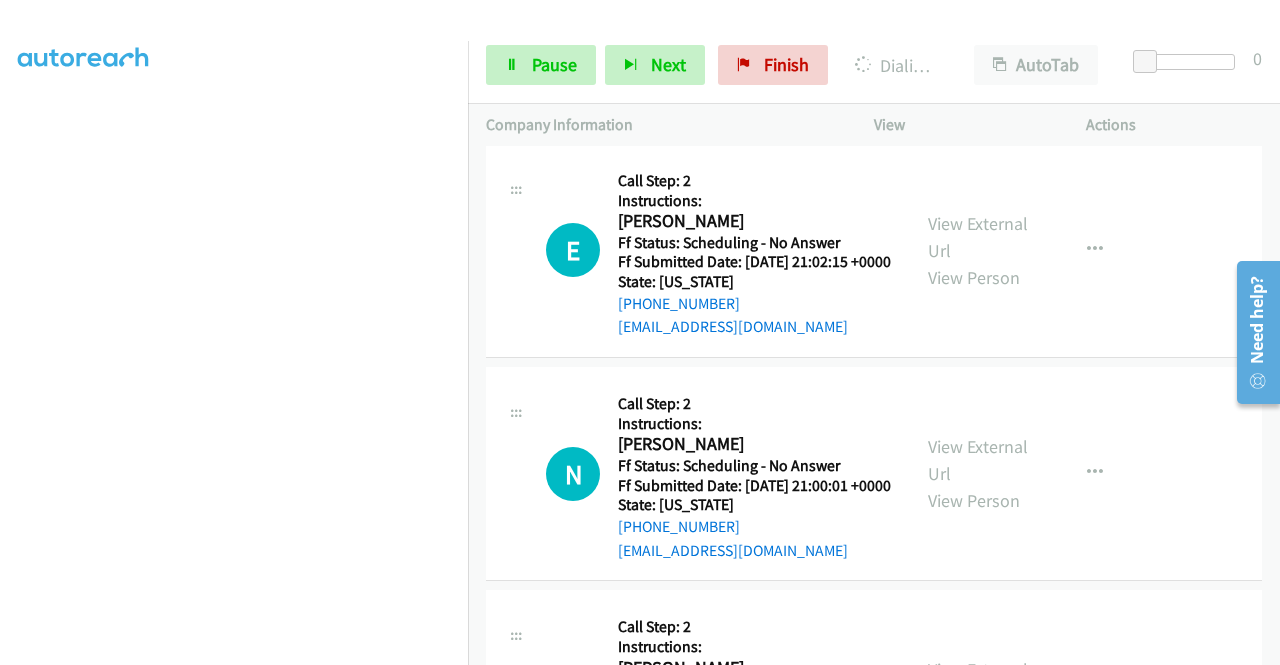 scroll, scrollTop: 6142, scrollLeft: 0, axis: vertical 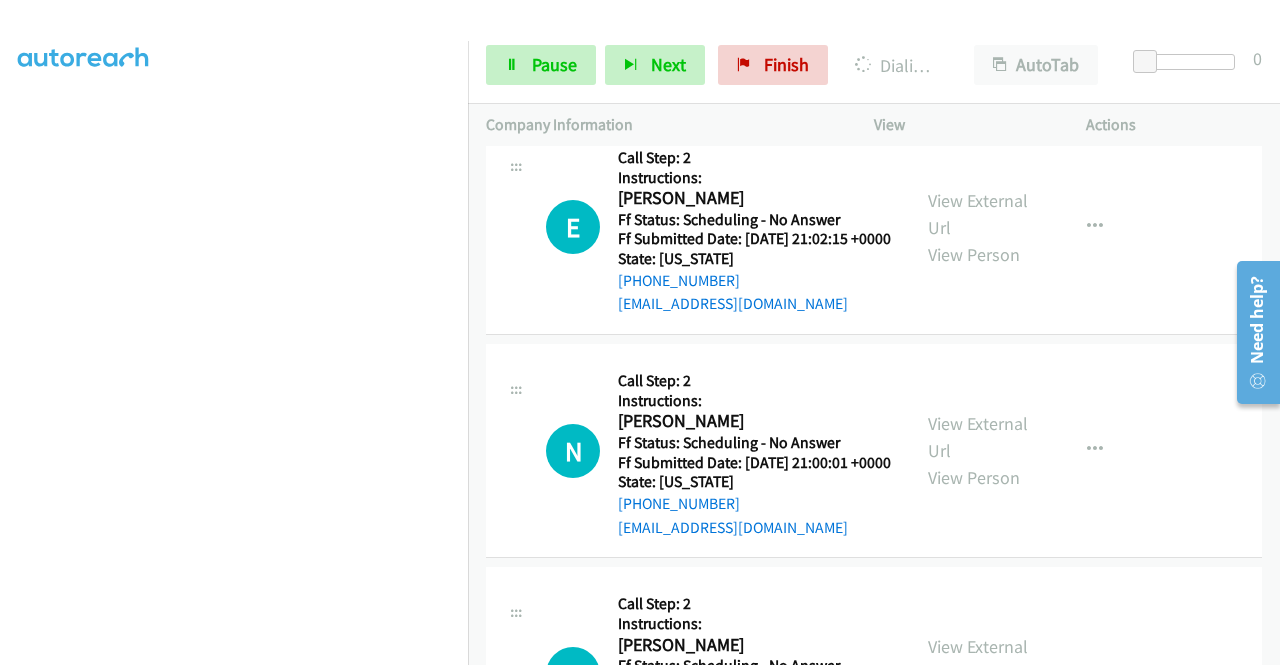 click on "View External Url" at bounding box center (978, -232) 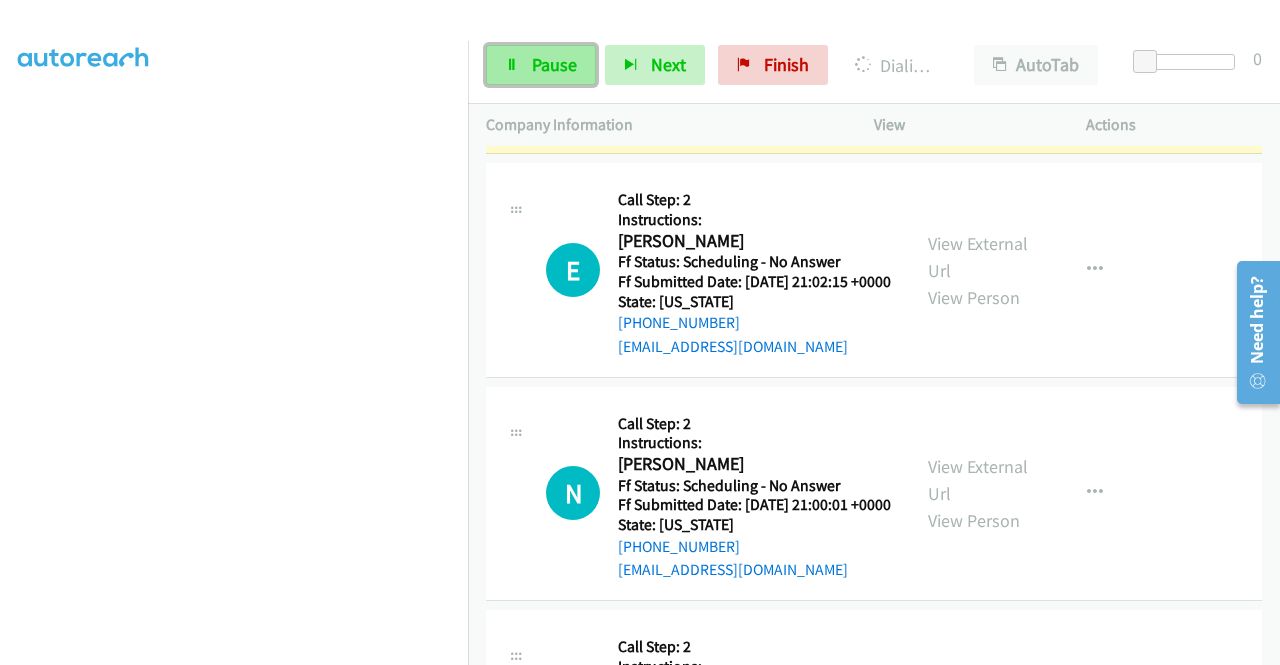 click on "Pause" at bounding box center (554, 64) 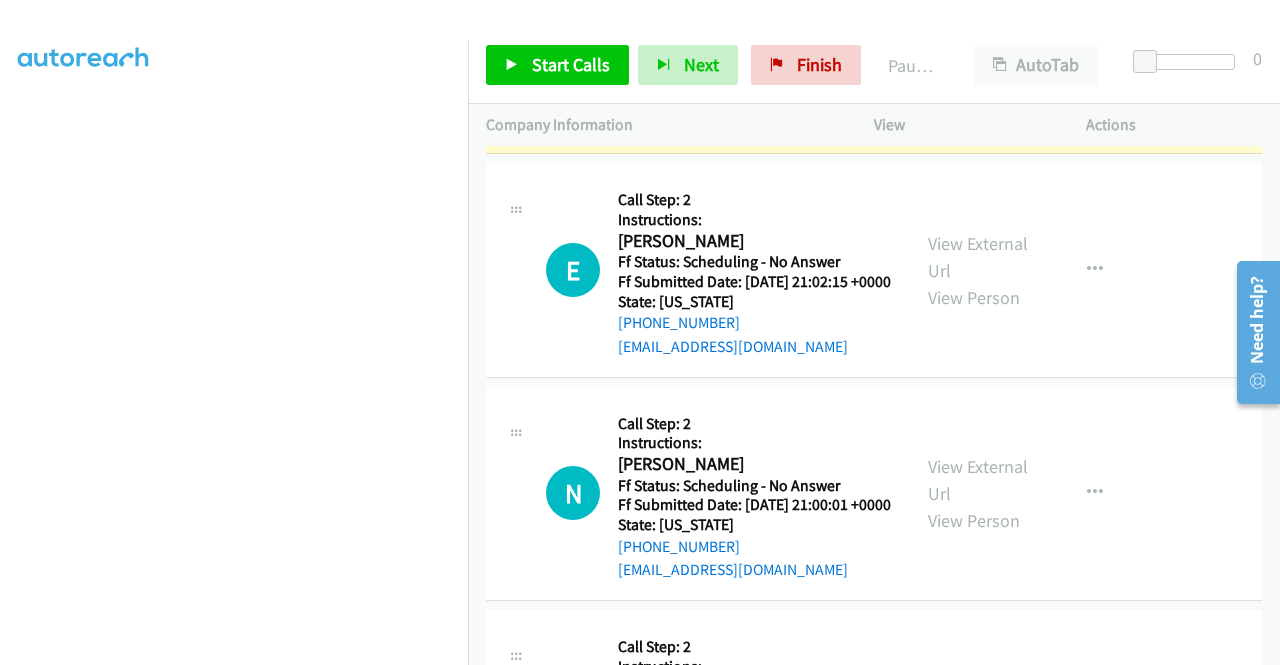 click on "View External Url" at bounding box center (978, 33) 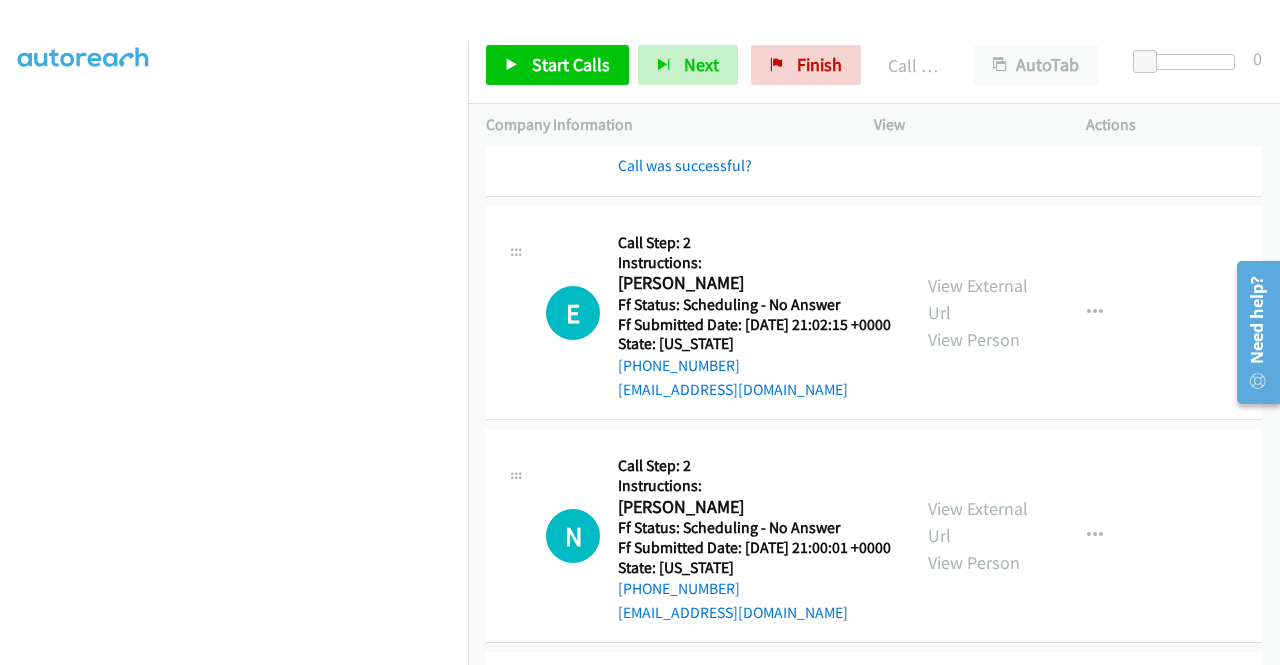 scroll, scrollTop: 6042, scrollLeft: 0, axis: vertical 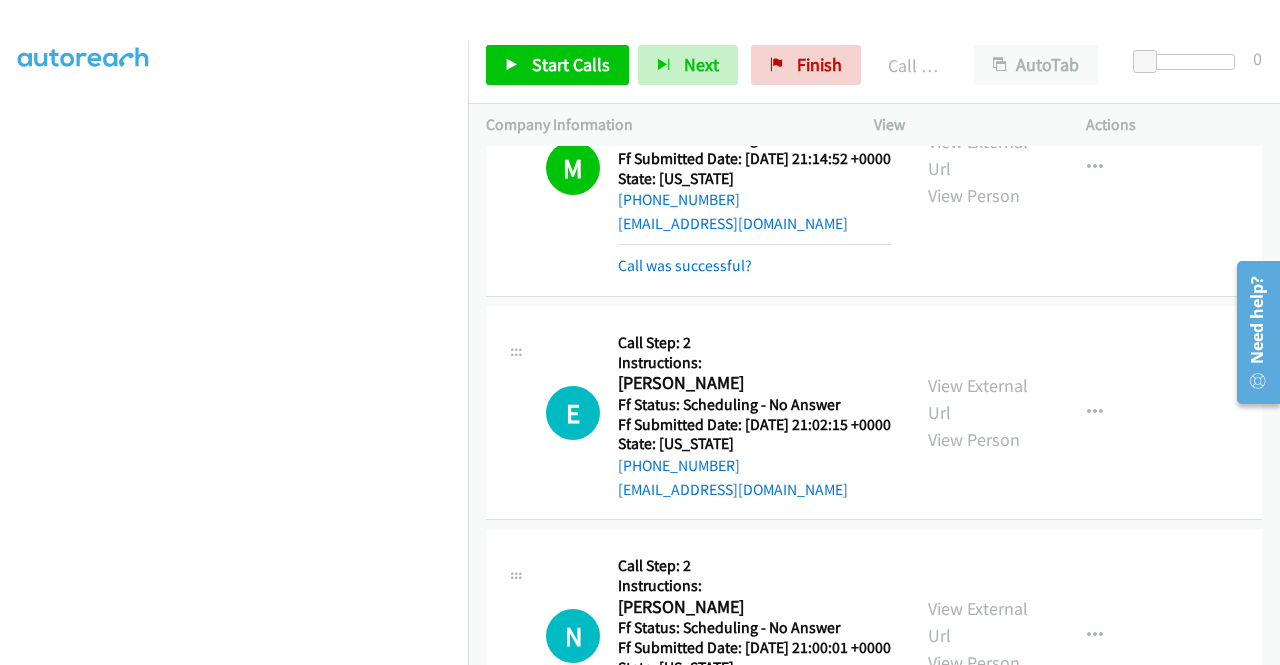 click on "Call was successful?" at bounding box center [685, 0] 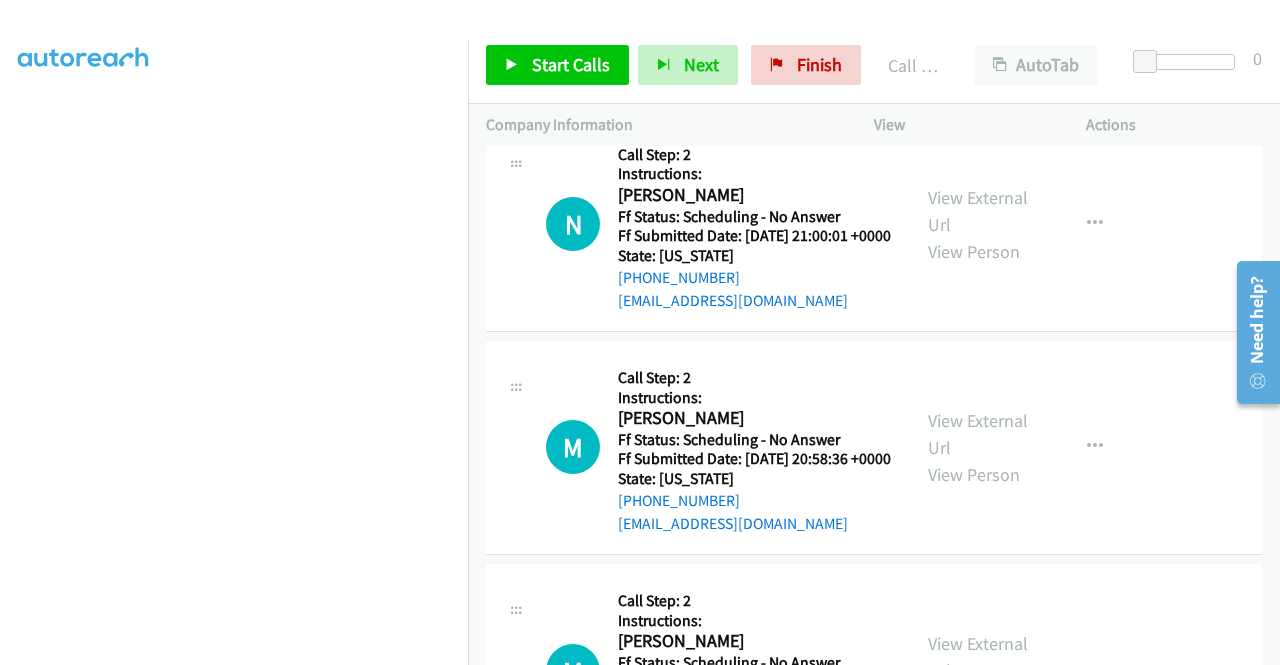 scroll, scrollTop: 6442, scrollLeft: 0, axis: vertical 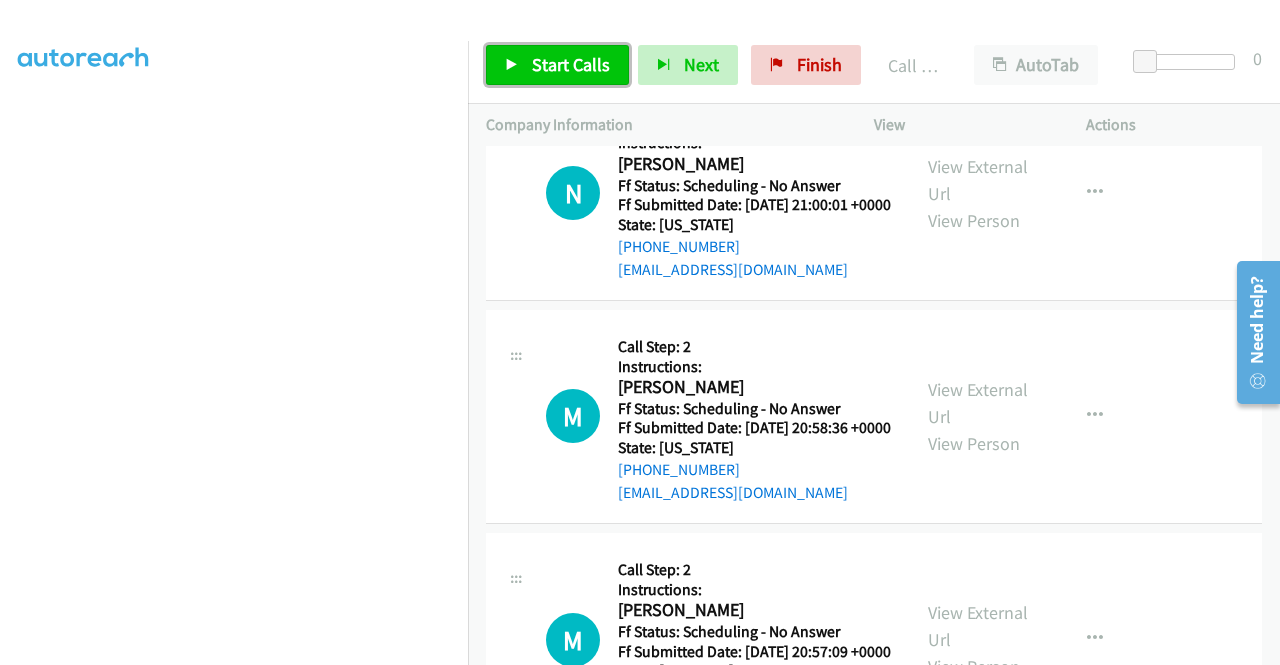 click on "Start Calls" at bounding box center (571, 64) 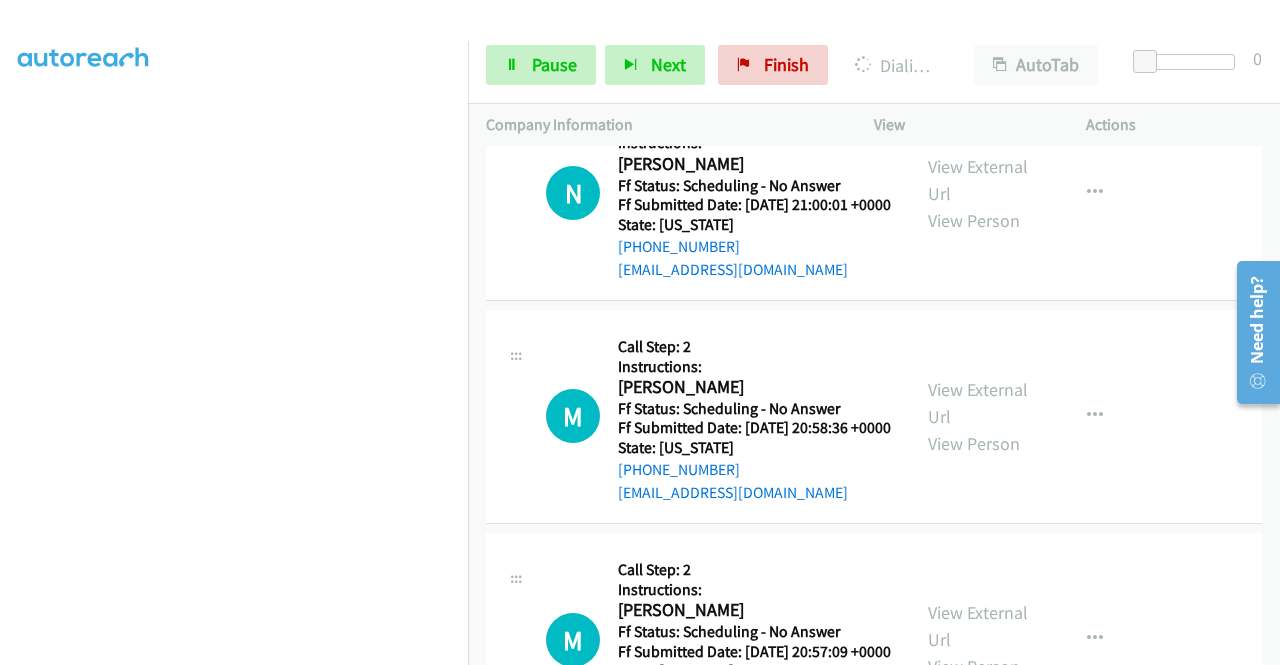 click on "View External Url" at bounding box center (978, -43) 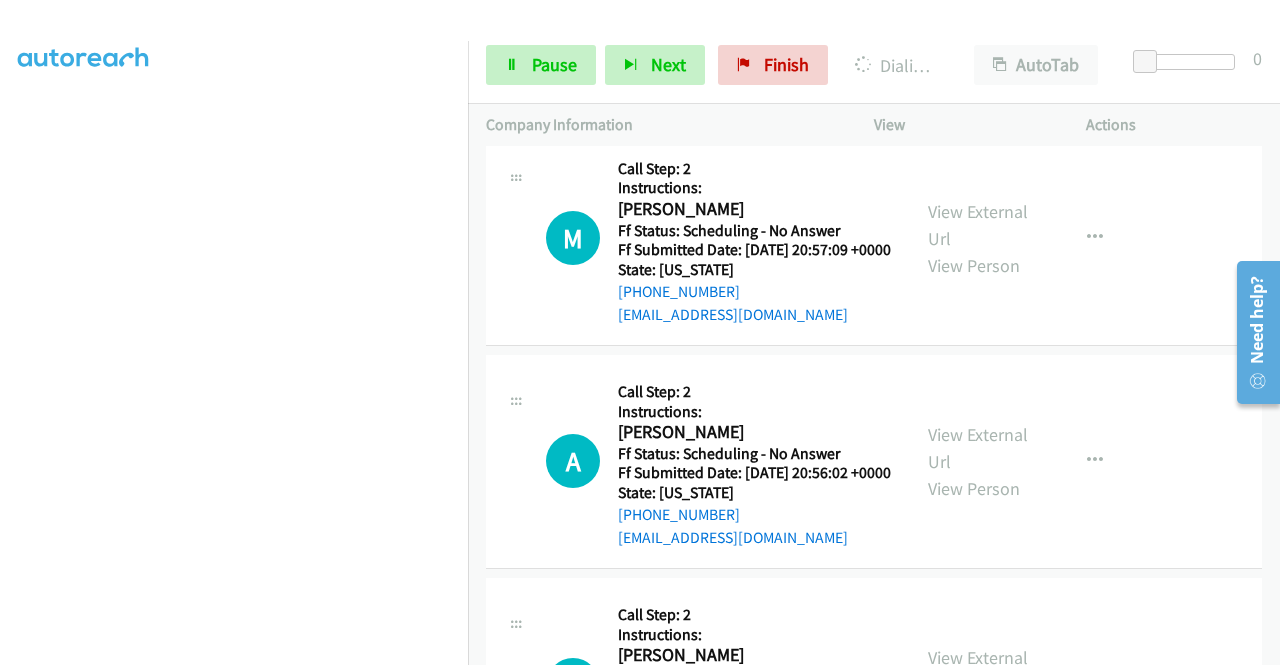 scroll, scrollTop: 6942, scrollLeft: 0, axis: vertical 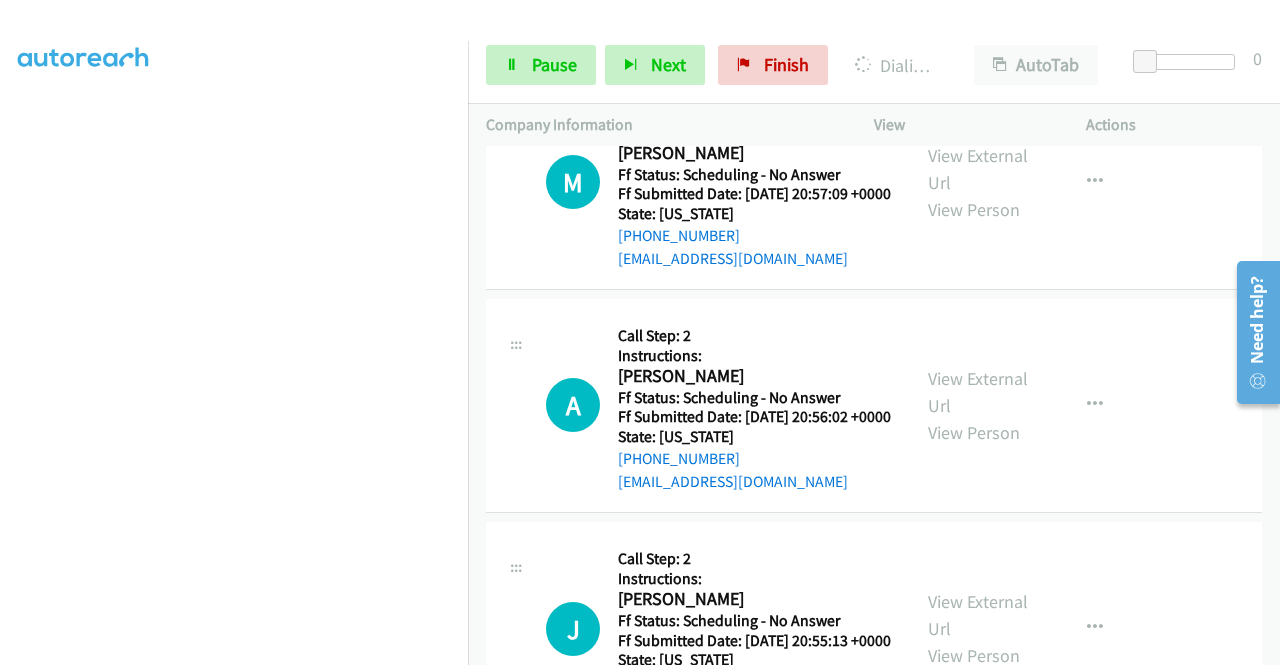 click on "View External Url" at bounding box center [978, -278] 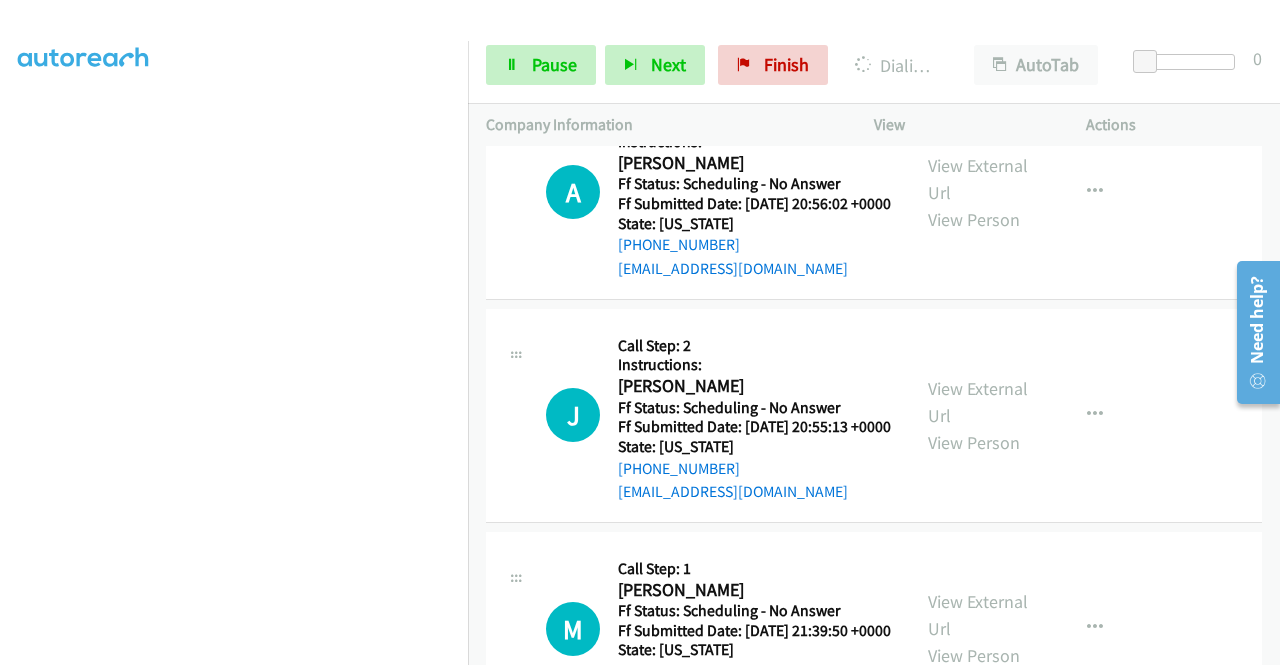 scroll, scrollTop: 7242, scrollLeft: 0, axis: vertical 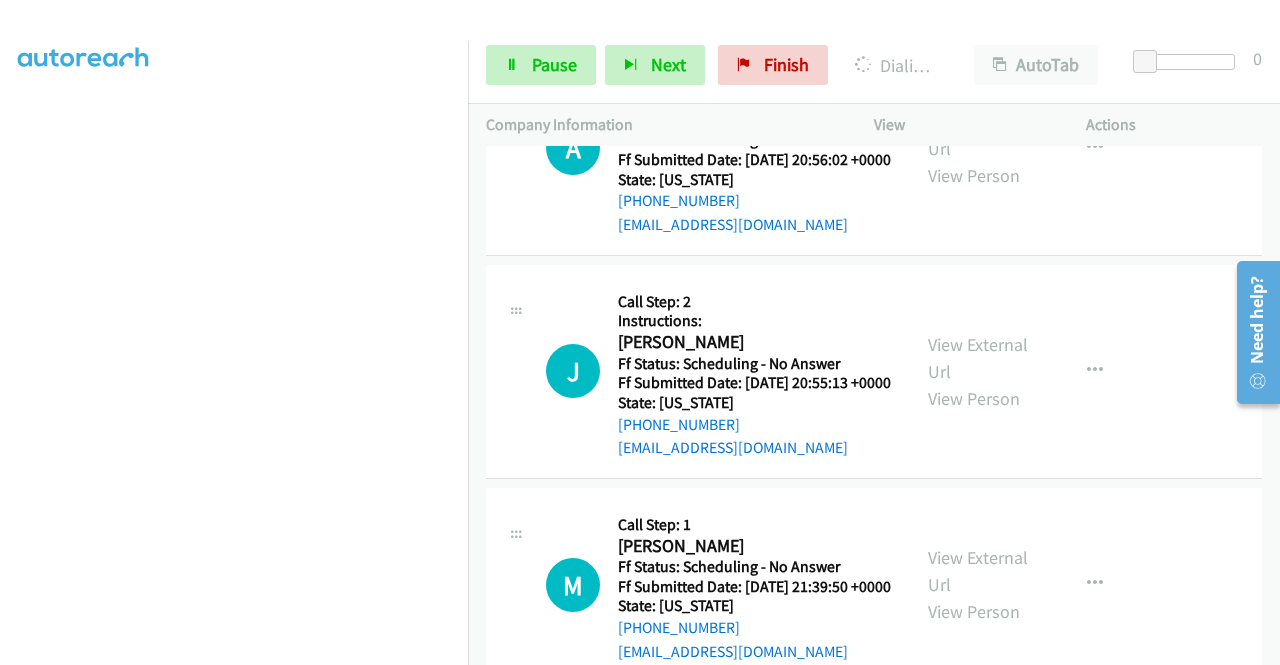click on "View External Url" at bounding box center [978, -312] 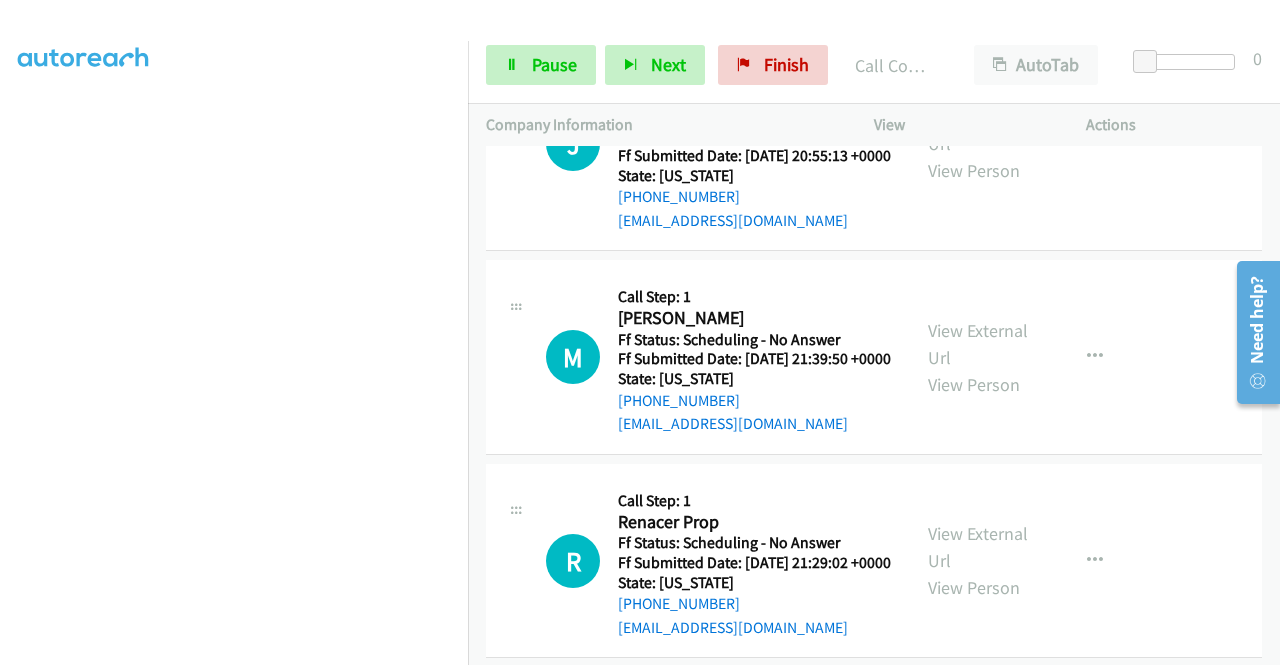 scroll, scrollTop: 7542, scrollLeft: 0, axis: vertical 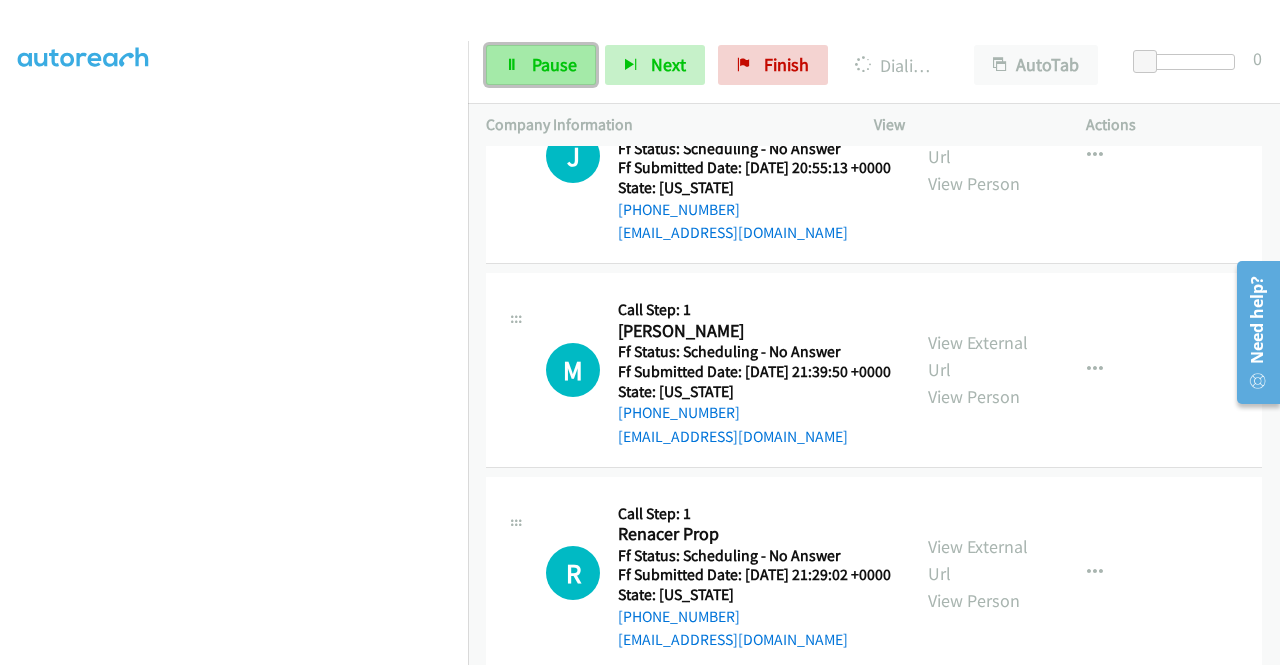click on "Pause" at bounding box center [541, 65] 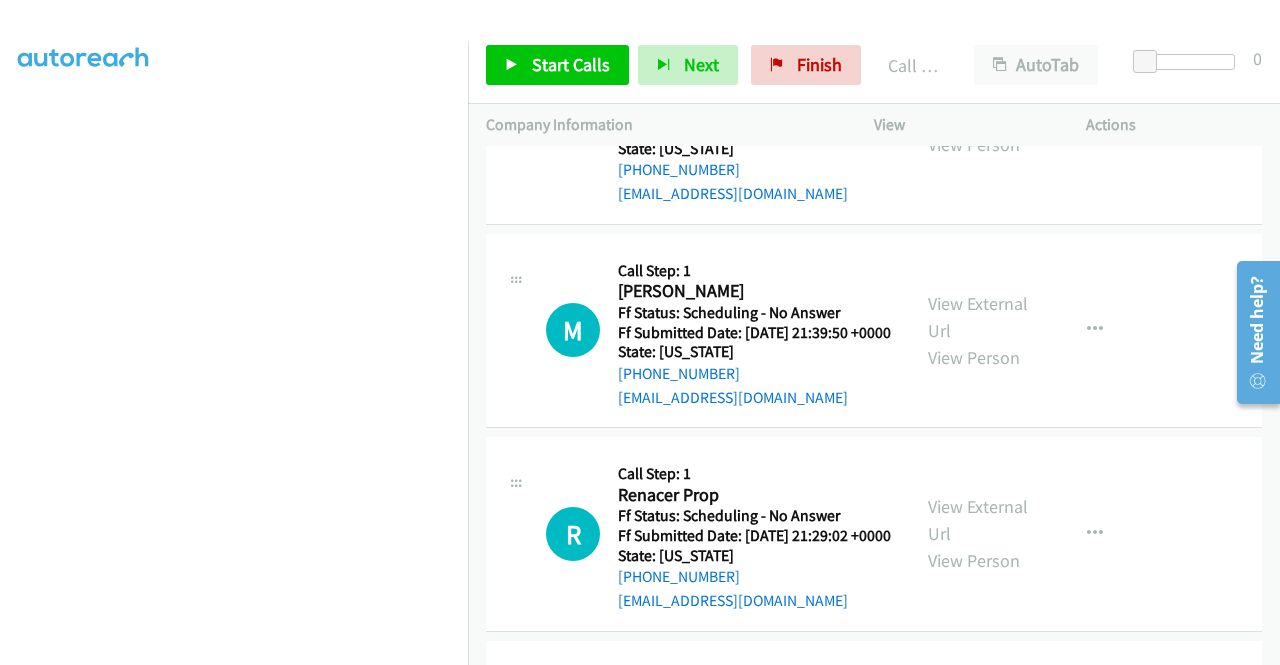 scroll, scrollTop: 7842, scrollLeft: 0, axis: vertical 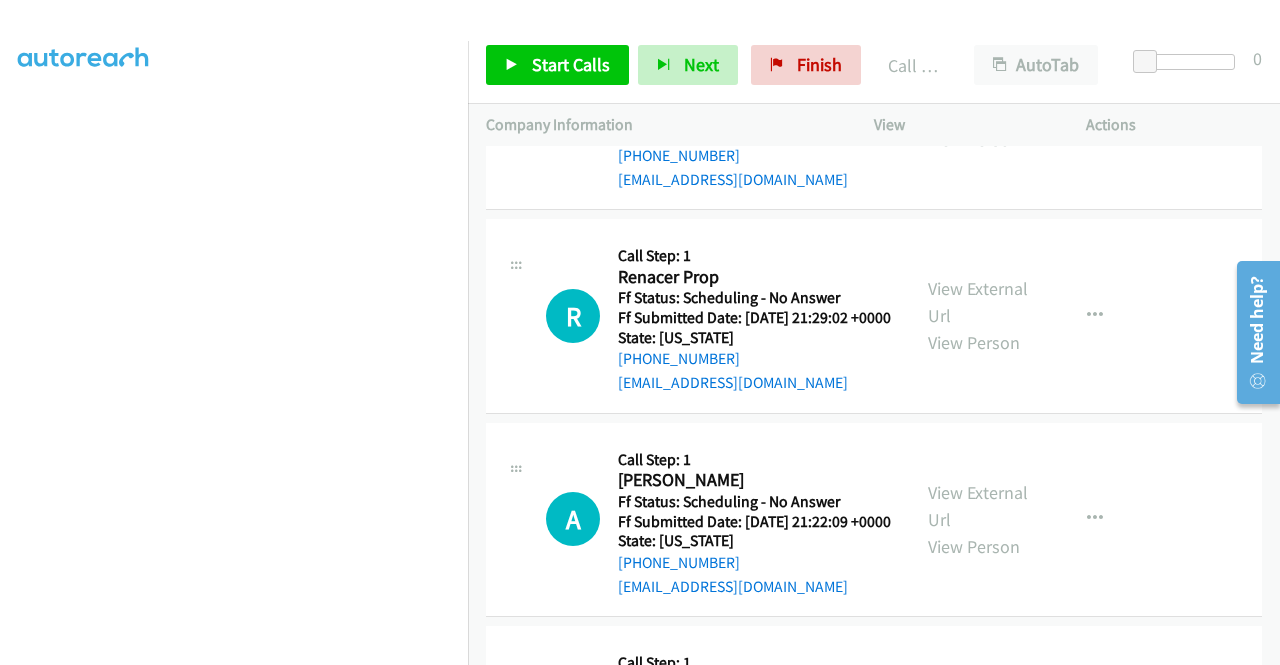 click on "View External Url" at bounding box center (978, -359) 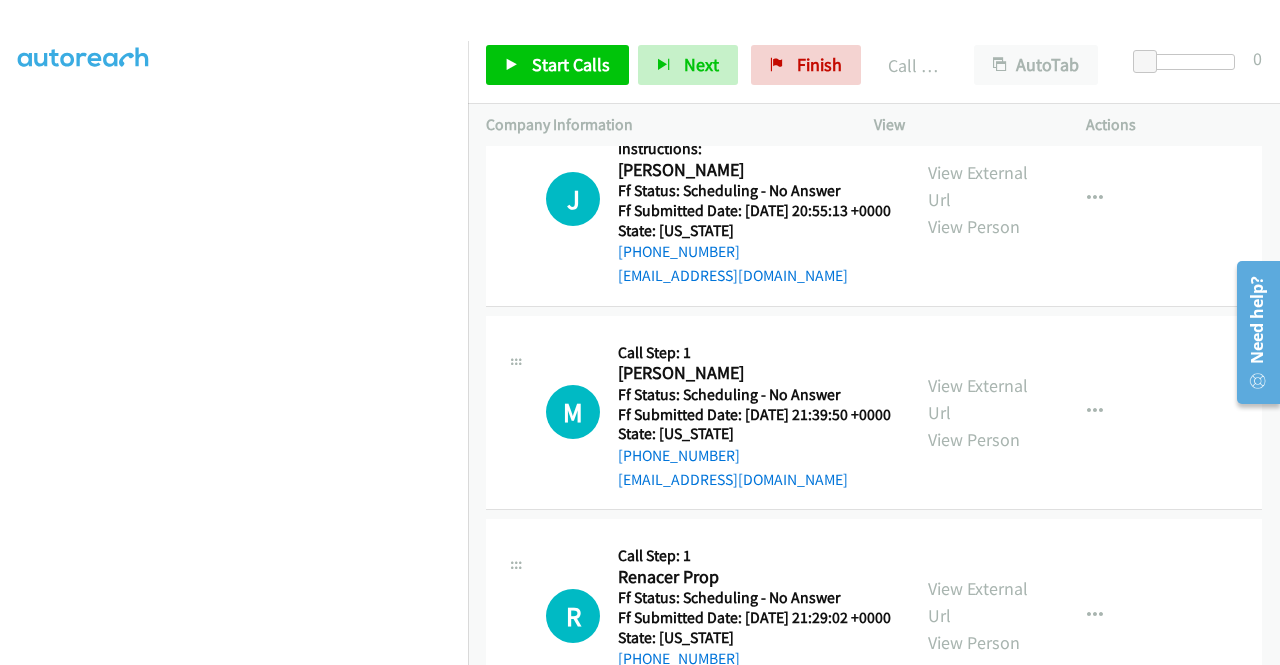 scroll, scrollTop: 7442, scrollLeft: 0, axis: vertical 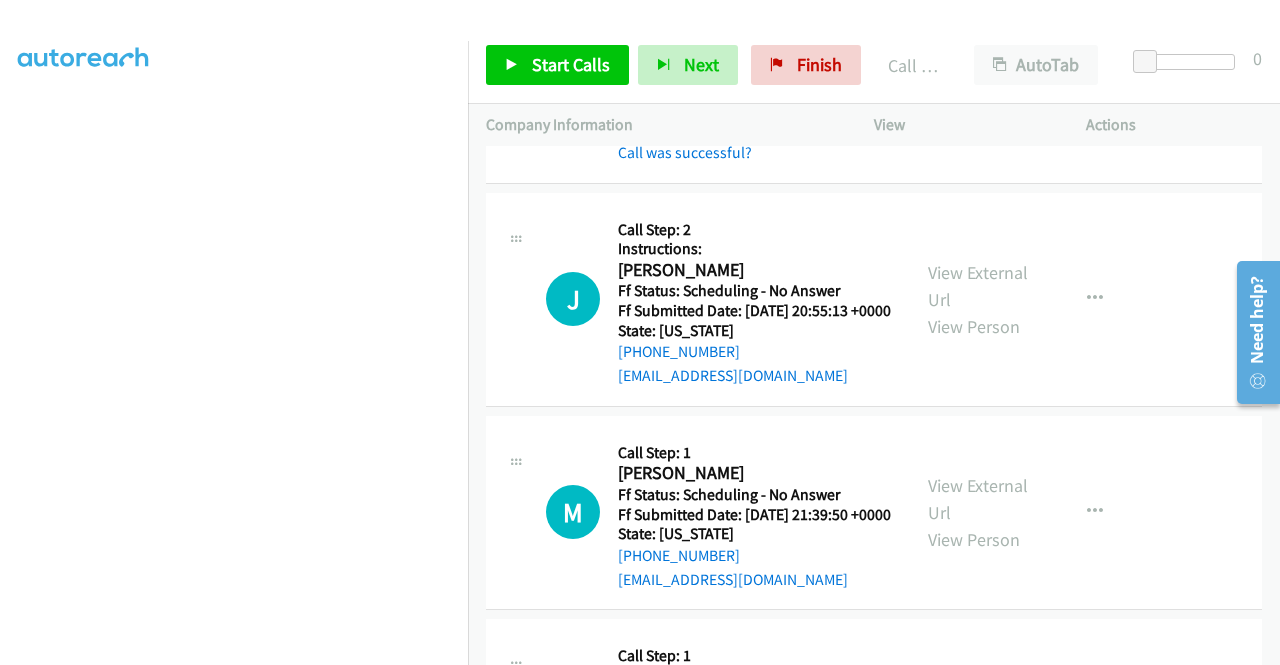 click on "View External Url" at bounding box center [978, -225] 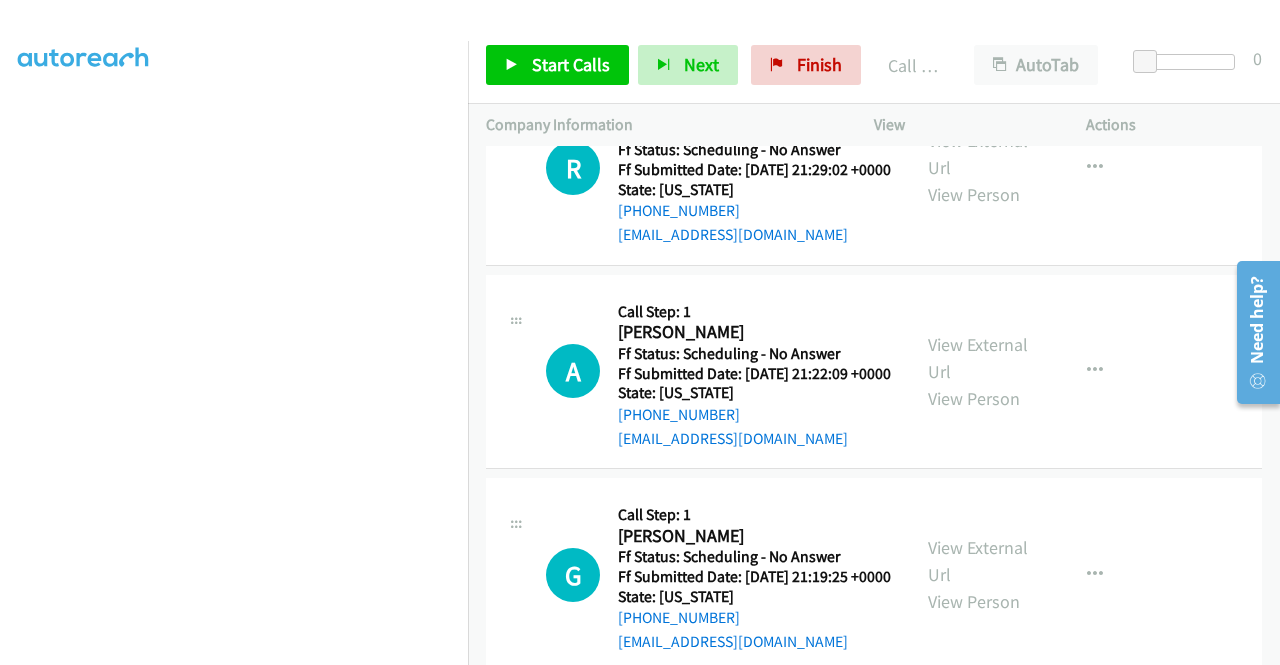 scroll, scrollTop: 8042, scrollLeft: 0, axis: vertical 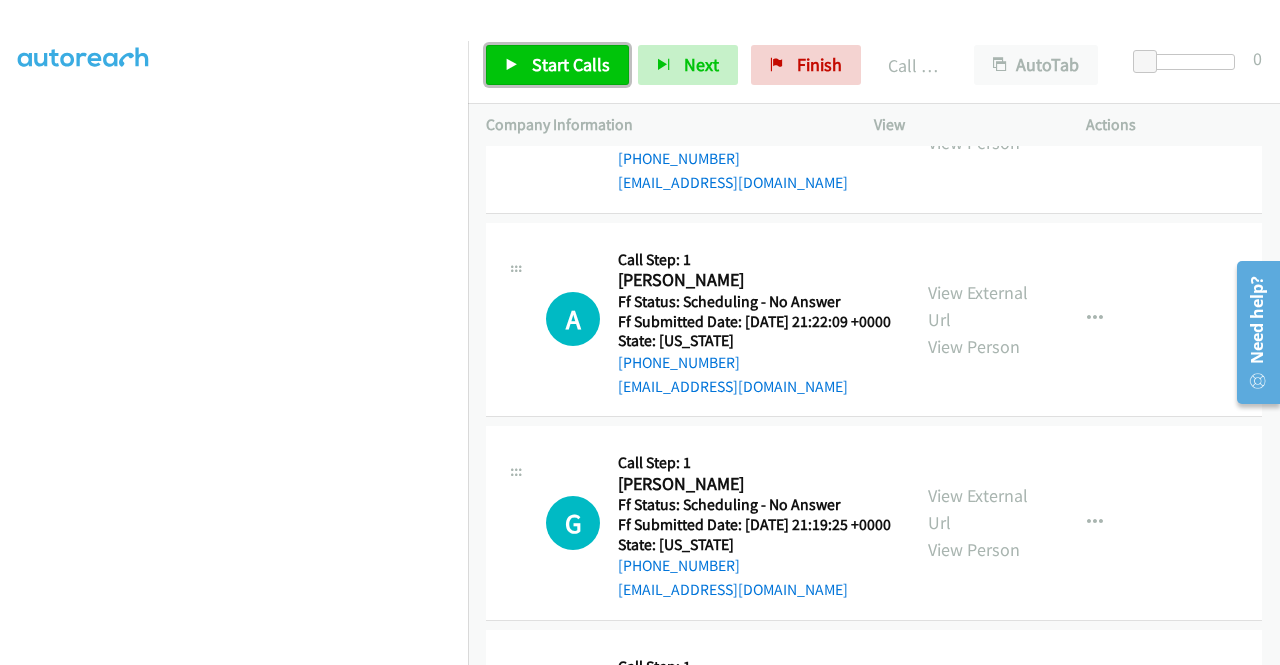 click on "Start Calls" at bounding box center (571, 64) 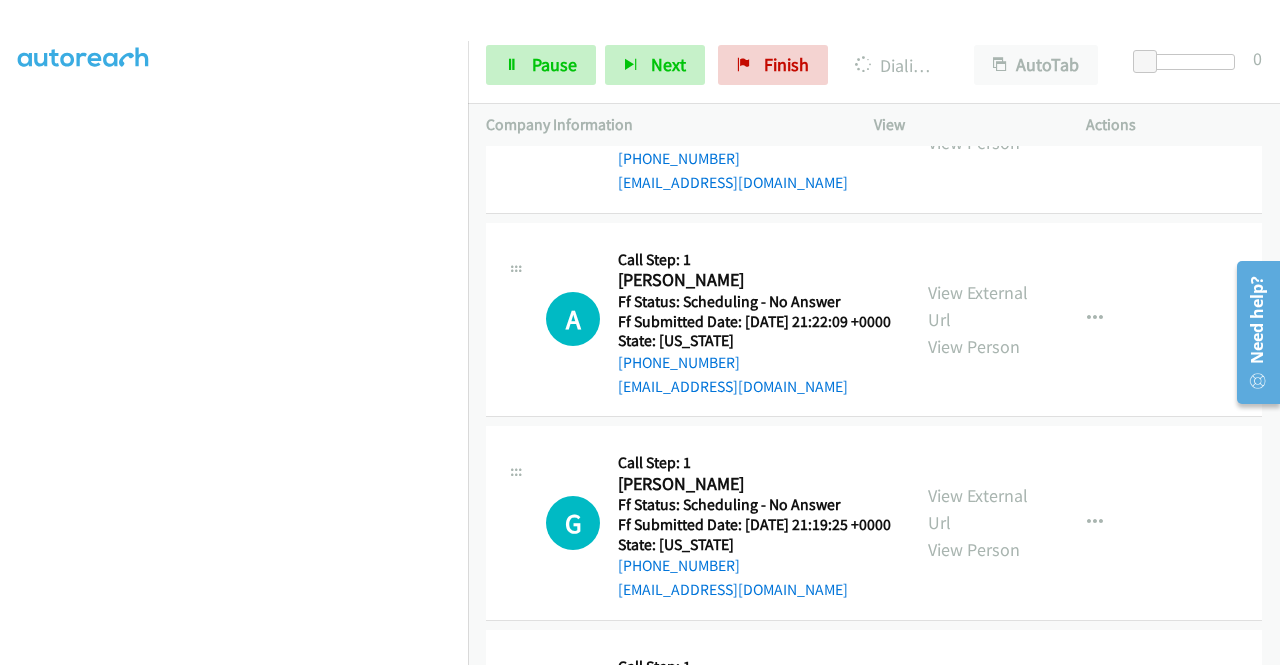 click on "View External Url" at bounding box center [978, -314] 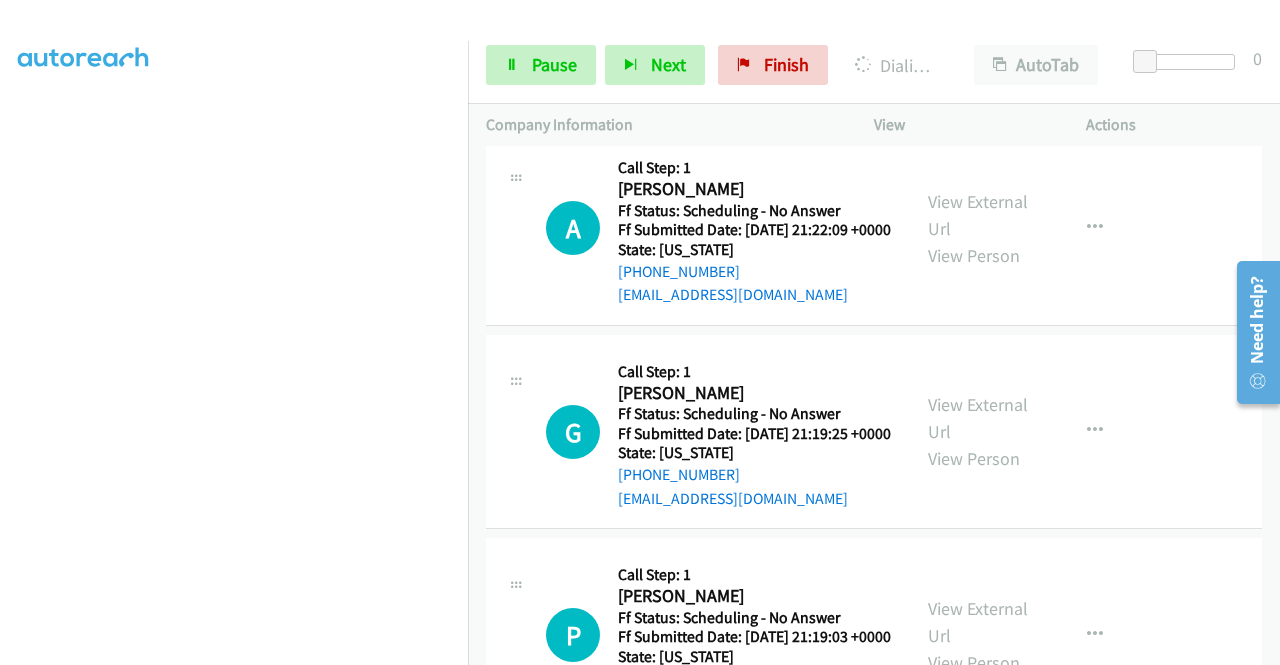 scroll, scrollTop: 8242, scrollLeft: 0, axis: vertical 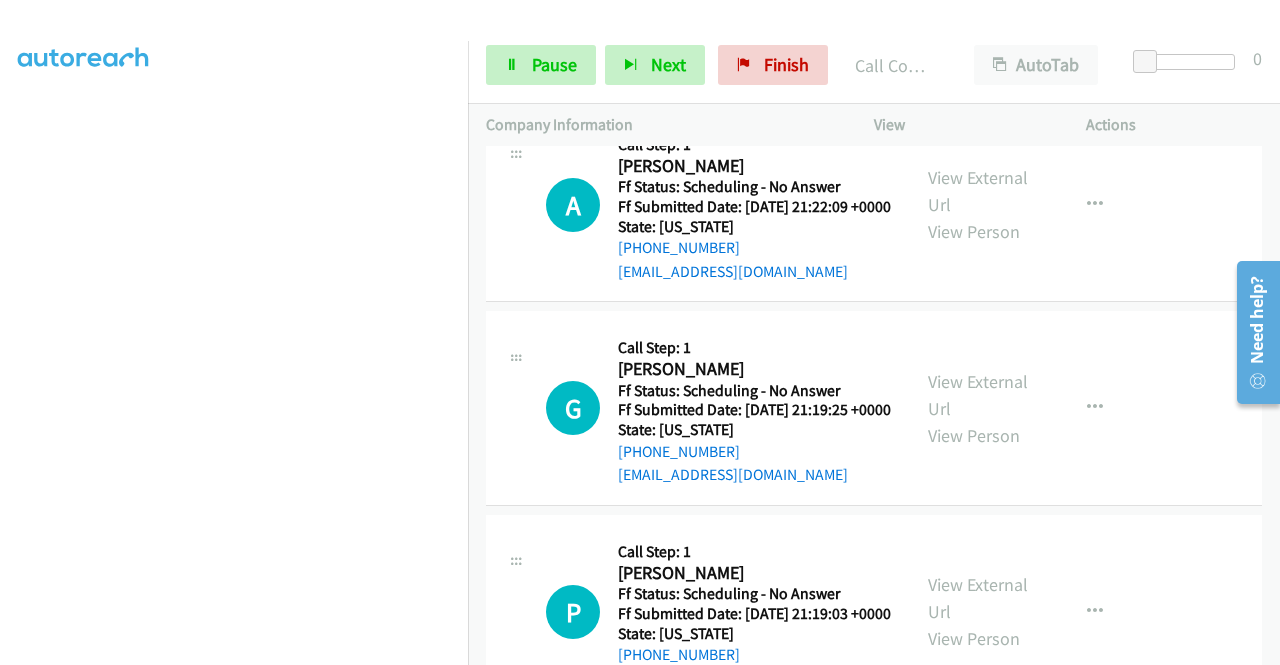 click on "View External Url" at bounding box center [978, -237] 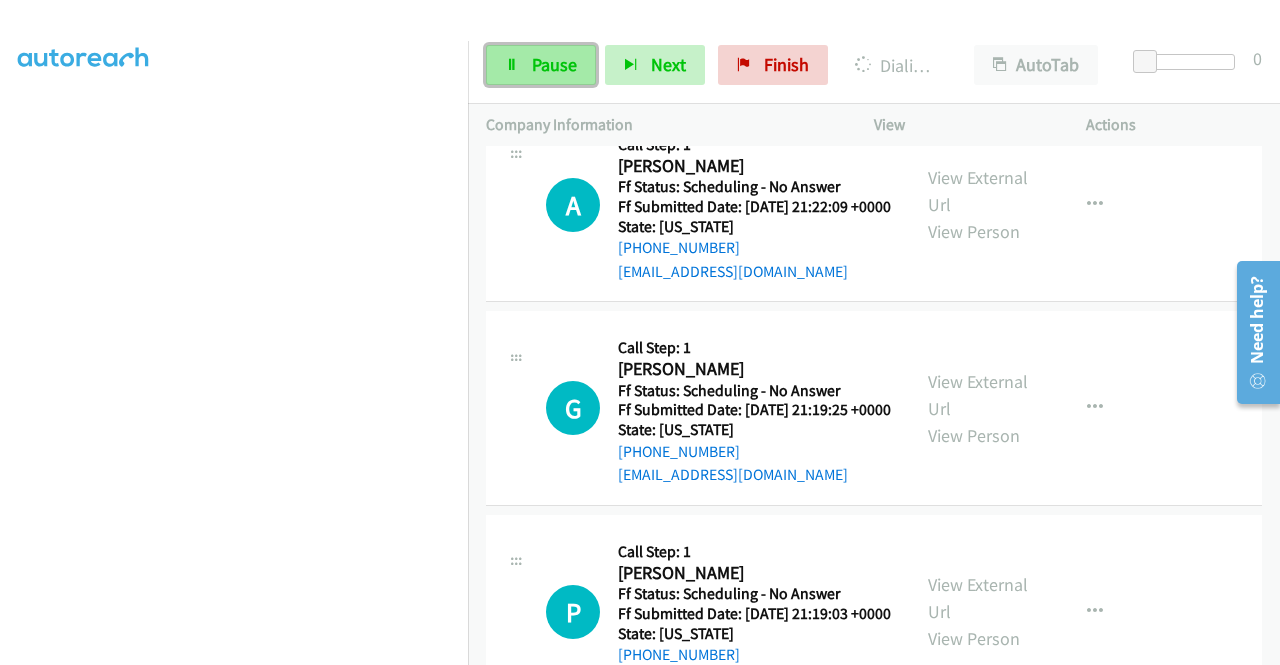 click on "Pause" at bounding box center (541, 65) 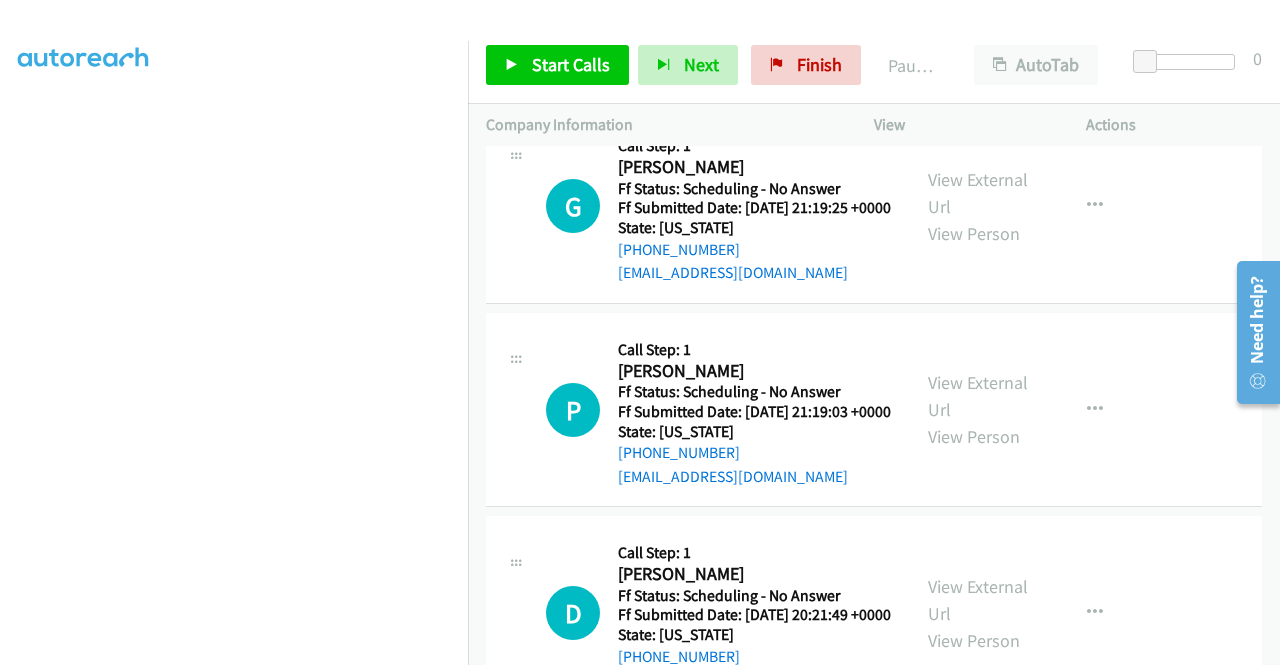 scroll, scrollTop: 8542, scrollLeft: 0, axis: vertical 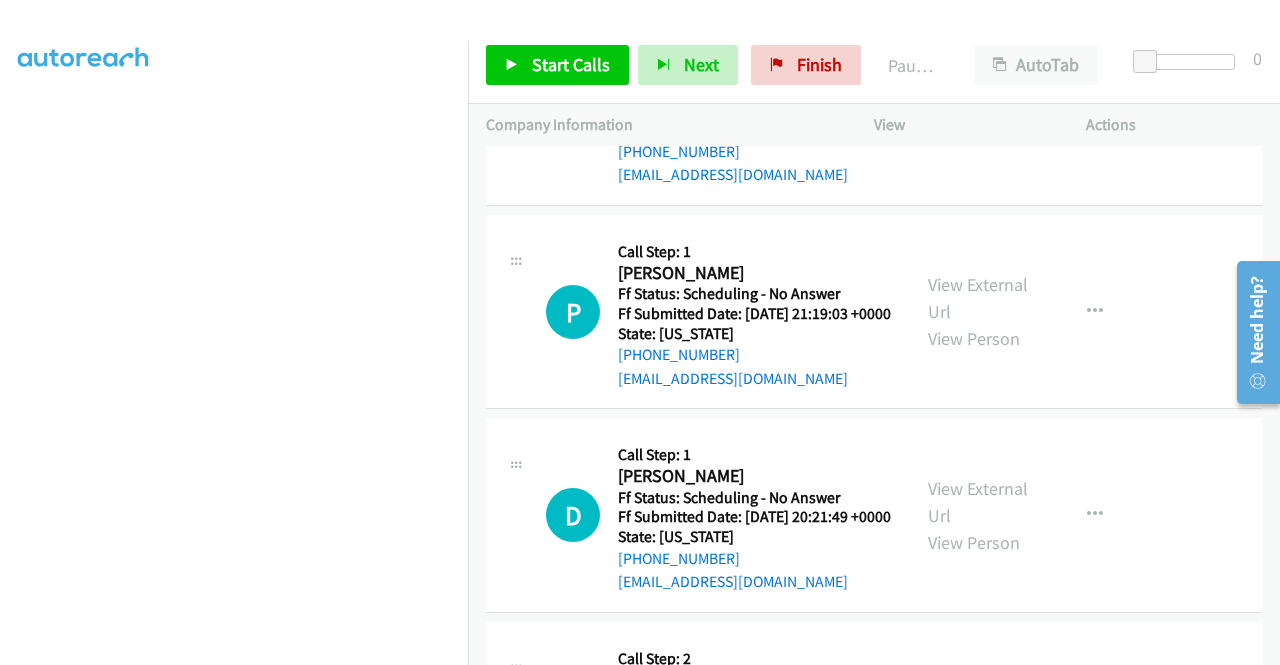 click on "View External Url" at bounding box center (978, -312) 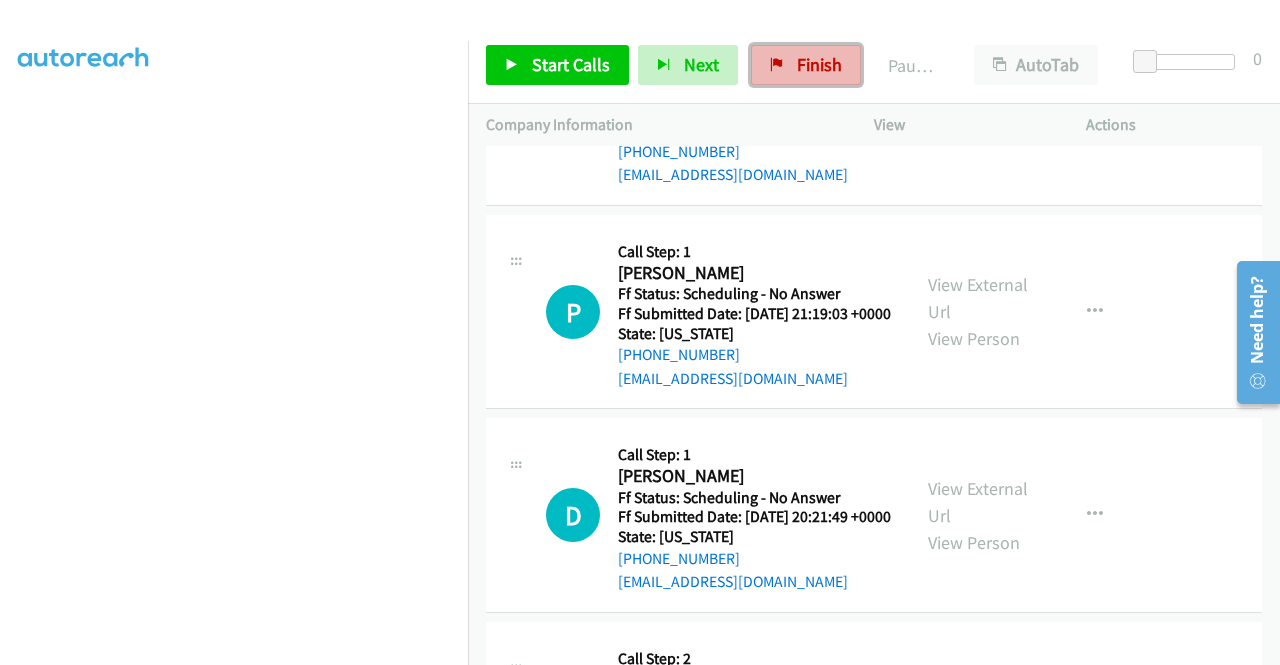 click on "Finish" at bounding box center [819, 64] 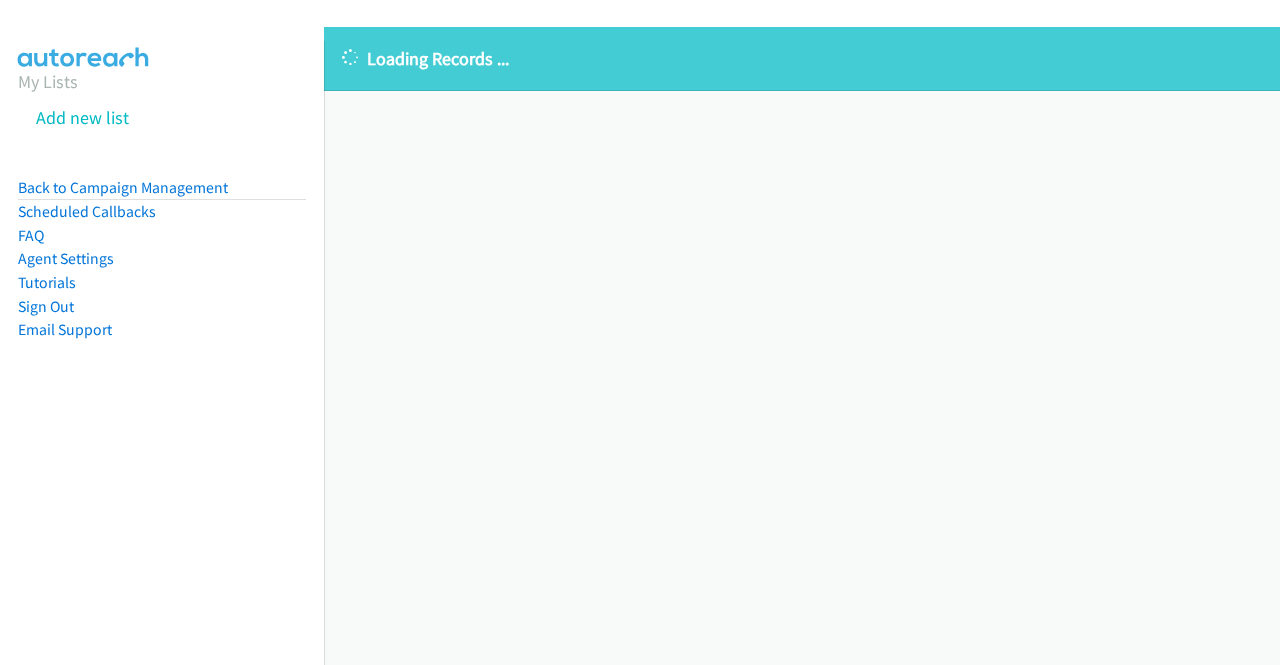 scroll, scrollTop: 0, scrollLeft: 0, axis: both 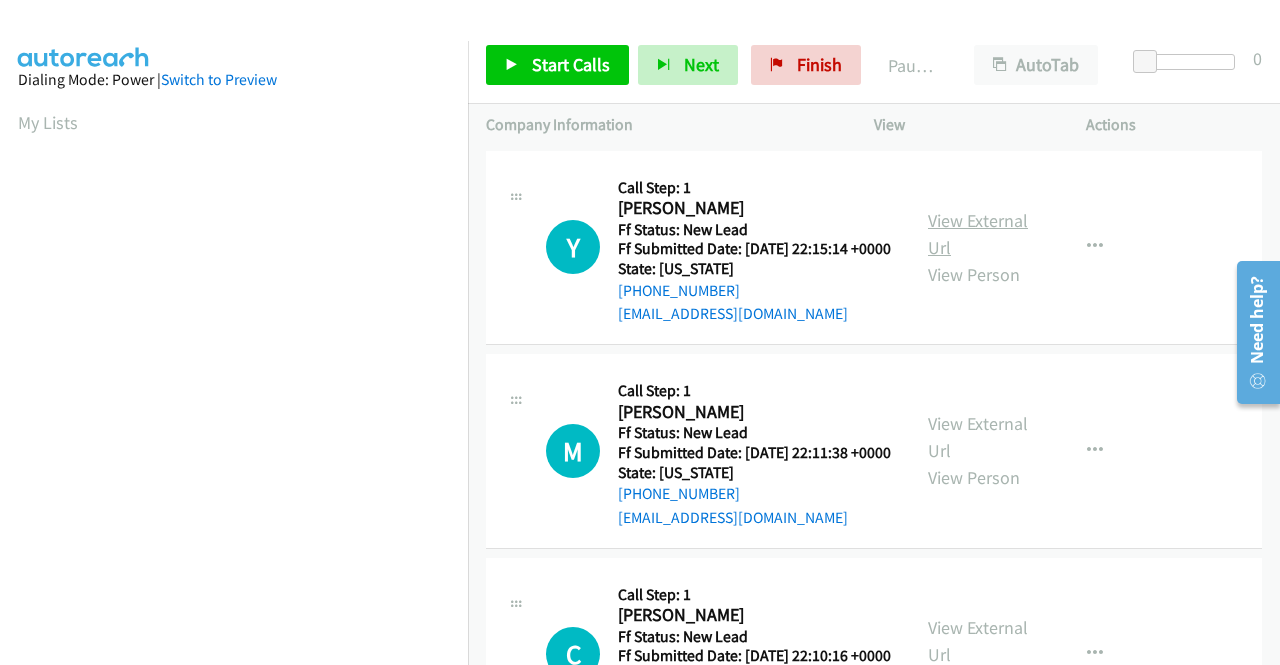 click on "View External Url" at bounding box center [978, 234] 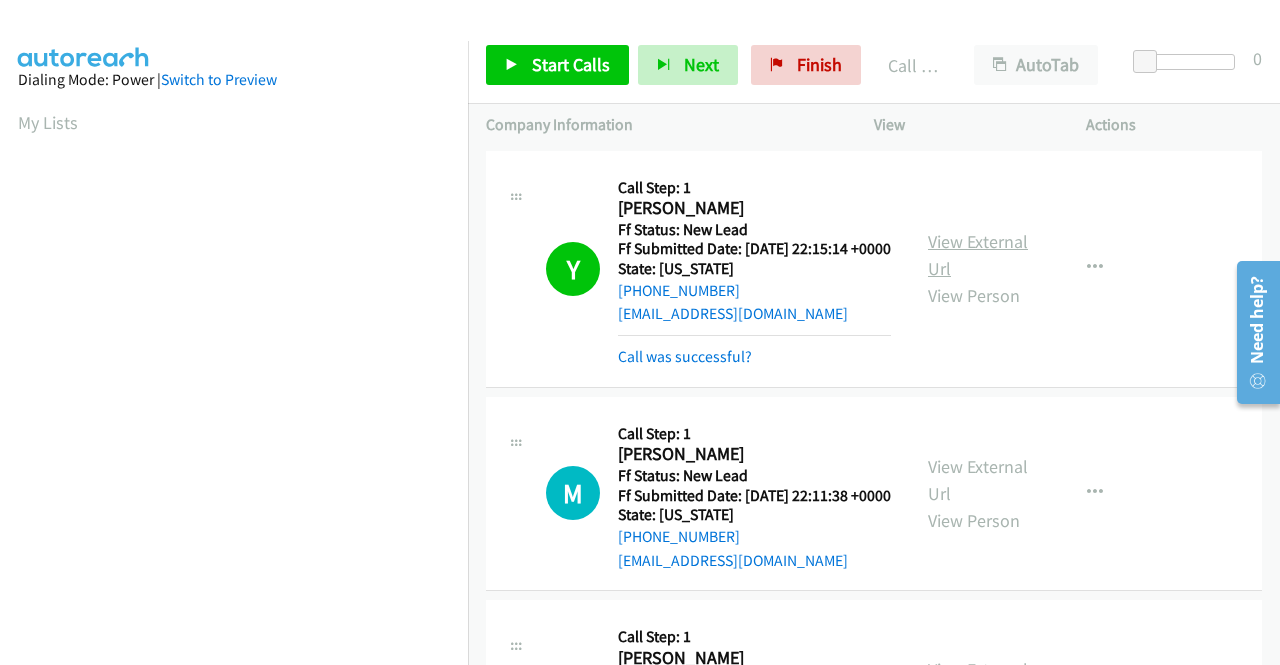 scroll, scrollTop: 456, scrollLeft: 0, axis: vertical 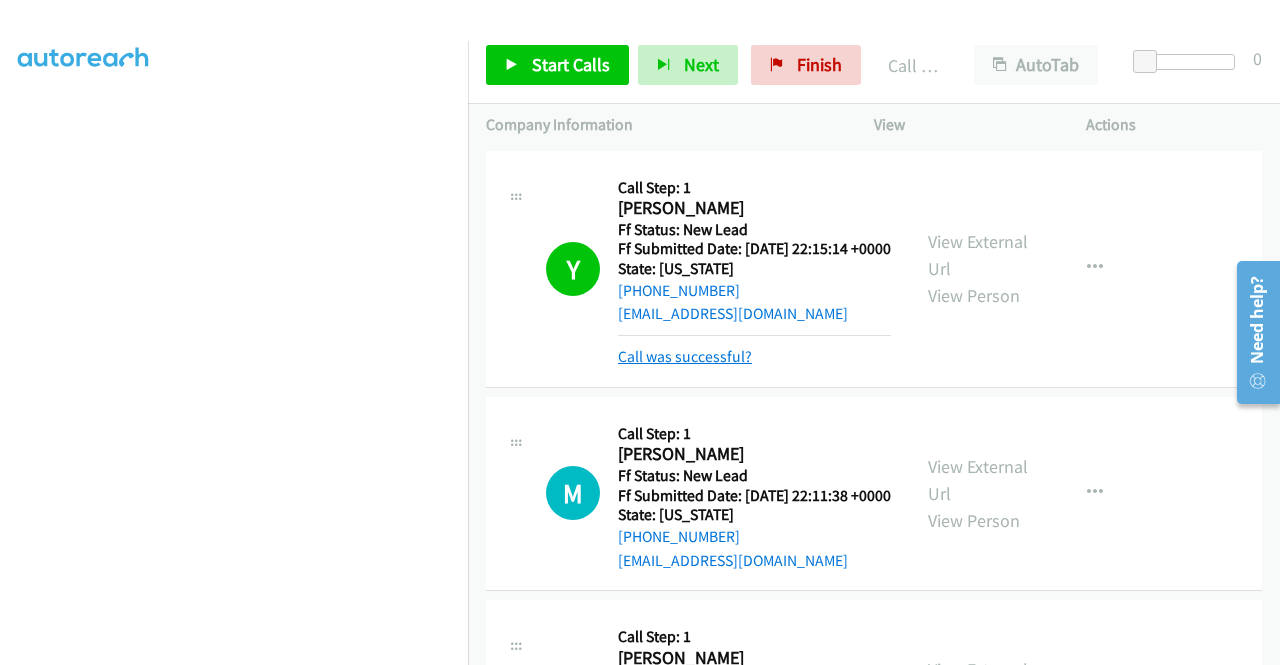 click on "Call was successful?" at bounding box center (685, 356) 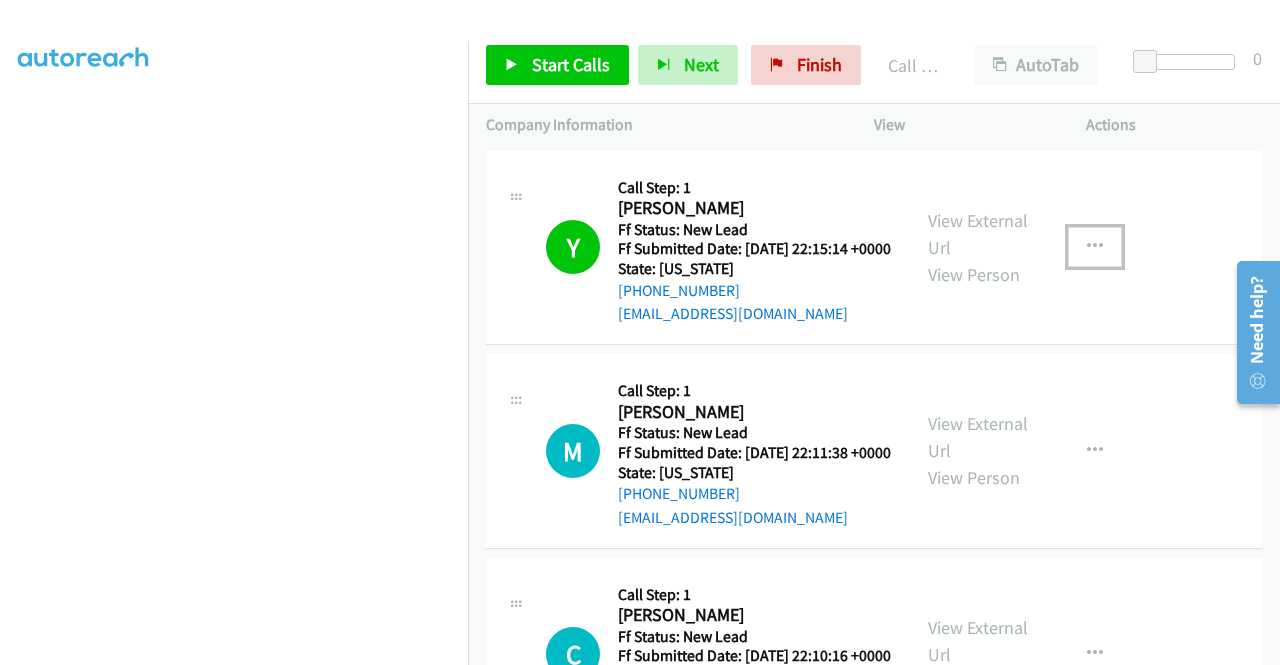 click at bounding box center (1095, 247) 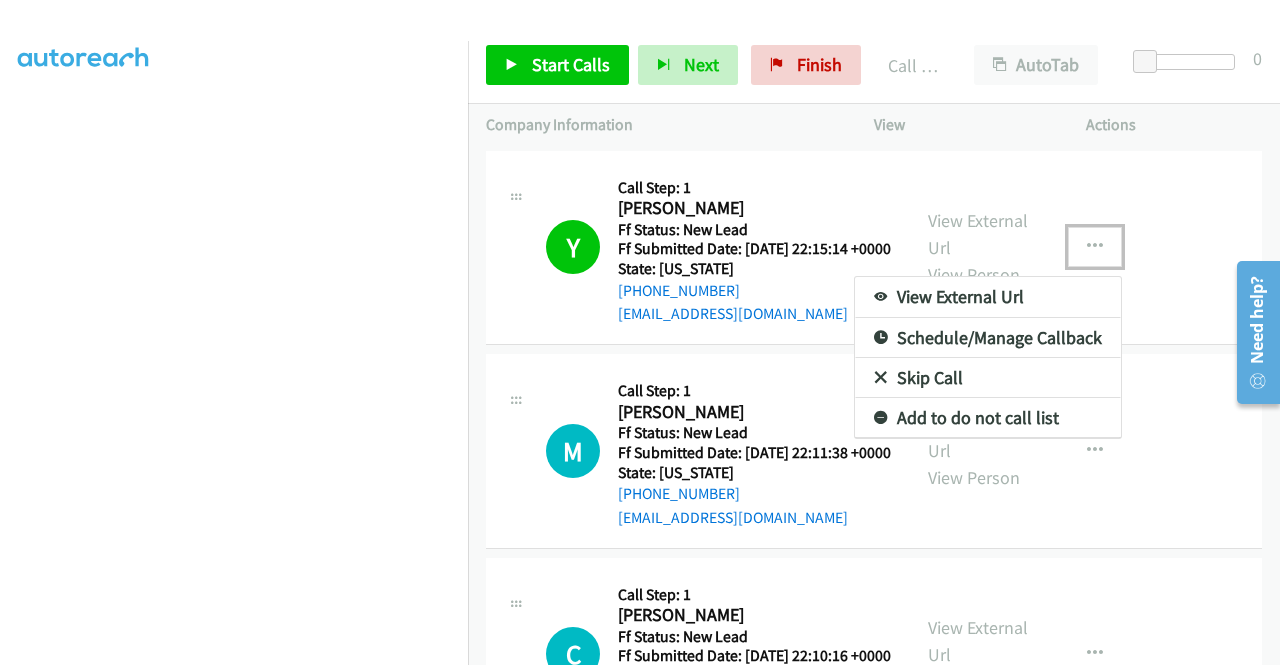 click on "Add to do not call list" at bounding box center [988, 418] 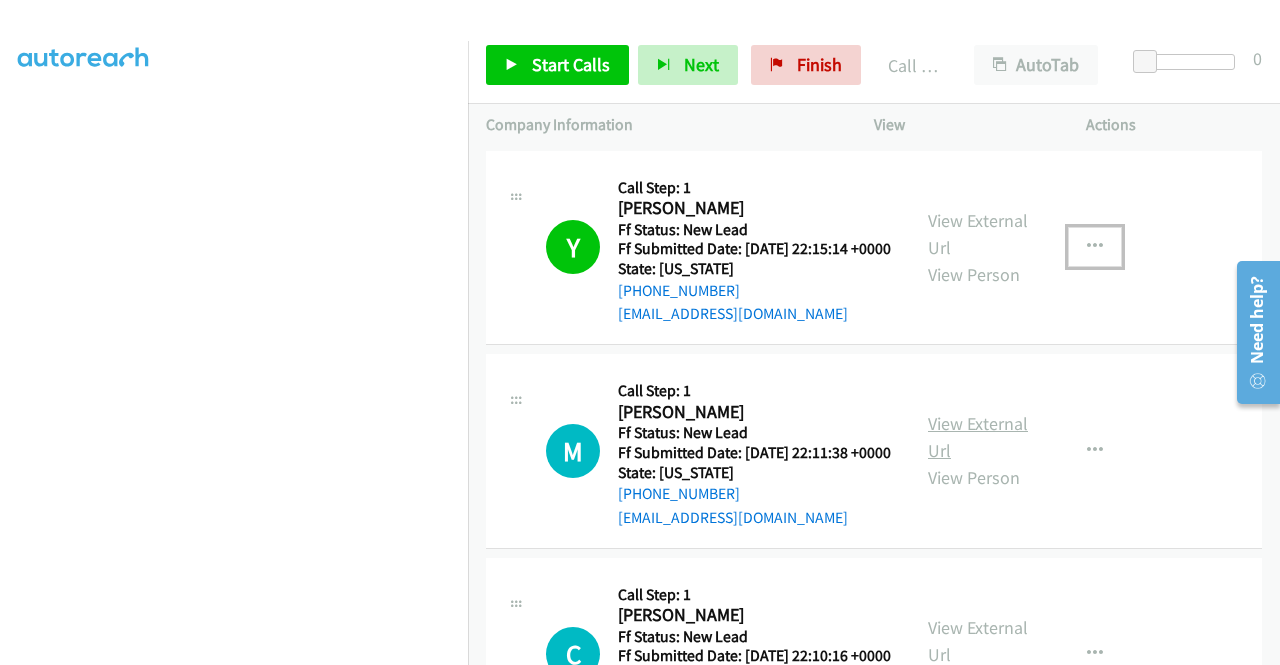 click on "View External Url" at bounding box center (978, 437) 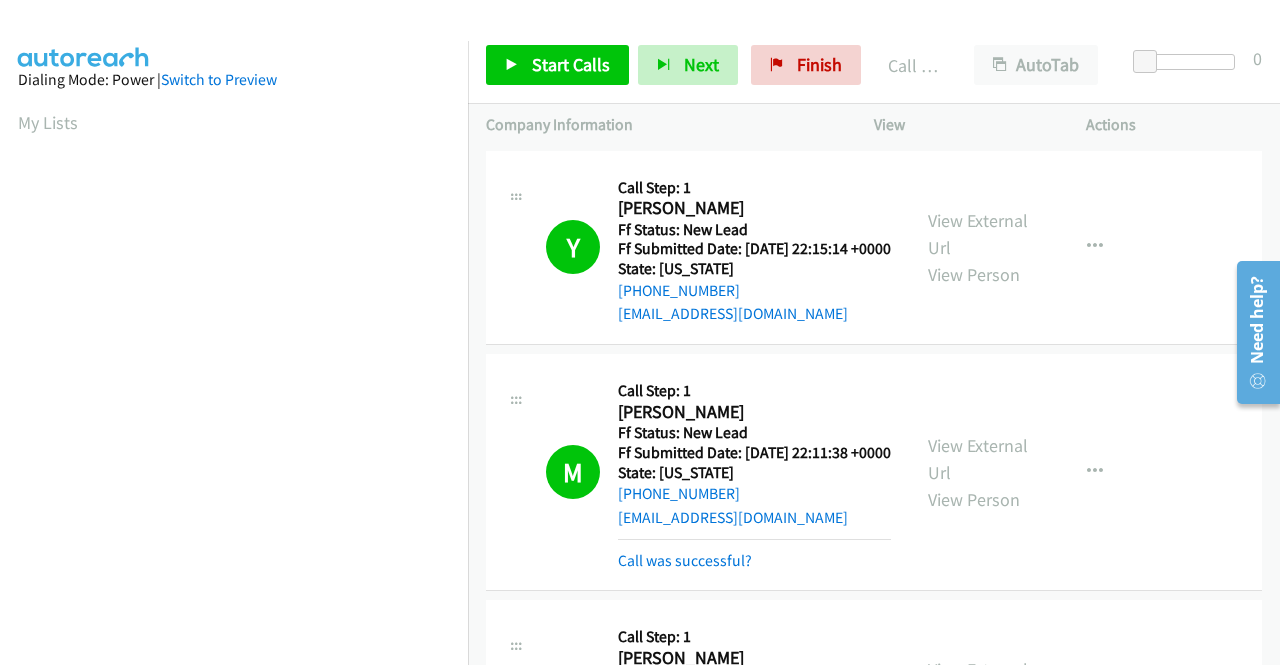 scroll, scrollTop: 456, scrollLeft: 0, axis: vertical 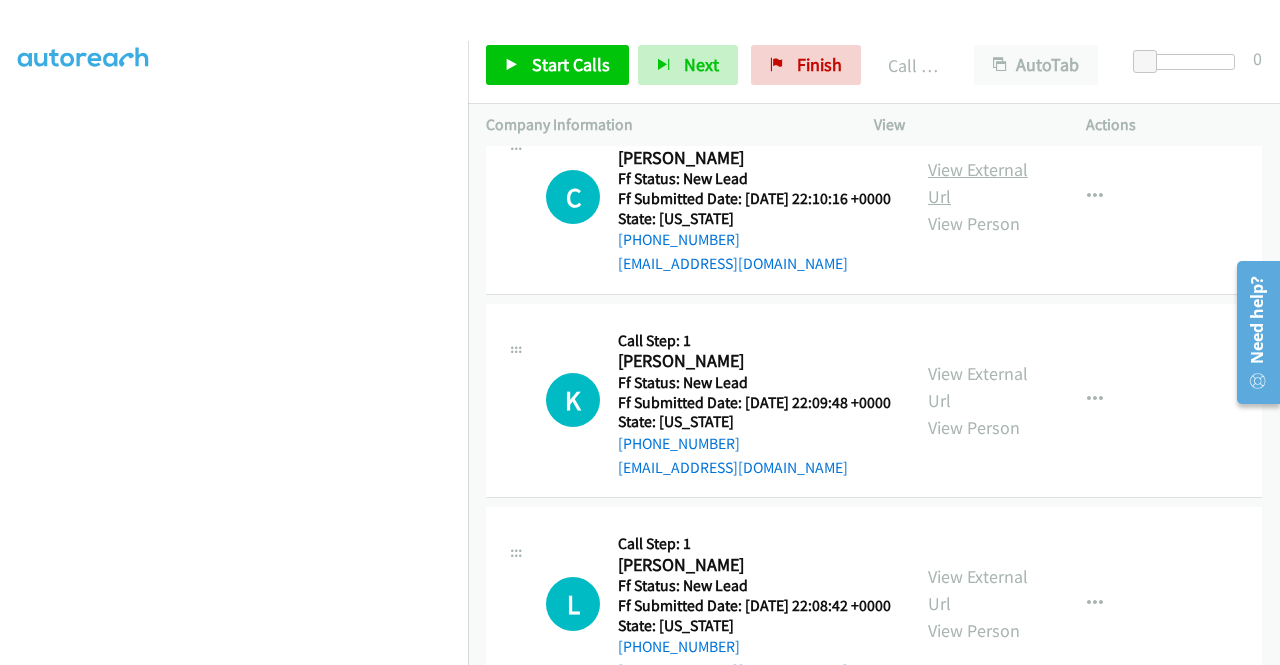 click on "View External Url" at bounding box center (978, 183) 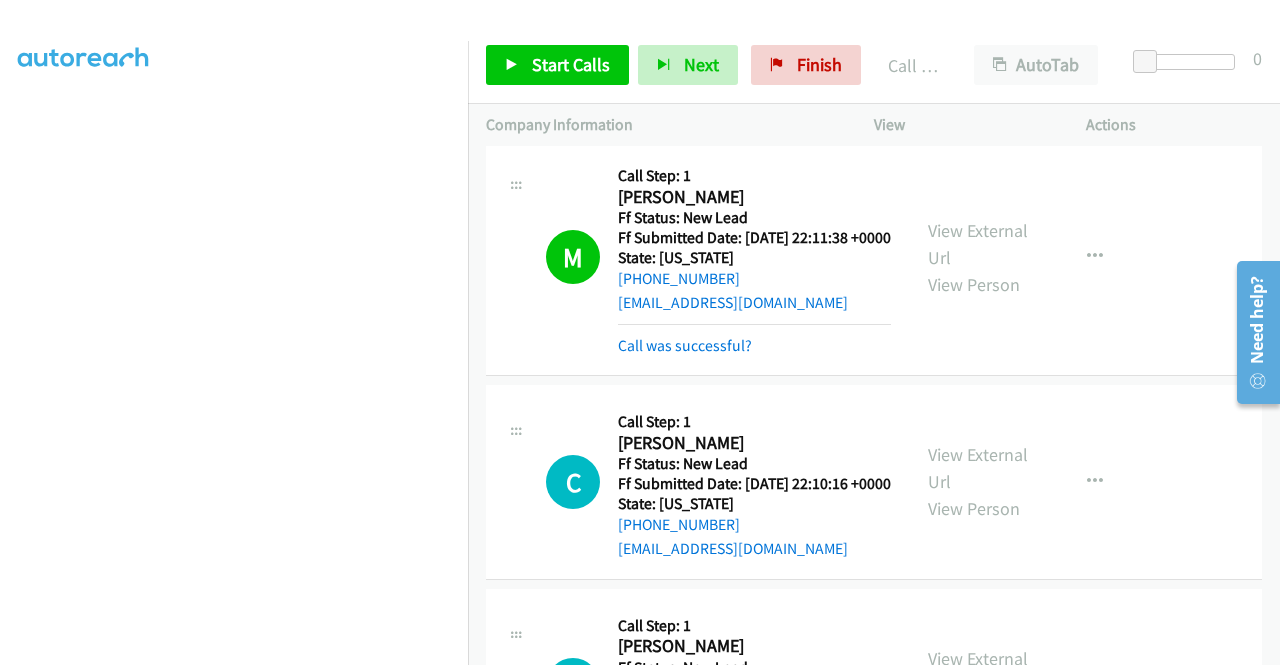 scroll, scrollTop: 200, scrollLeft: 0, axis: vertical 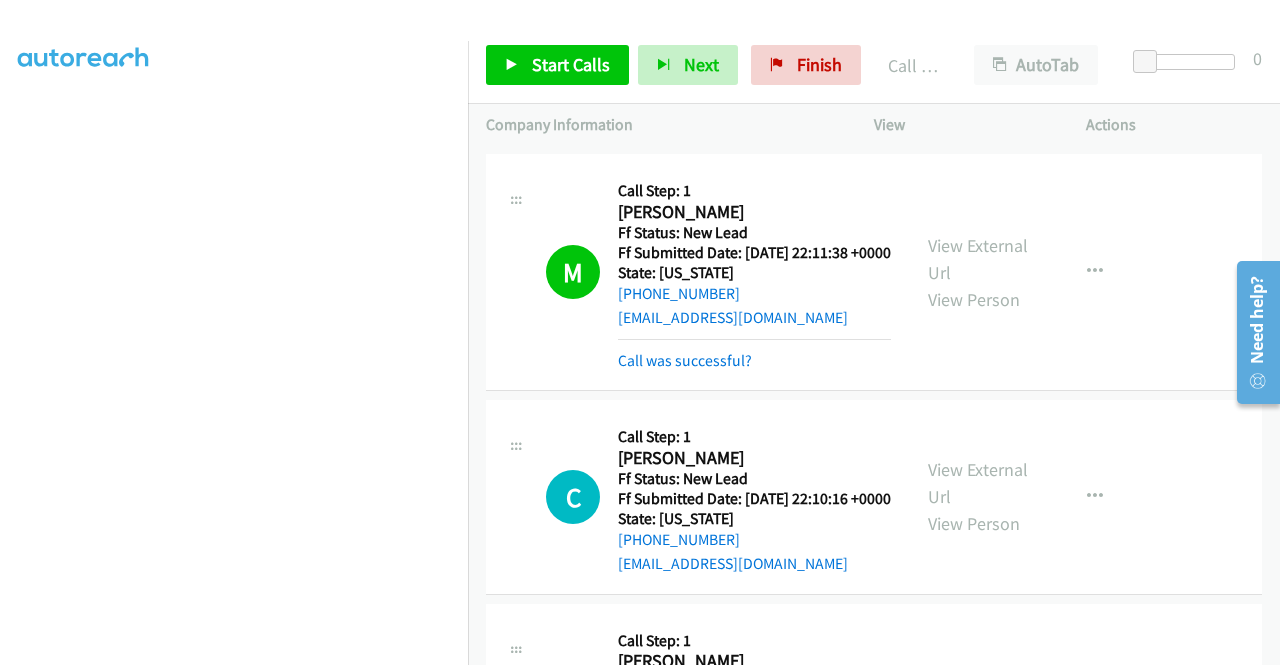 click on "Call was successful?" at bounding box center (754, 361) 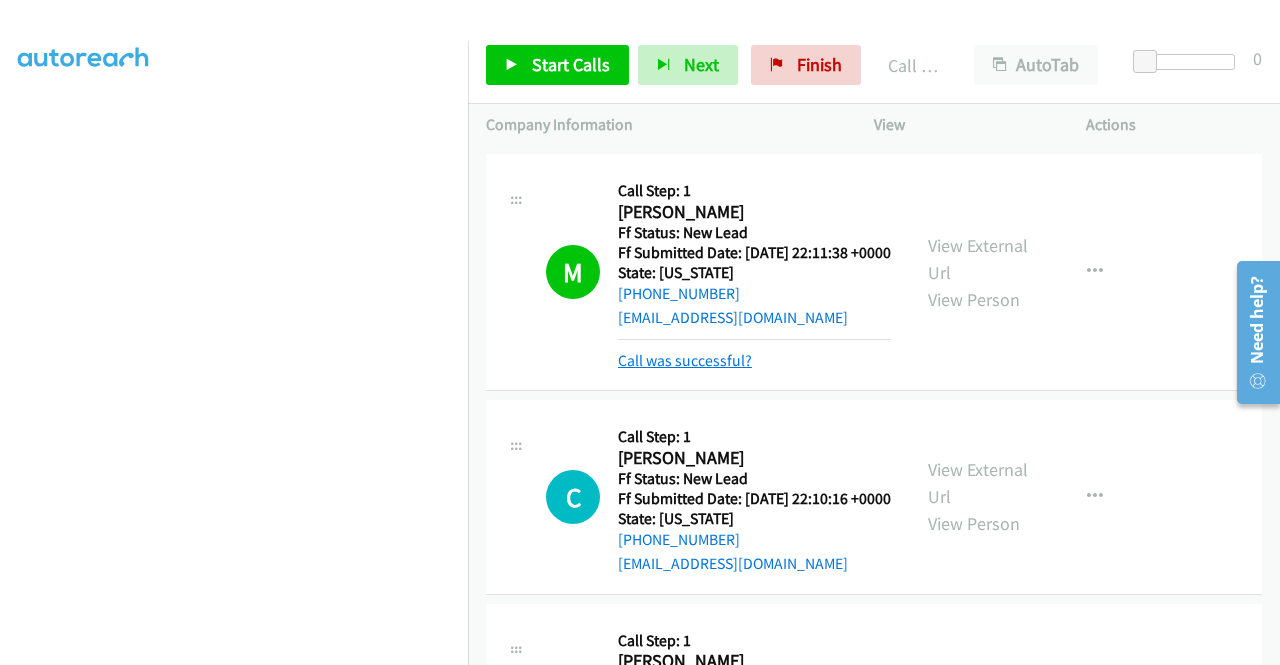 click on "Call was successful?" at bounding box center (685, 360) 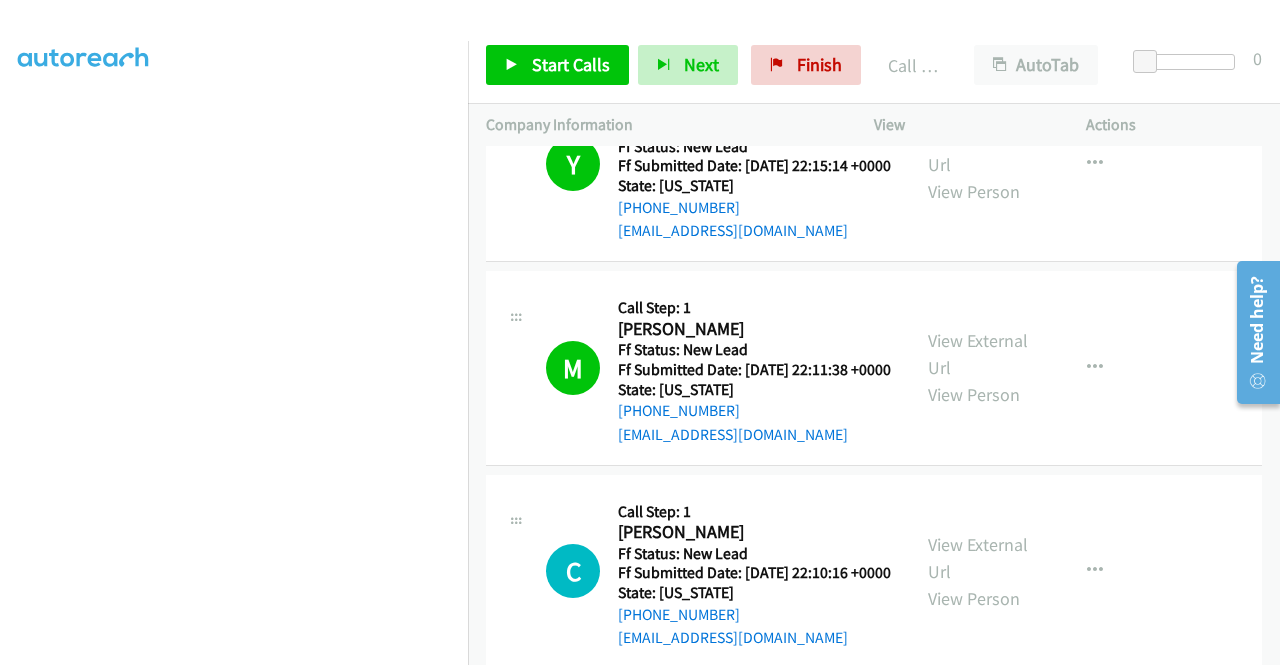 scroll, scrollTop: 0, scrollLeft: 0, axis: both 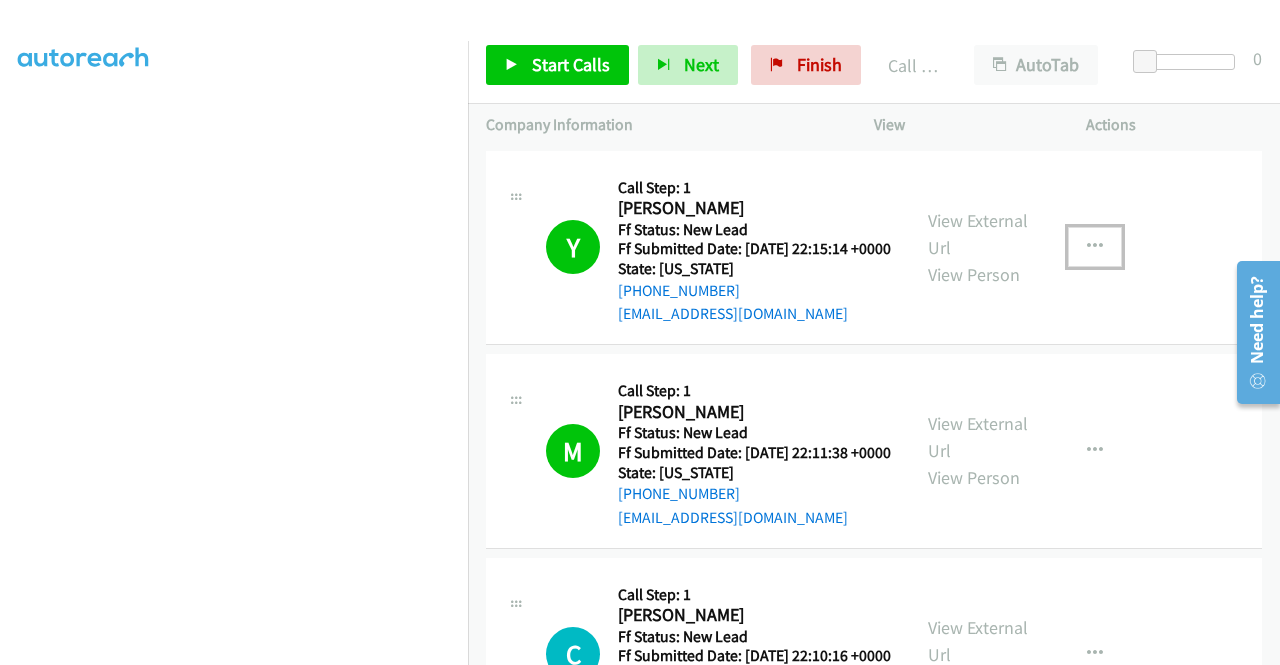 click at bounding box center (1095, 247) 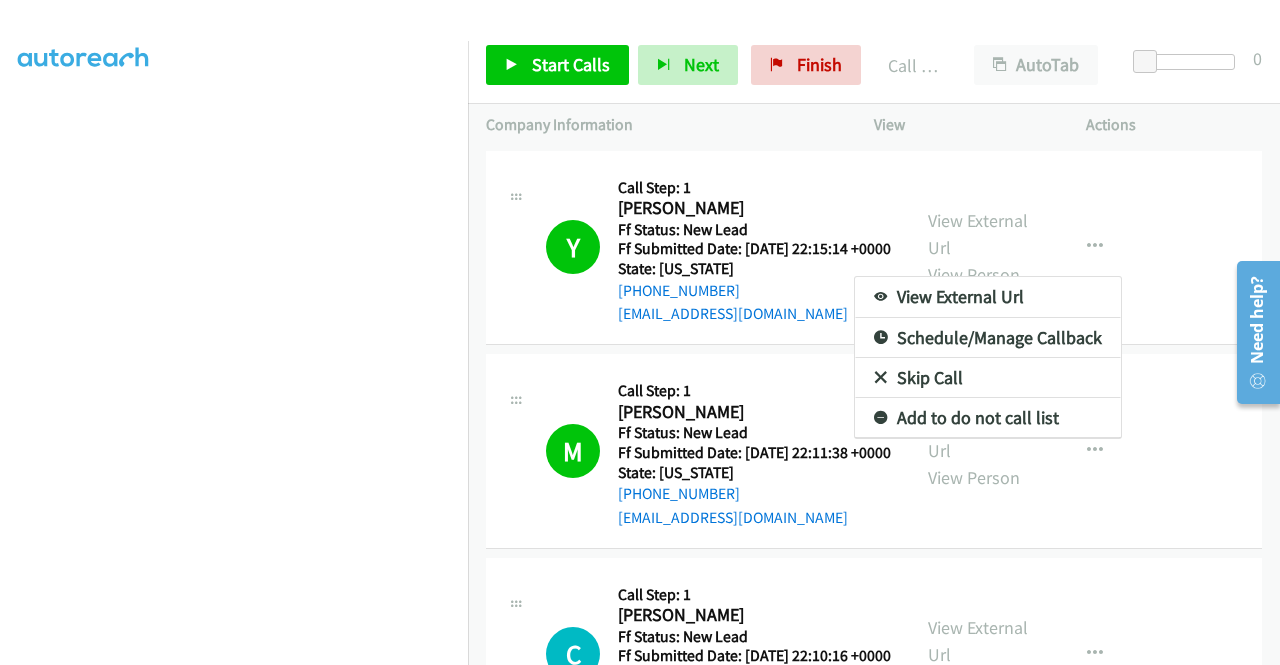 click on "Add to do not call list" at bounding box center [988, 418] 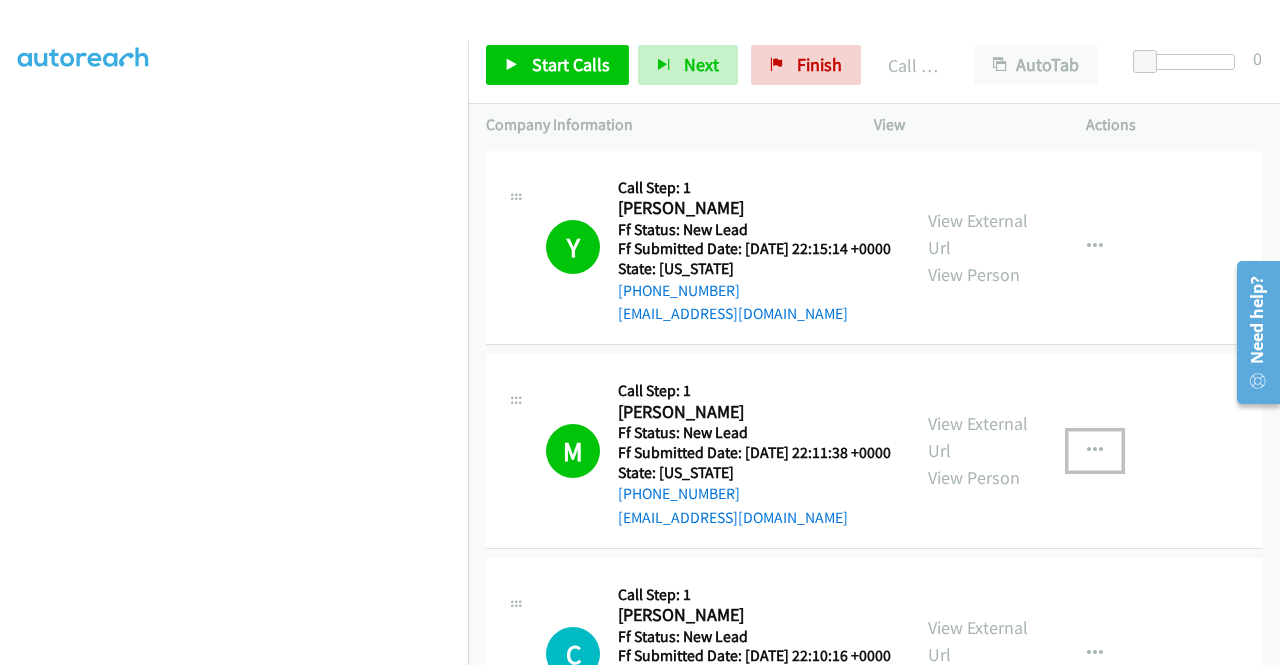 click at bounding box center [1095, 451] 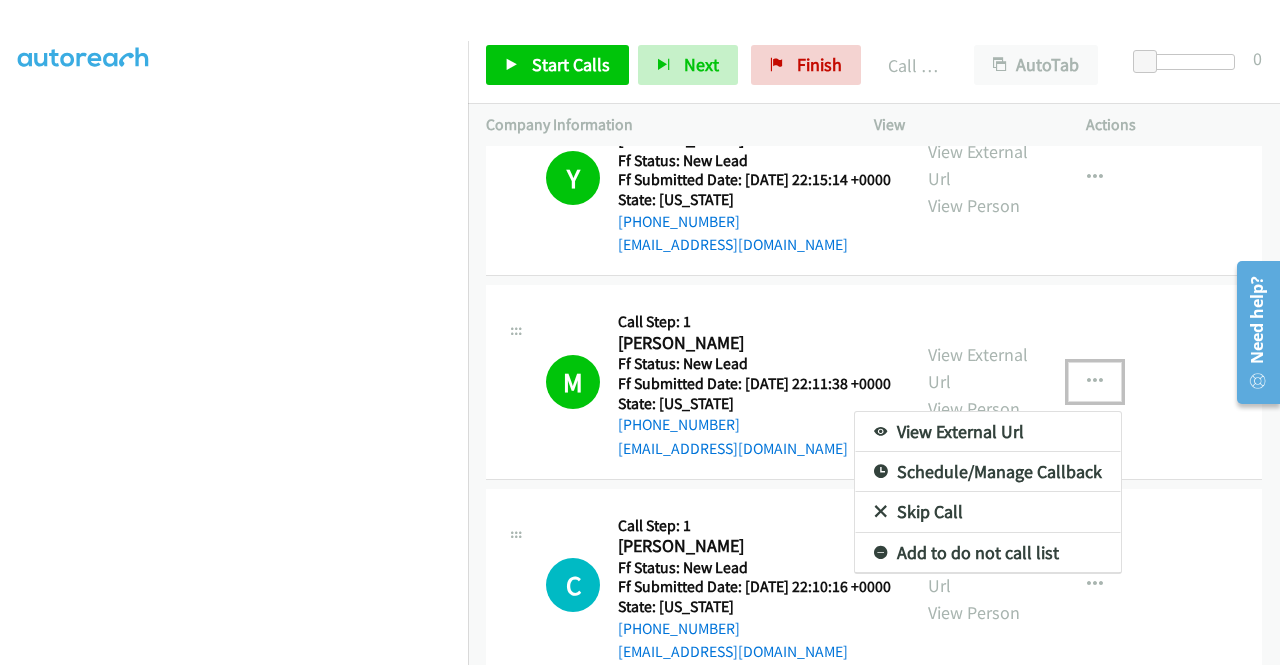 scroll, scrollTop: 100, scrollLeft: 0, axis: vertical 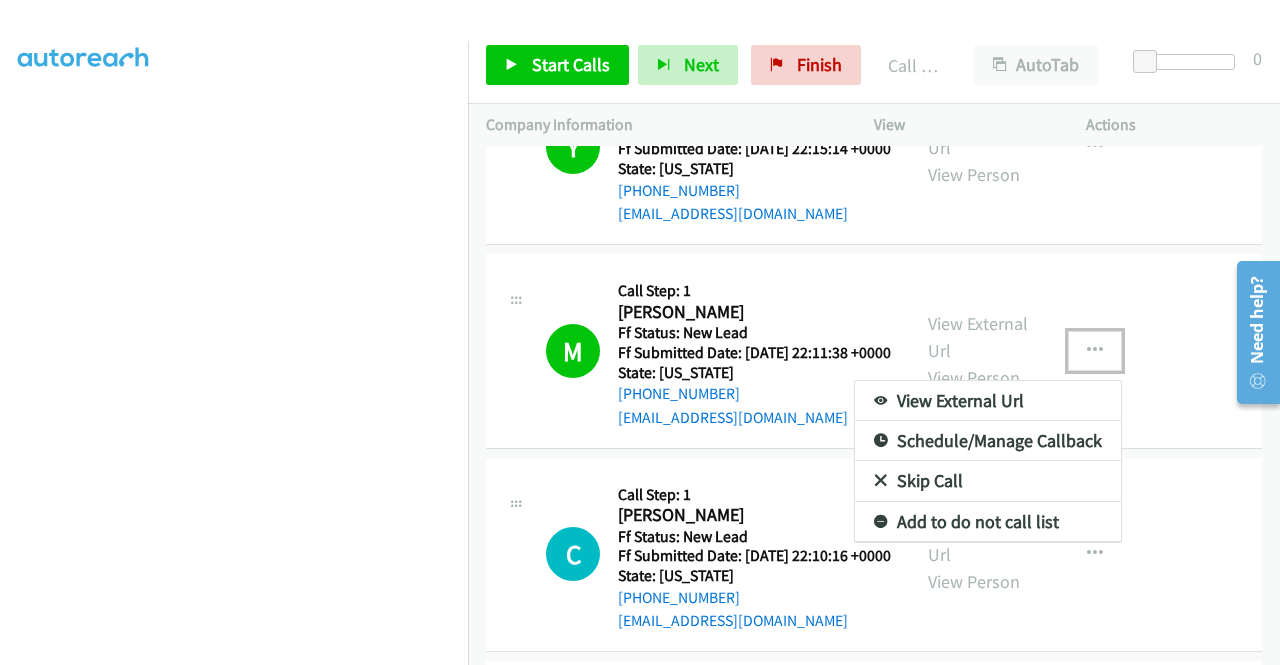 click on "Add to do not call list" at bounding box center [988, 522] 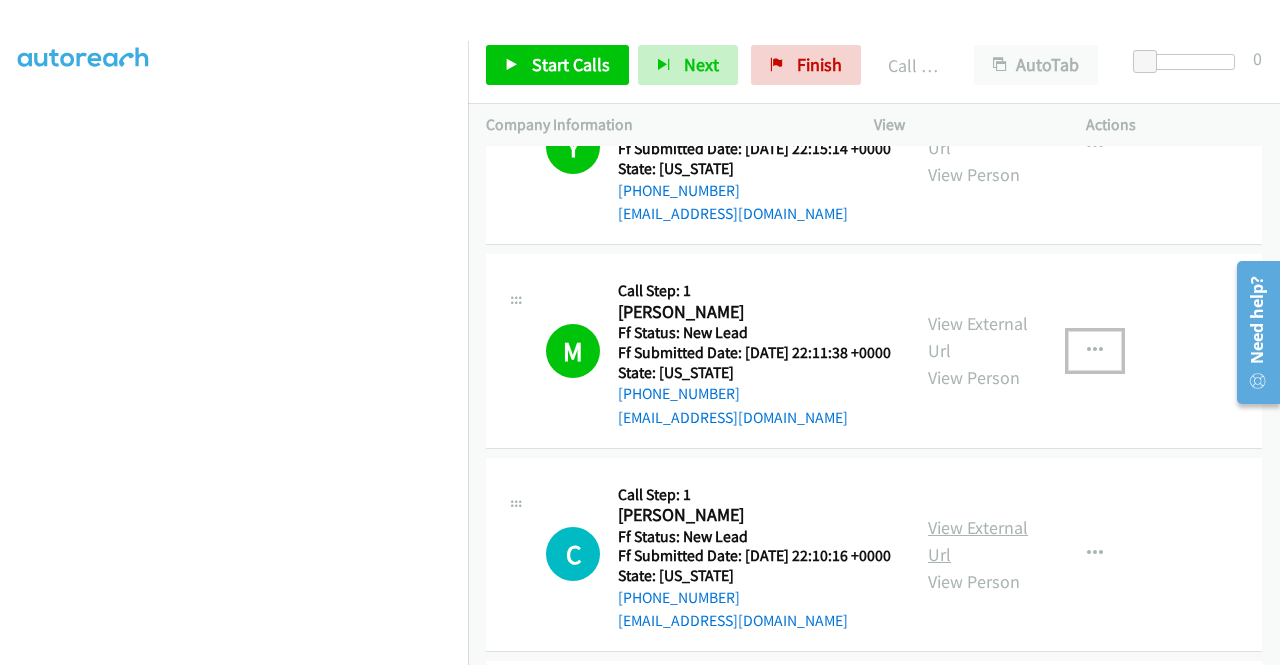 click on "View External Url" at bounding box center [978, 541] 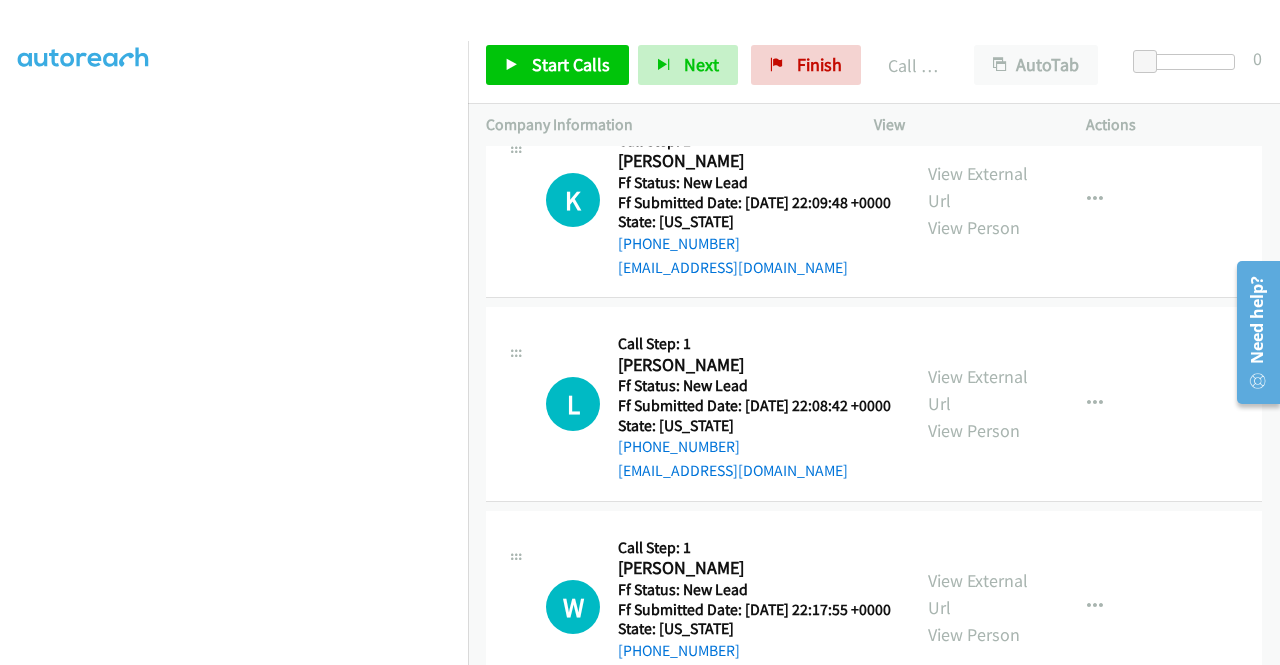 scroll, scrollTop: 600, scrollLeft: 0, axis: vertical 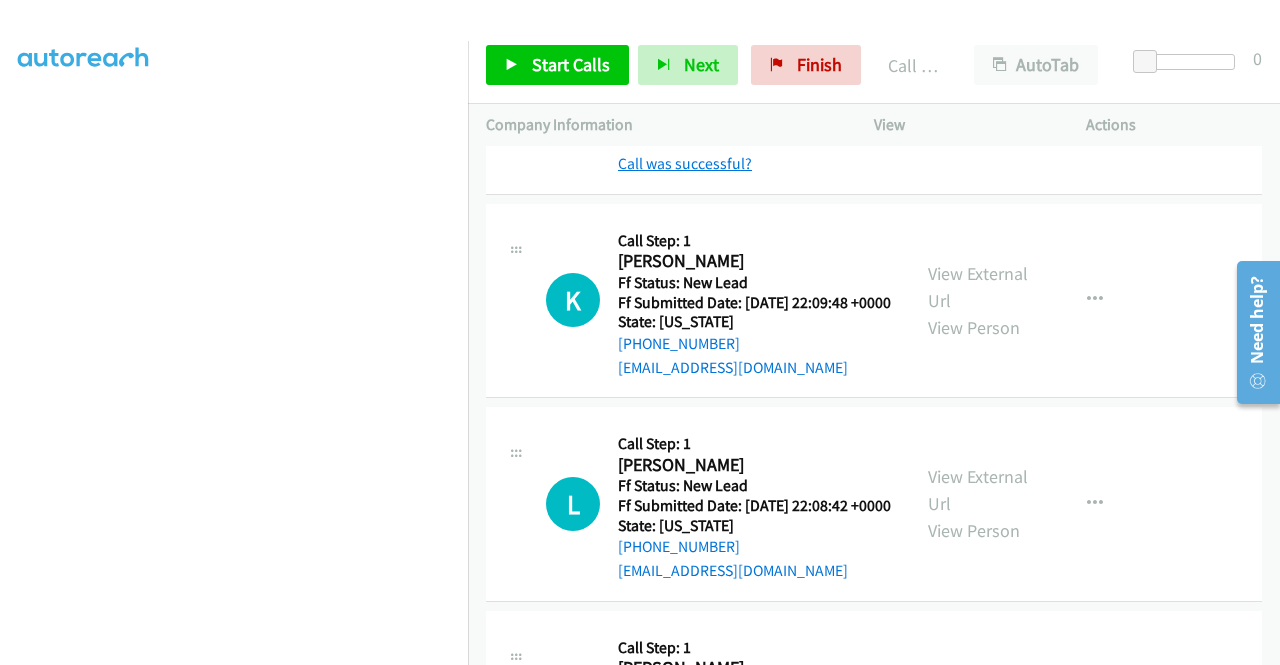 click on "Call was successful?" at bounding box center (685, 163) 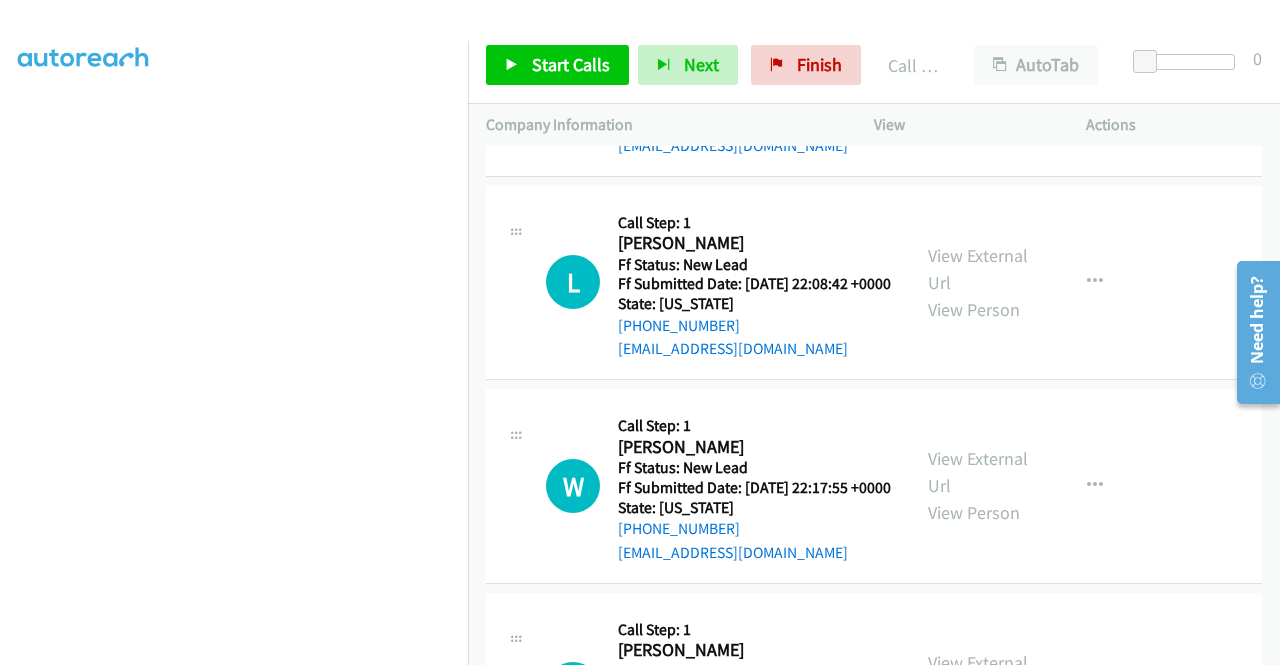 scroll, scrollTop: 679, scrollLeft: 0, axis: vertical 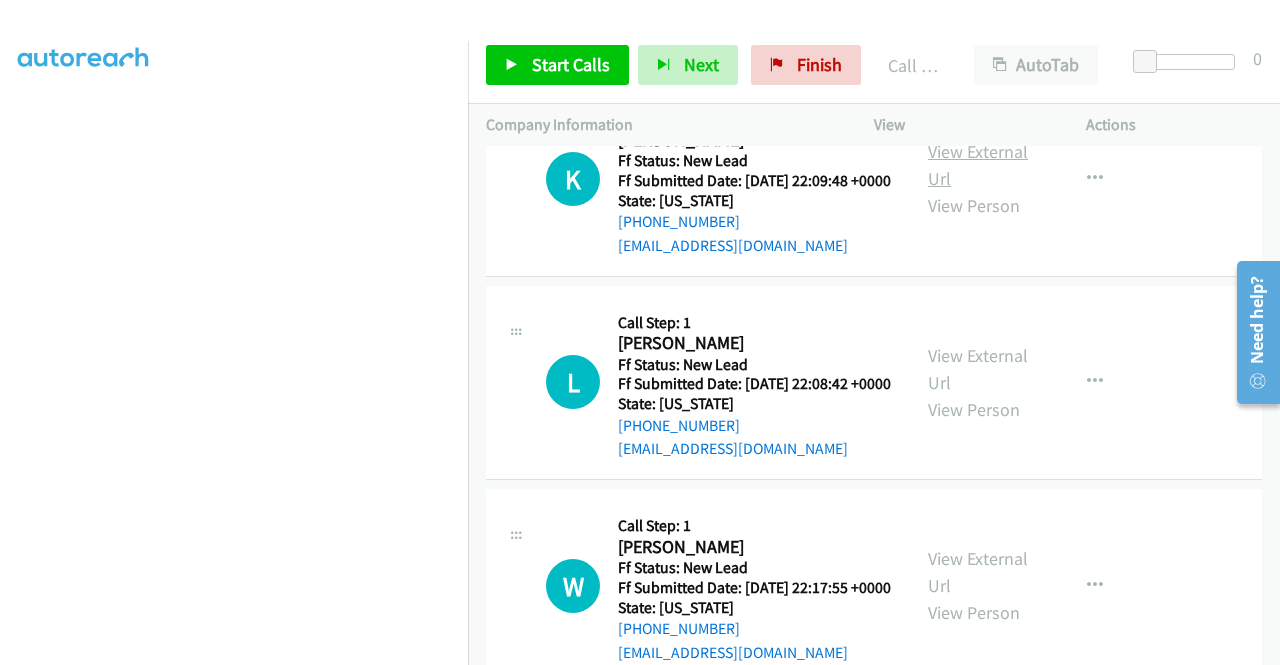click on "View External Url" at bounding box center [978, 165] 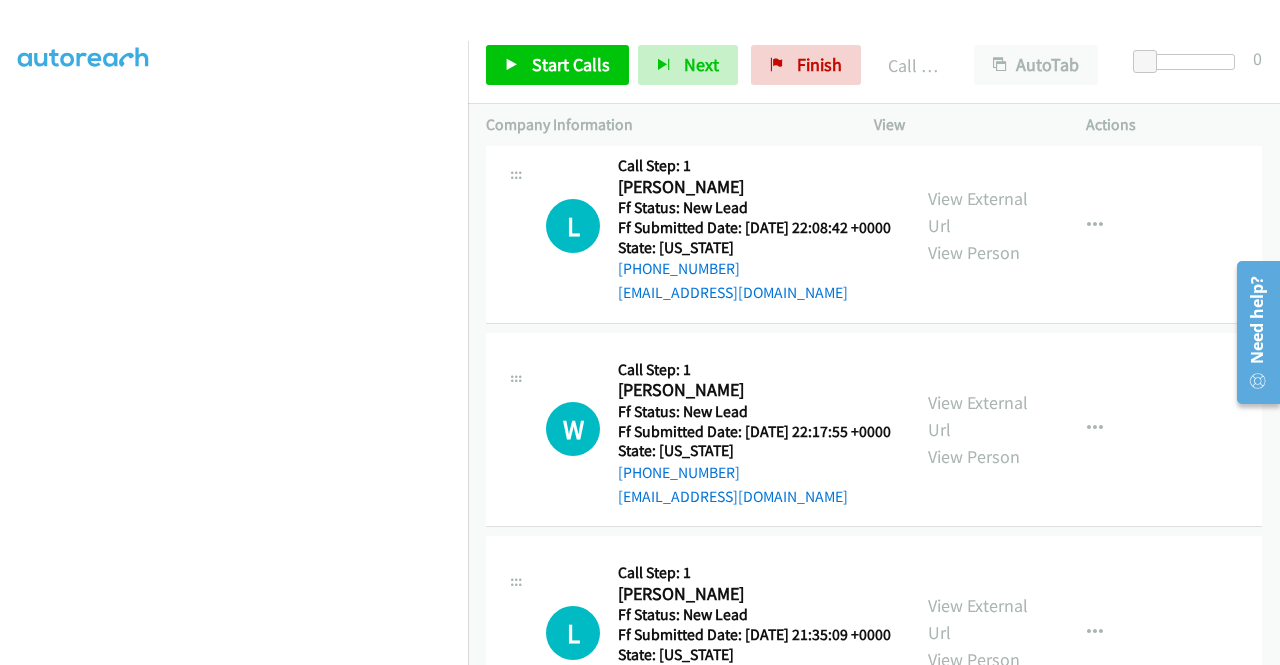 scroll, scrollTop: 879, scrollLeft: 0, axis: vertical 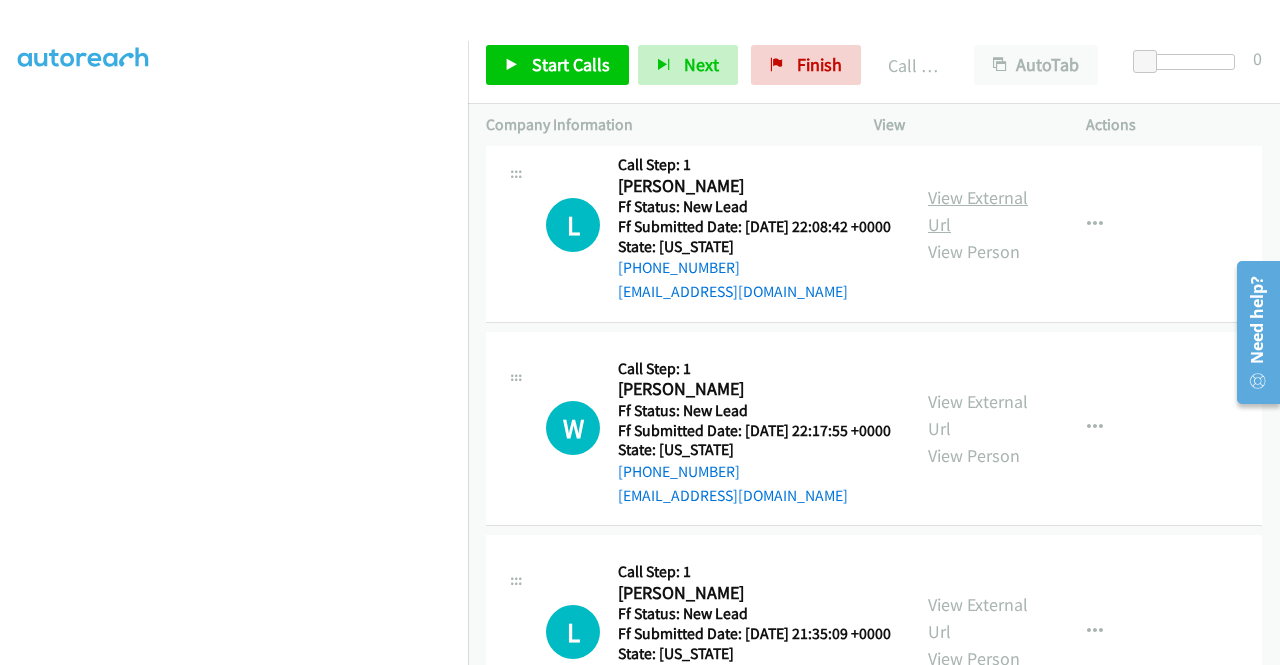 click on "View External Url" at bounding box center (978, 211) 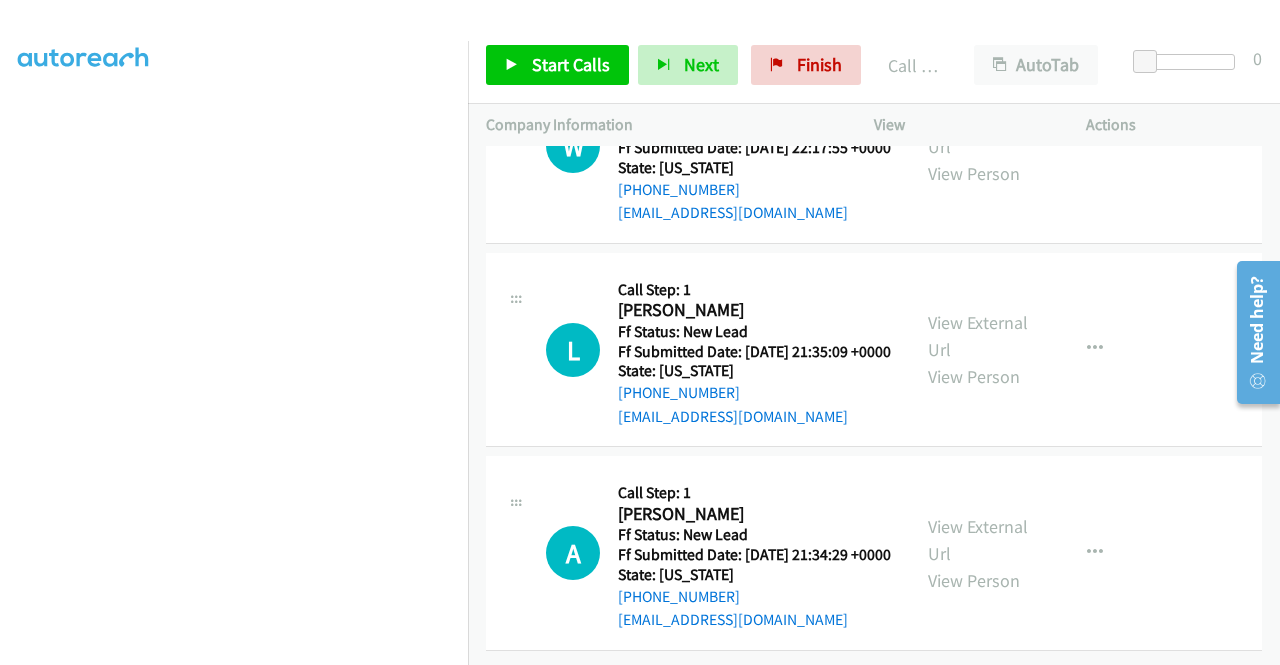 scroll, scrollTop: 1279, scrollLeft: 0, axis: vertical 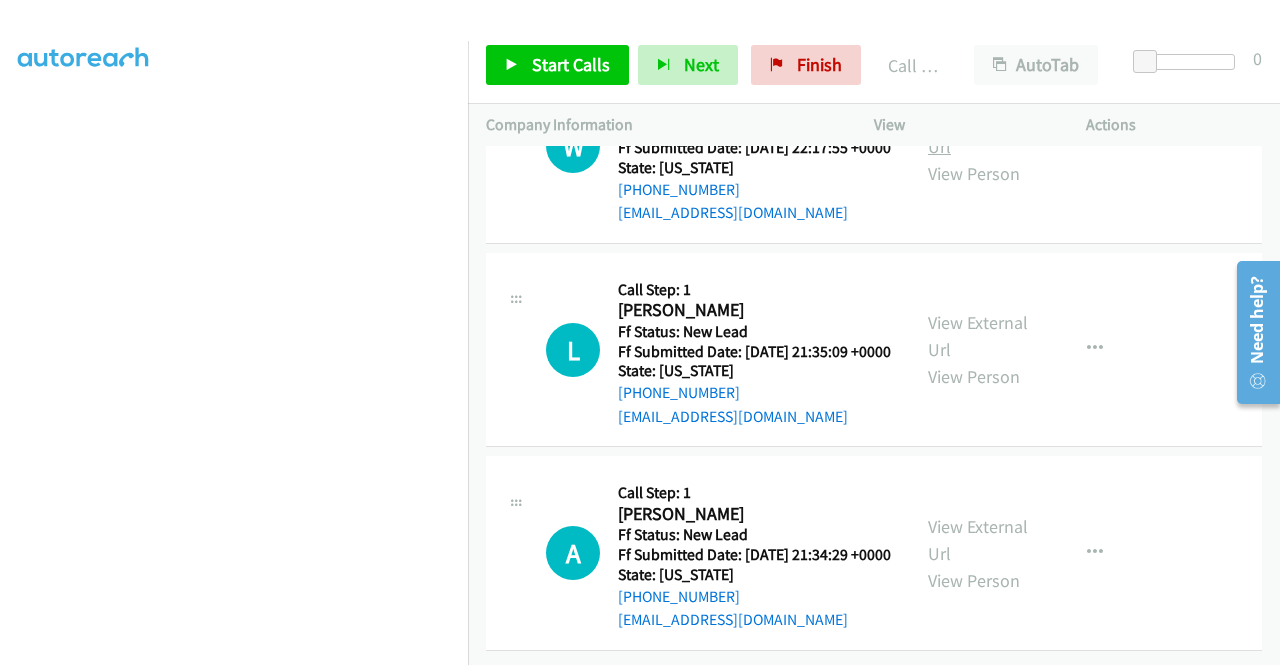 click on "View External Url" at bounding box center [978, 133] 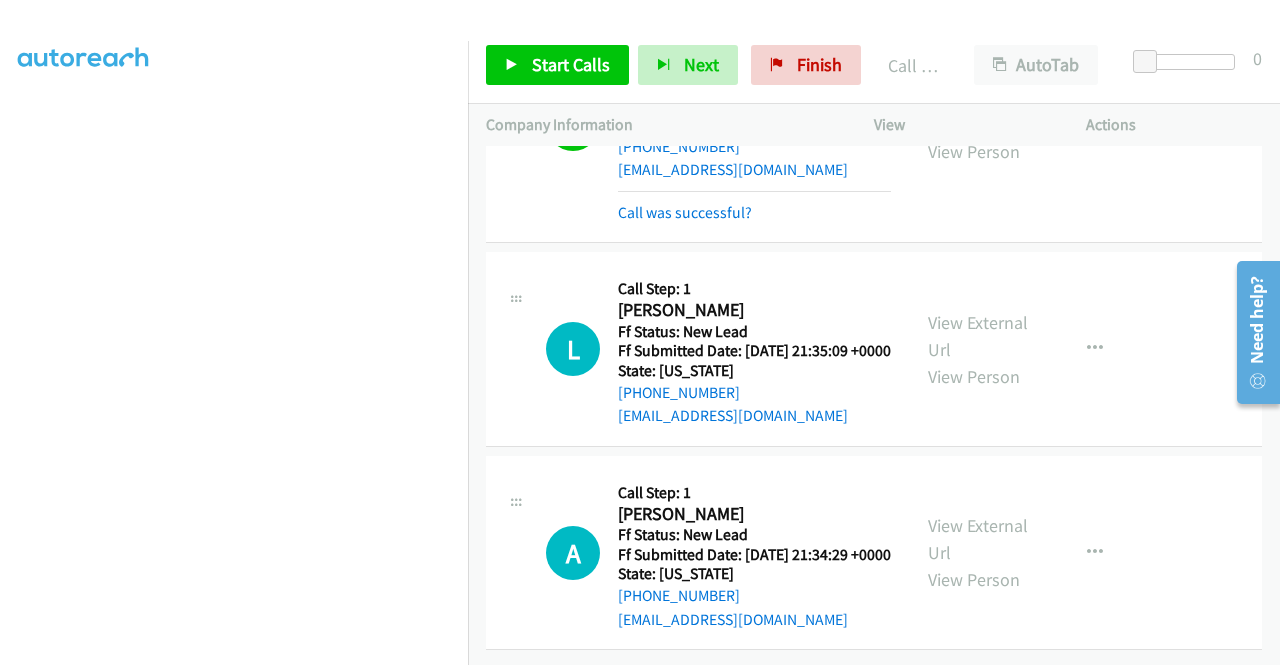 scroll, scrollTop: 1416, scrollLeft: 0, axis: vertical 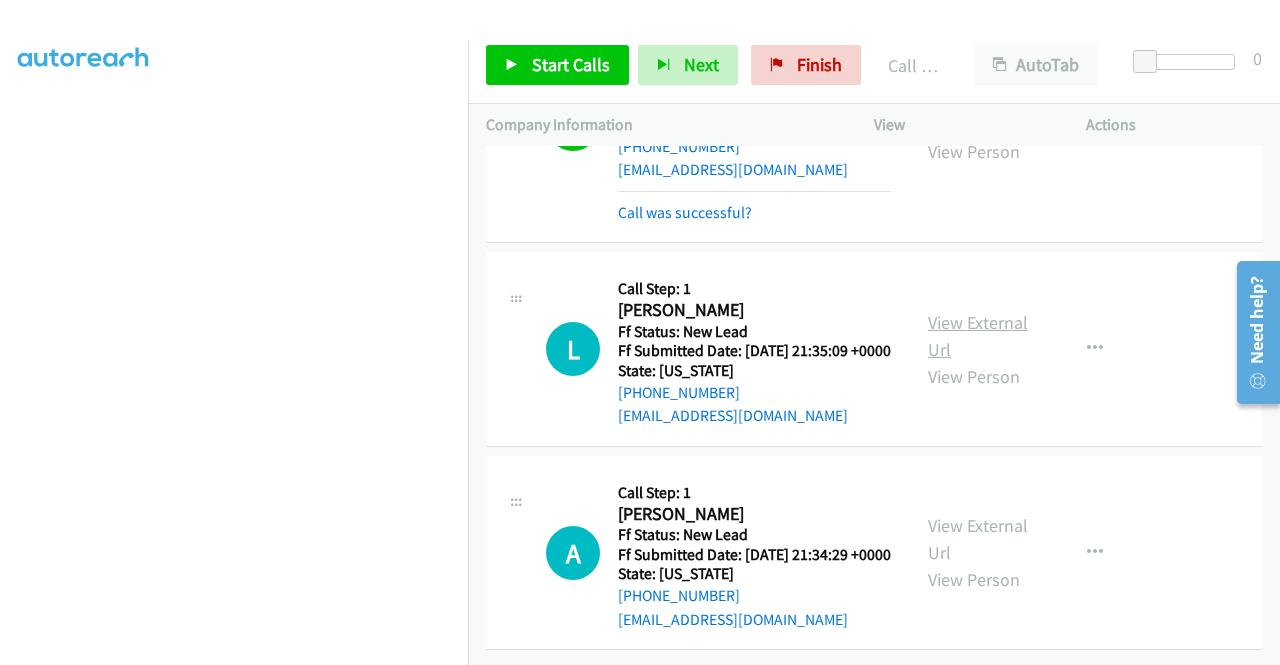 click on "View External Url" at bounding box center [978, 336] 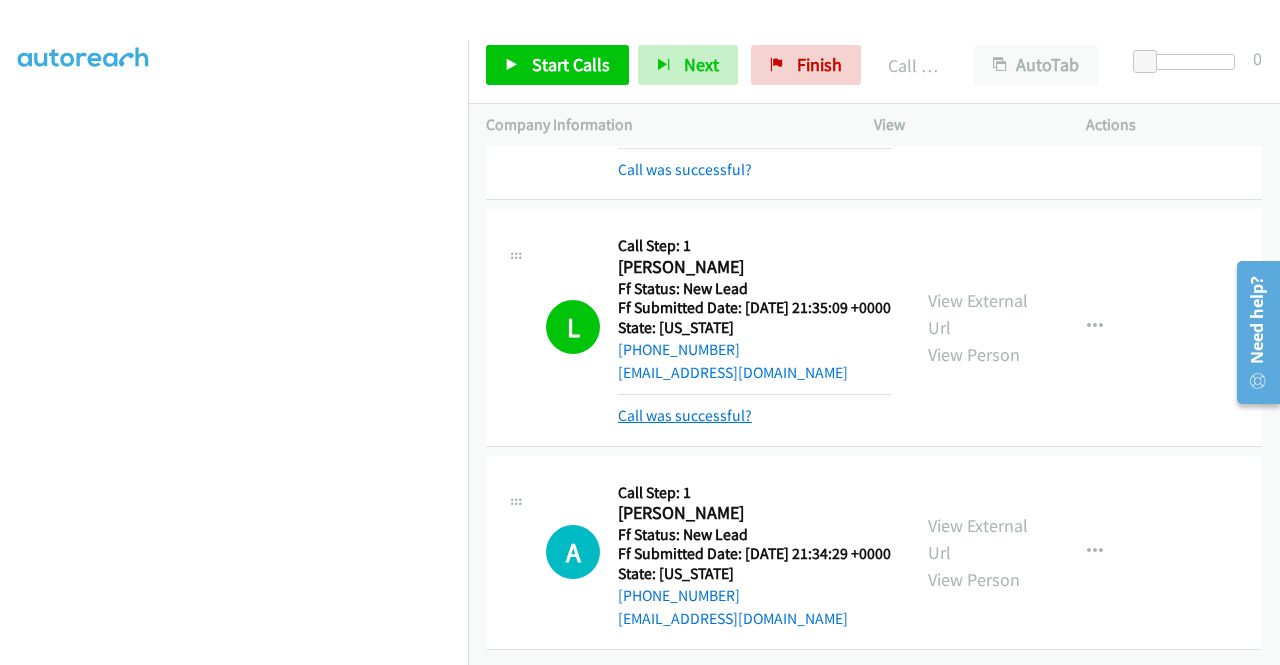 click on "Call was successful?" at bounding box center (685, 415) 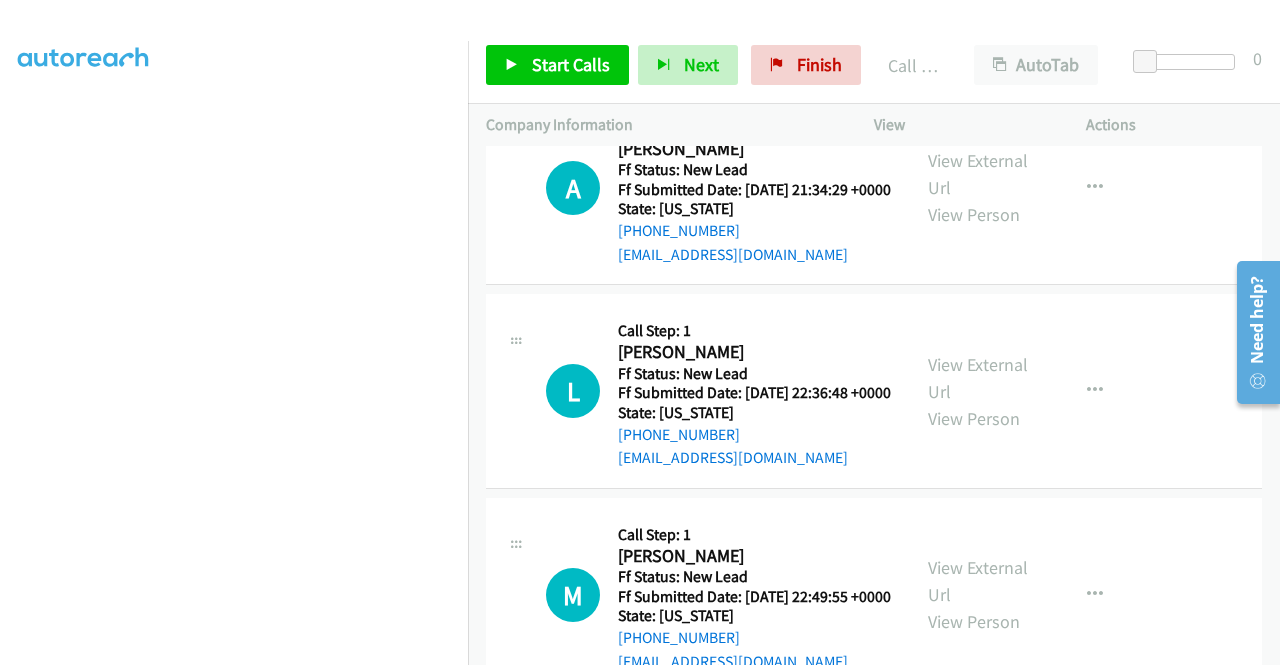 scroll, scrollTop: 1716, scrollLeft: 0, axis: vertical 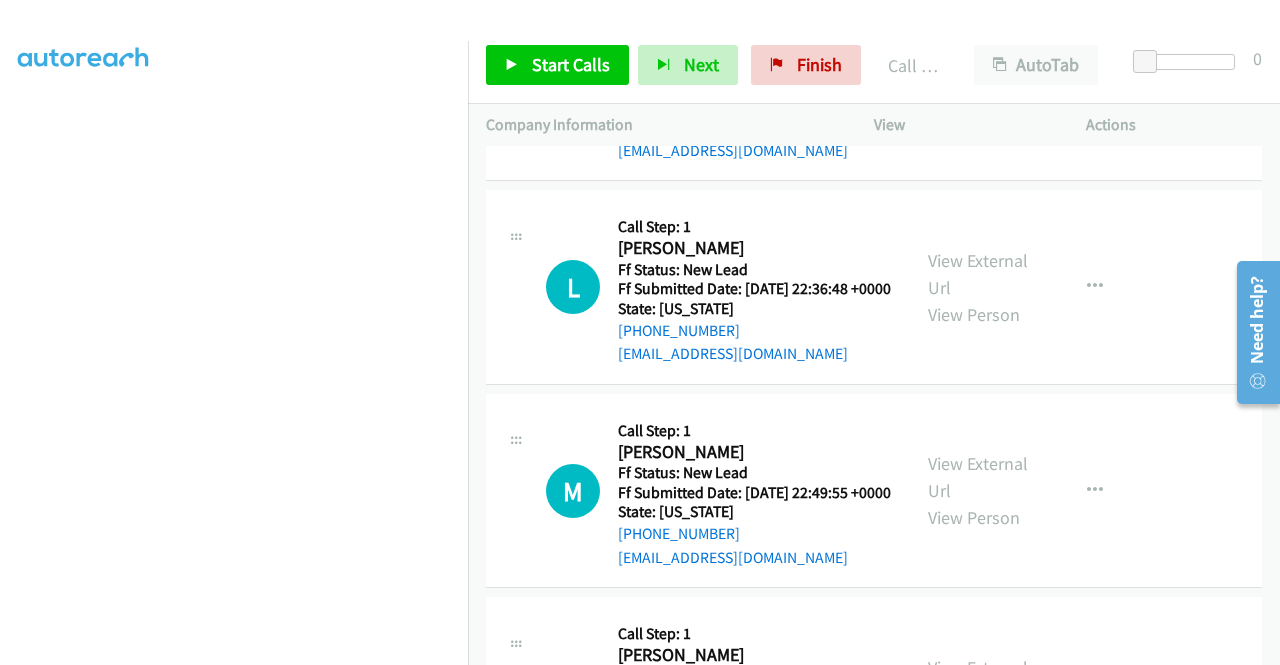 click on "View External Url" at bounding box center (978, 70) 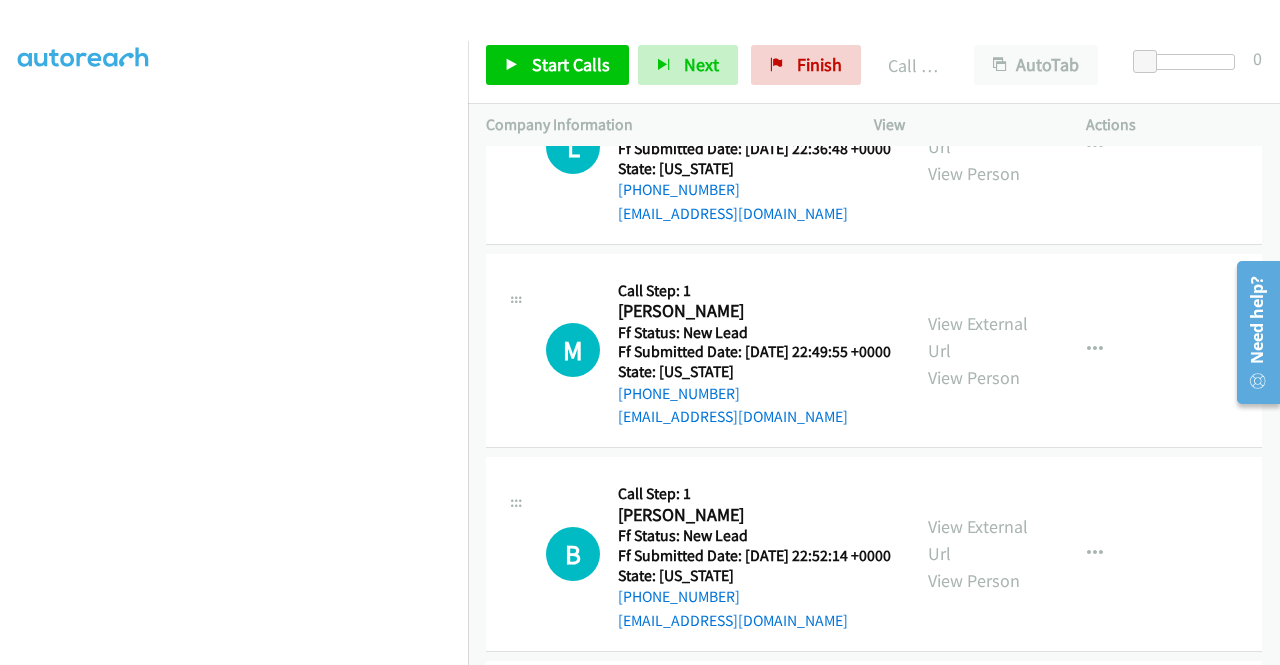 scroll, scrollTop: 1916, scrollLeft: 0, axis: vertical 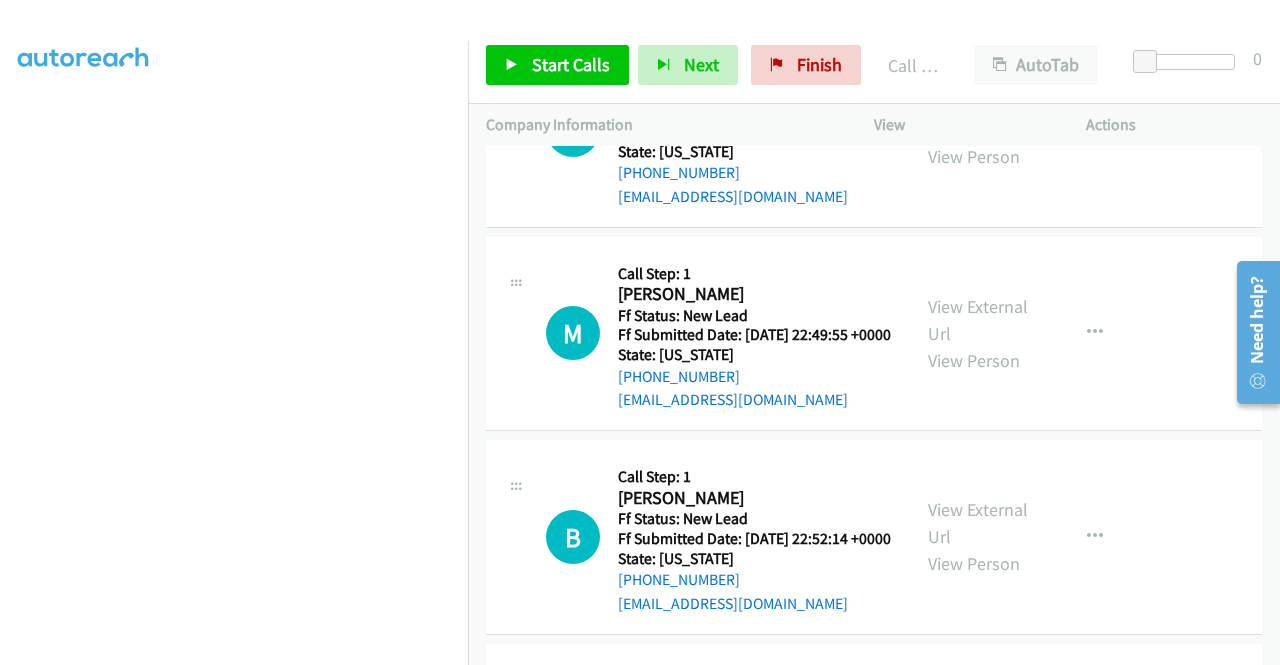 click on "View External Url" at bounding box center (978, 116) 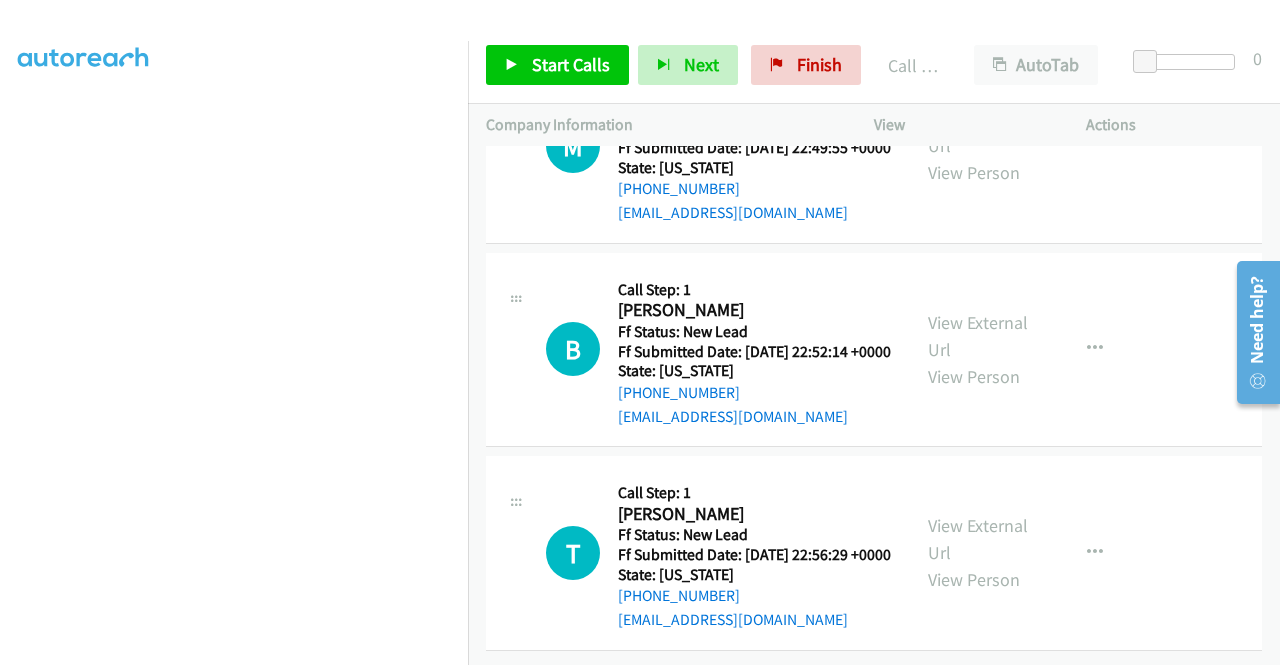 scroll, scrollTop: 2216, scrollLeft: 0, axis: vertical 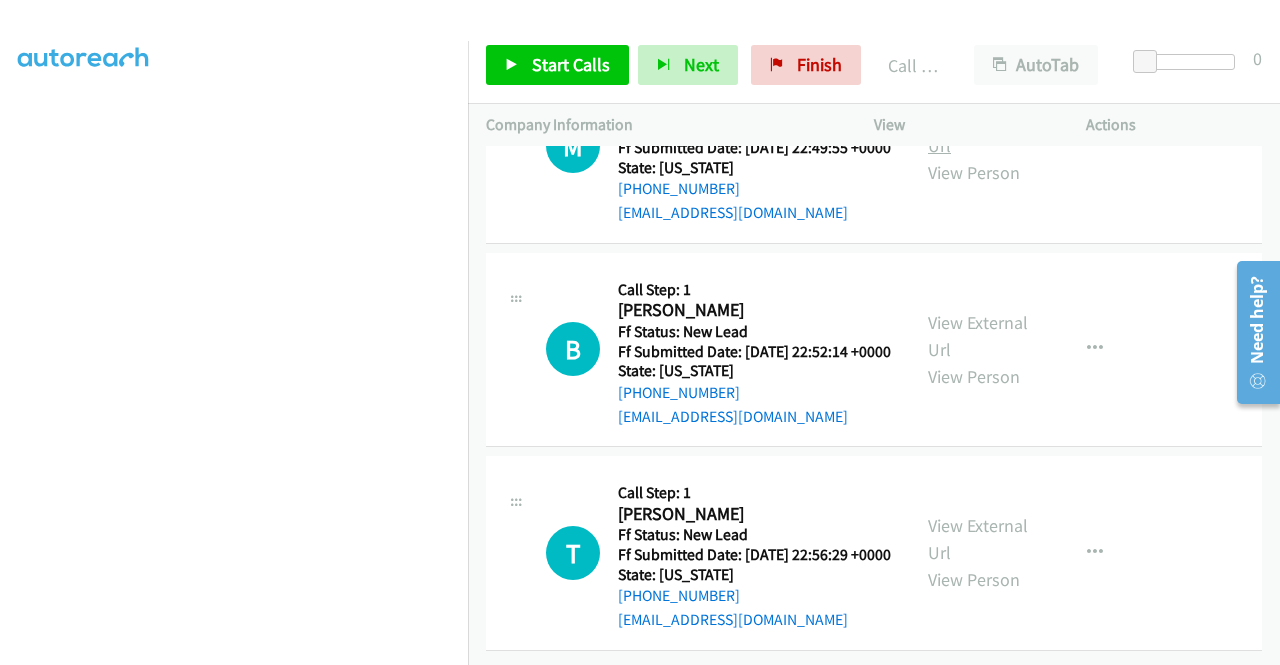 click on "View External Url" at bounding box center [978, 132] 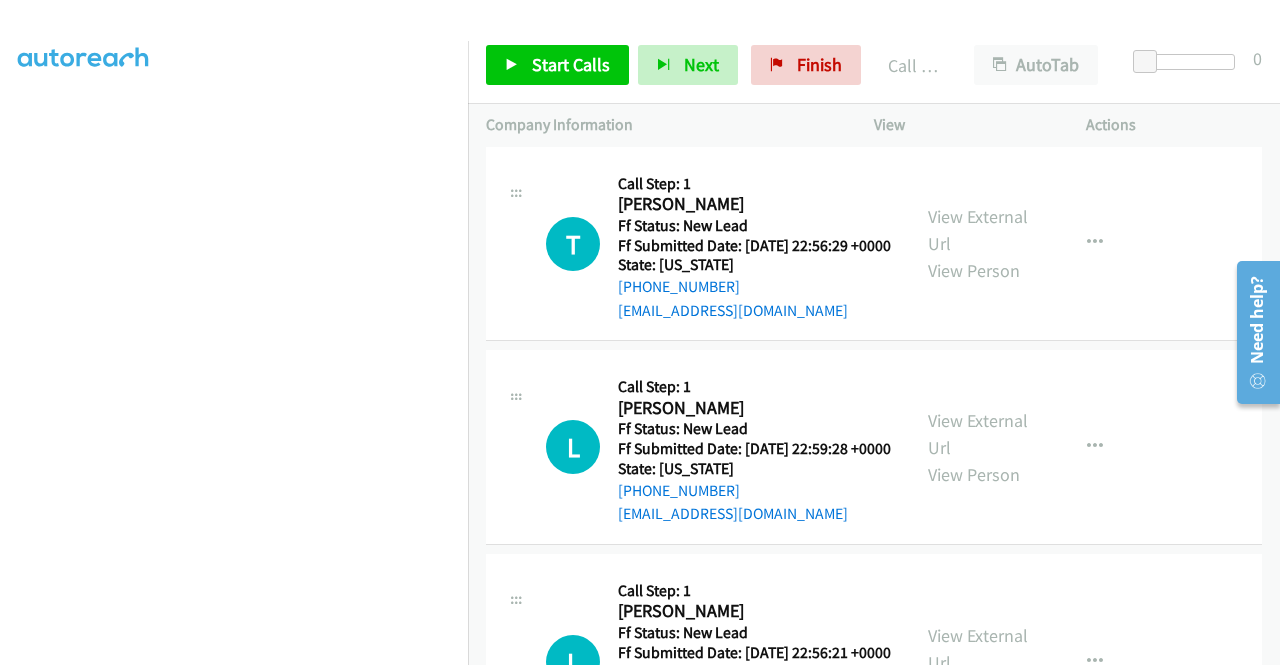 scroll, scrollTop: 2516, scrollLeft: 0, axis: vertical 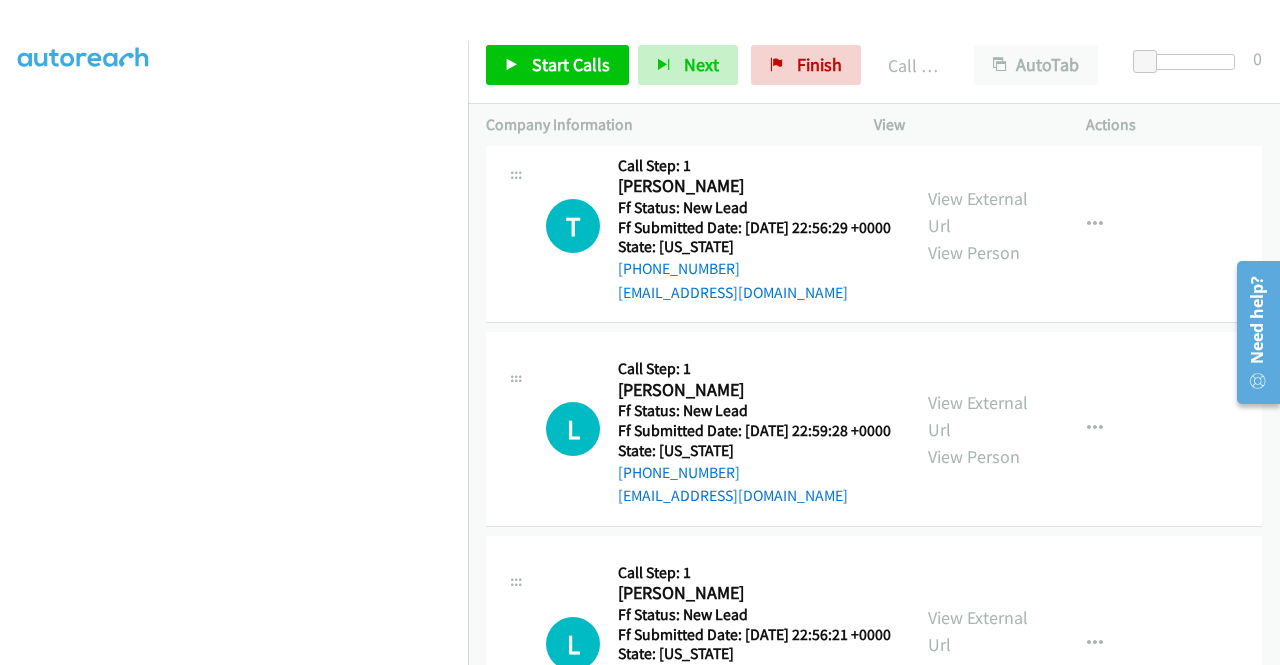 click on "View External Url" at bounding box center [978, 9] 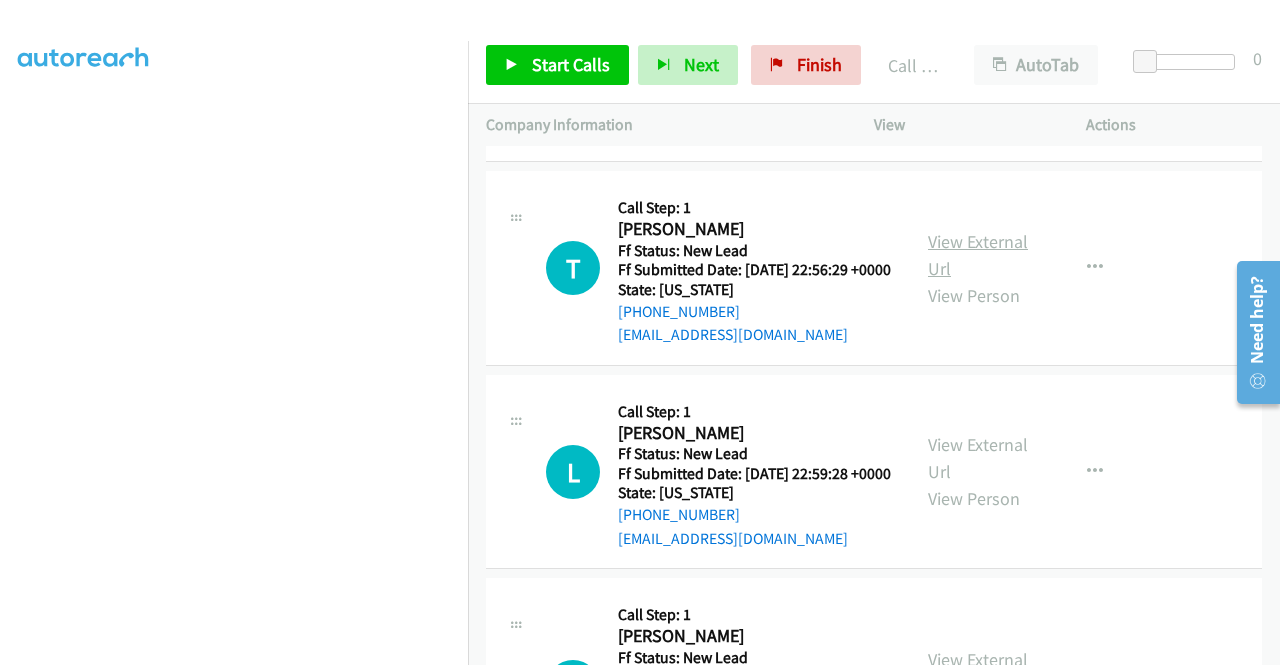 click on "View External Url" at bounding box center (978, 255) 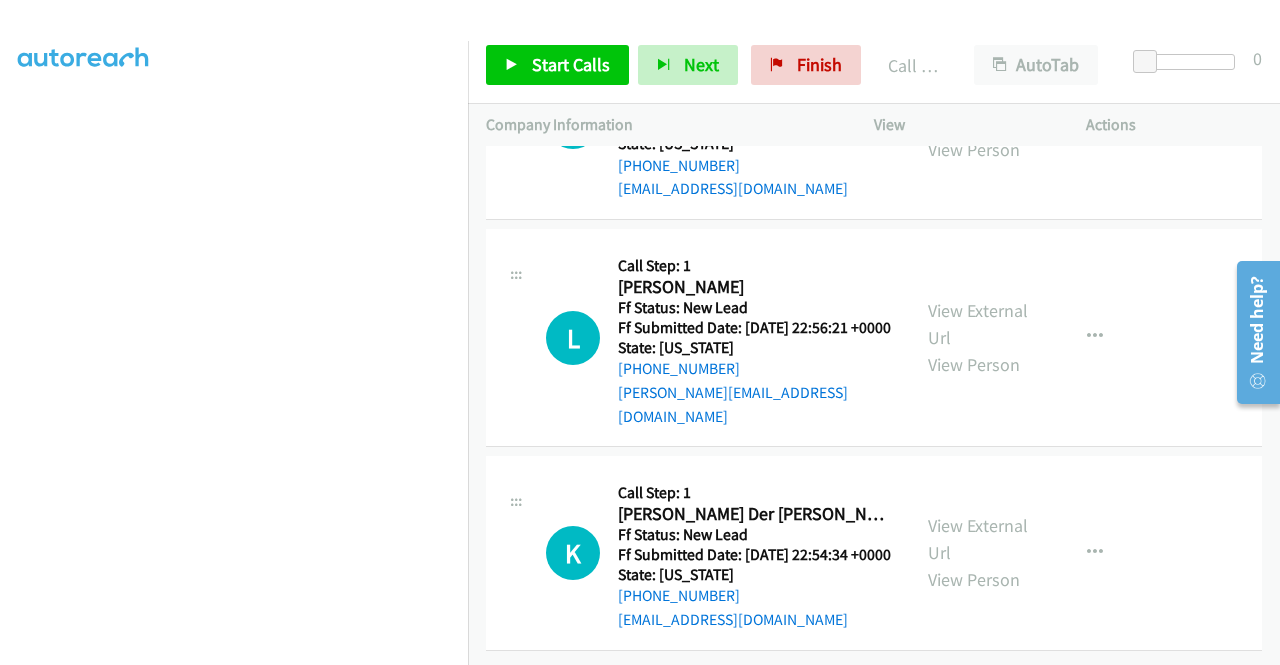 scroll, scrollTop: 2916, scrollLeft: 0, axis: vertical 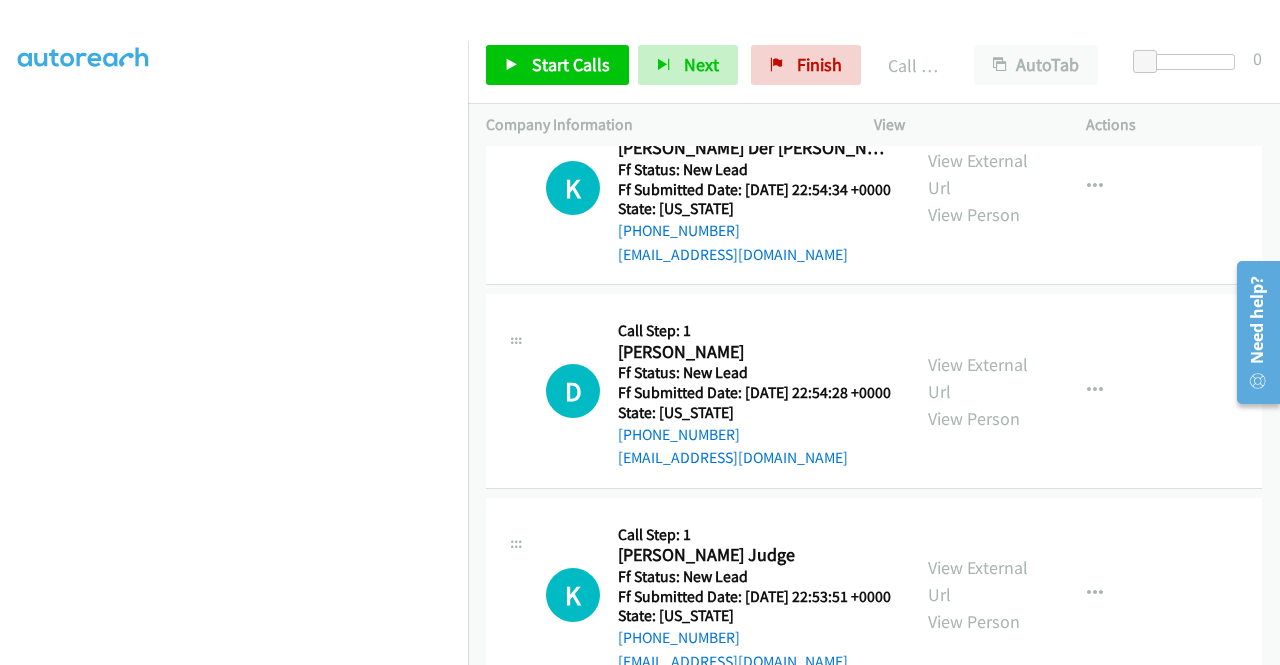 click on "View External Url" at bounding box center [978, -41] 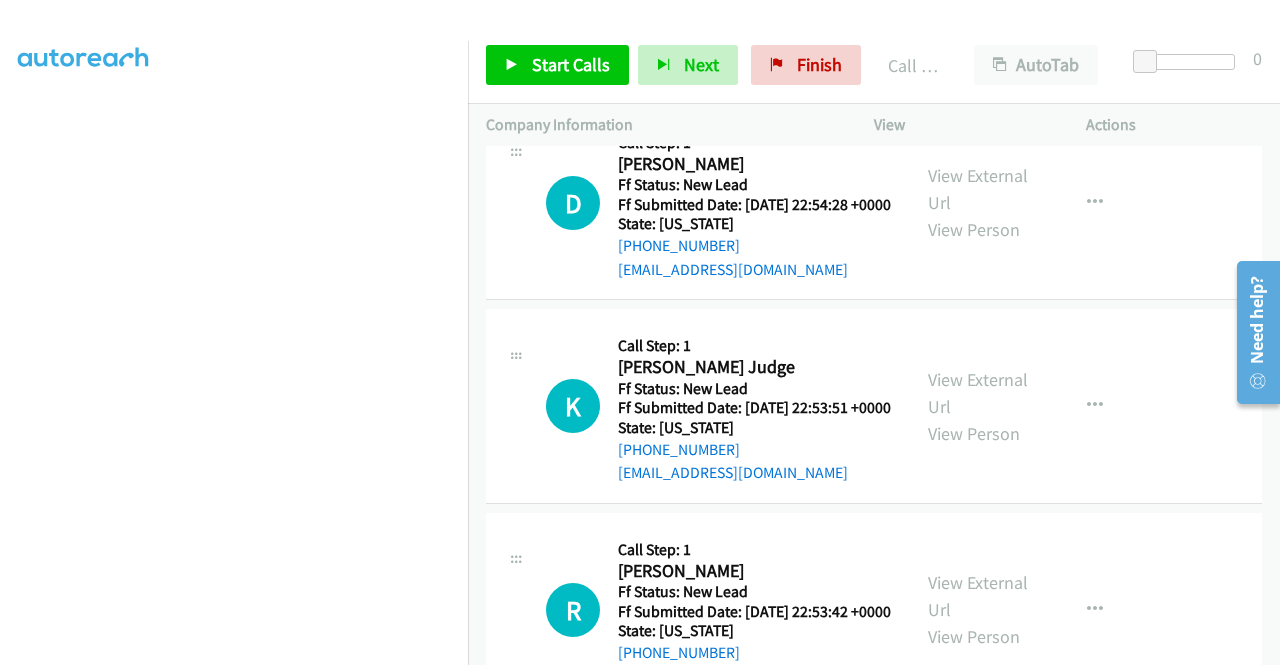 scroll, scrollTop: 3516, scrollLeft: 0, axis: vertical 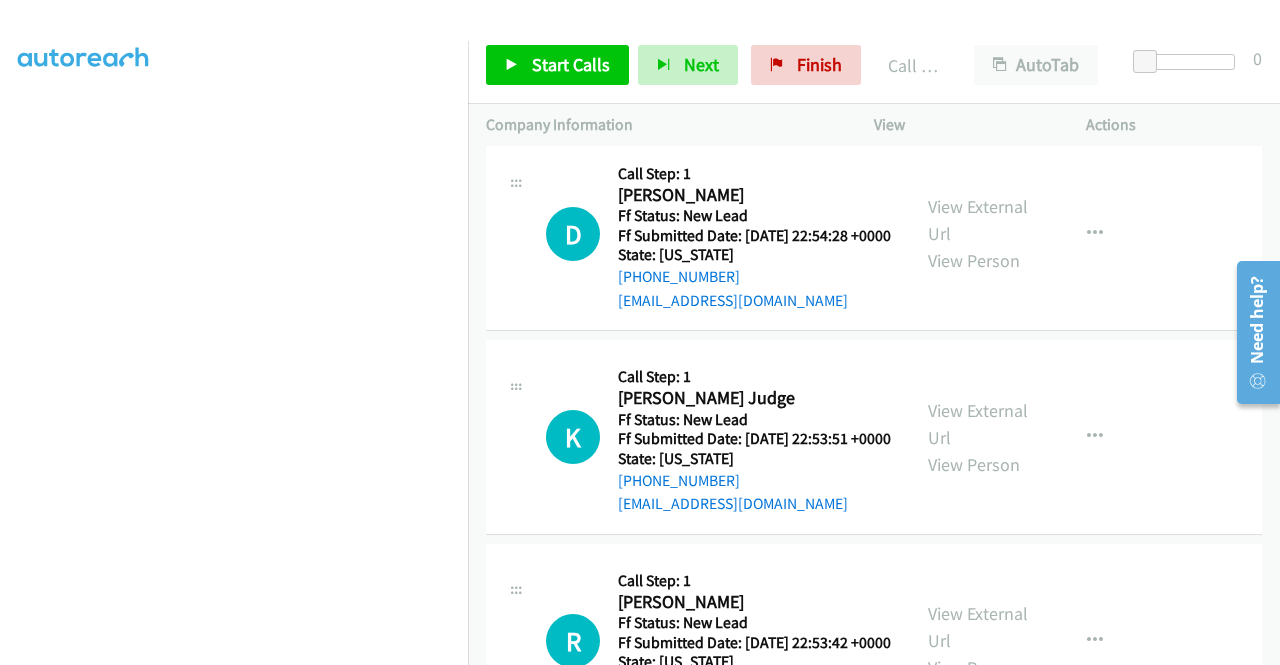 click on "View External Url" at bounding box center [978, 17] 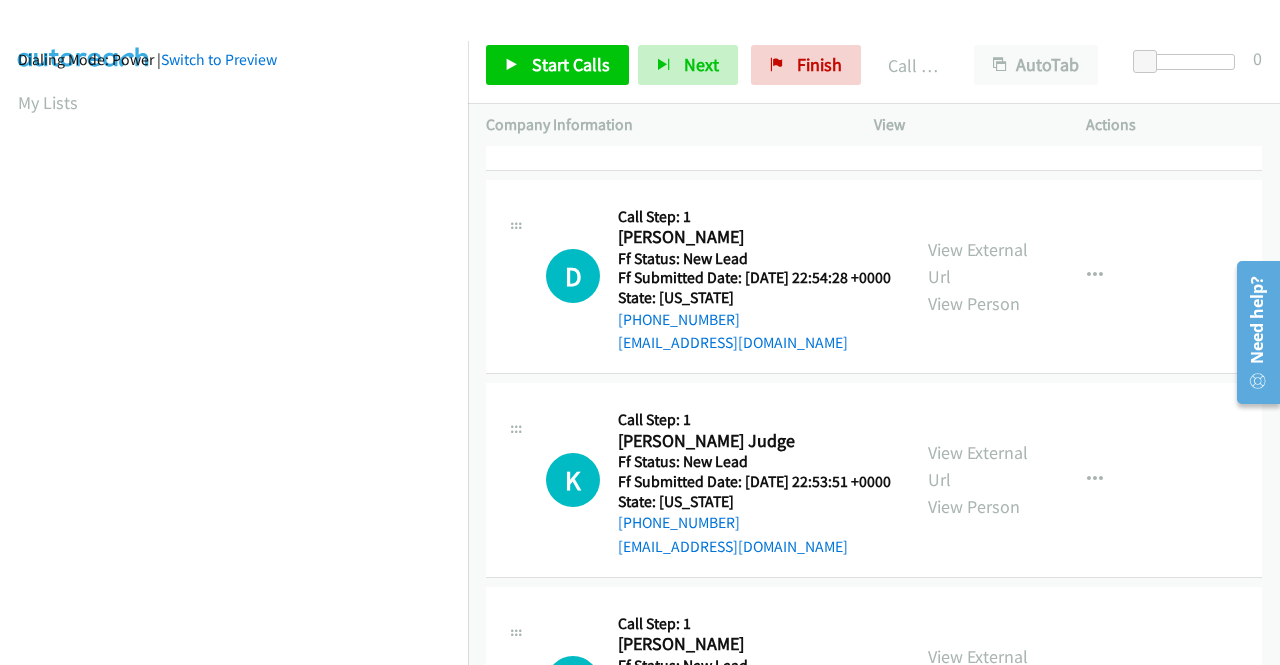 scroll, scrollTop: 0, scrollLeft: 0, axis: both 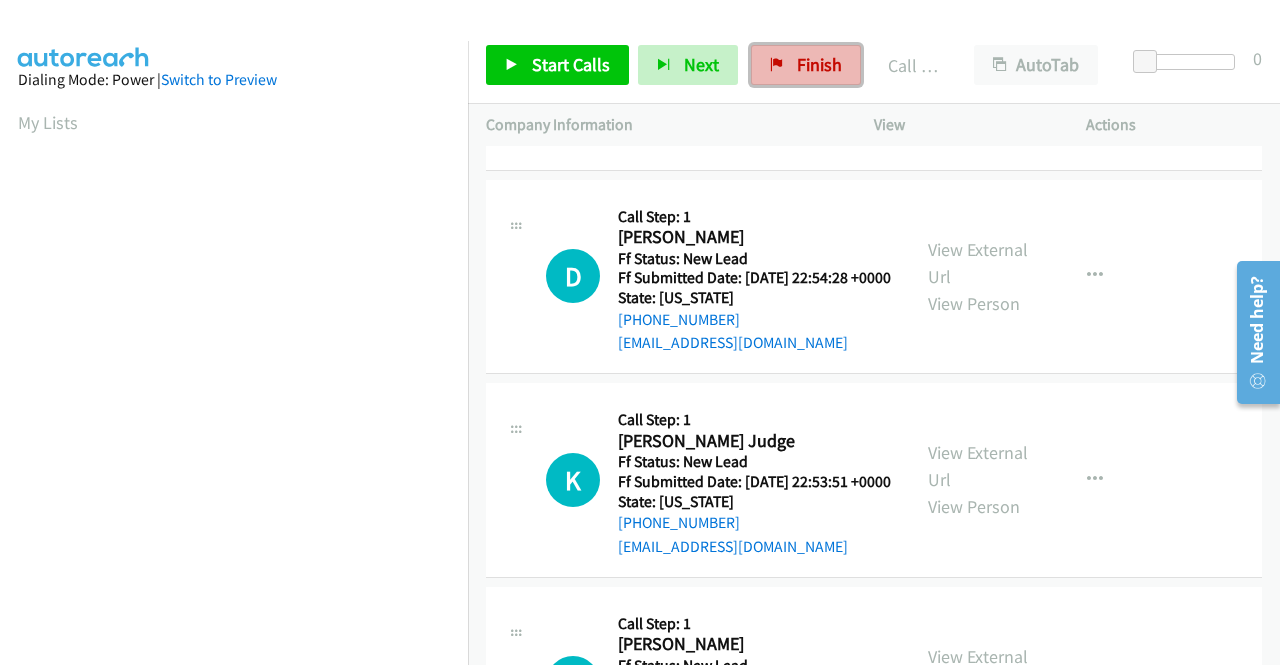 click on "Finish" at bounding box center (819, 64) 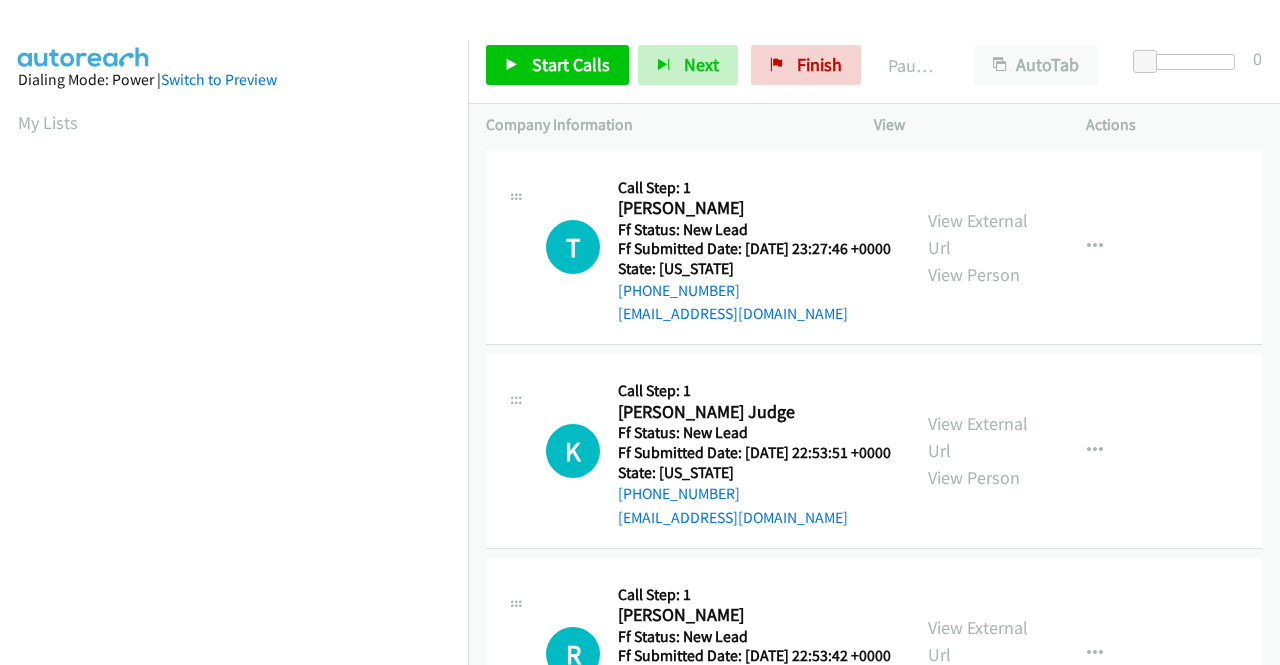 scroll, scrollTop: 0, scrollLeft: 0, axis: both 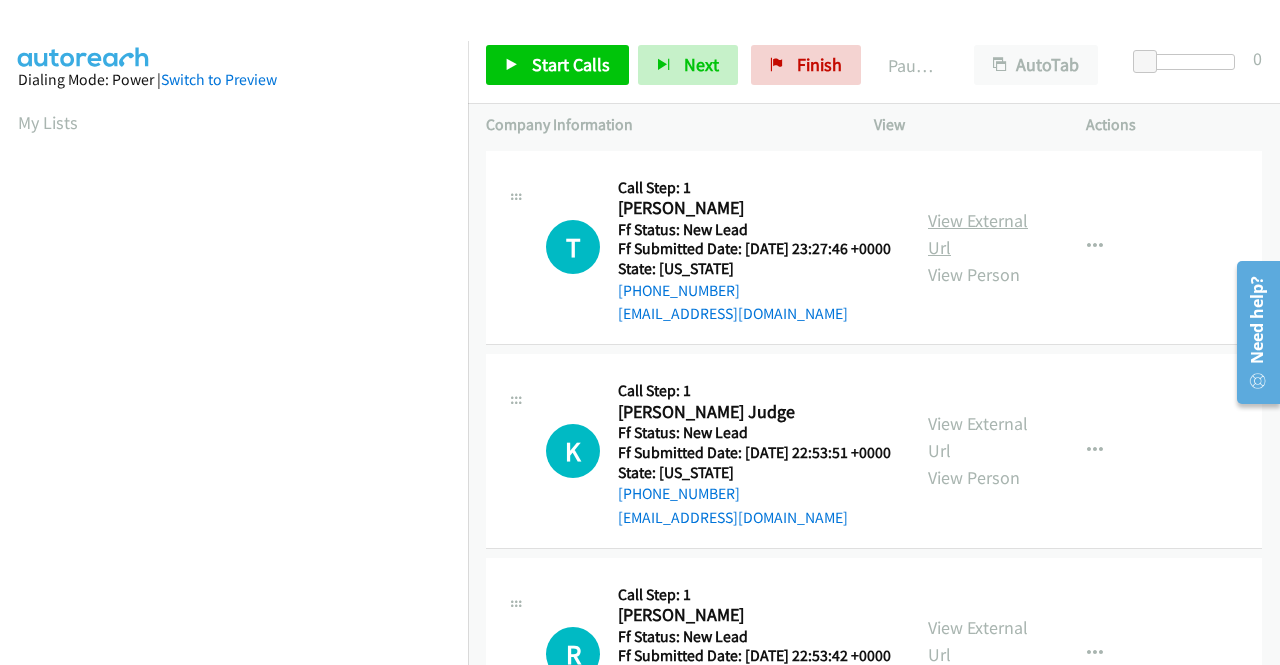 click on "View External Url" at bounding box center [978, 234] 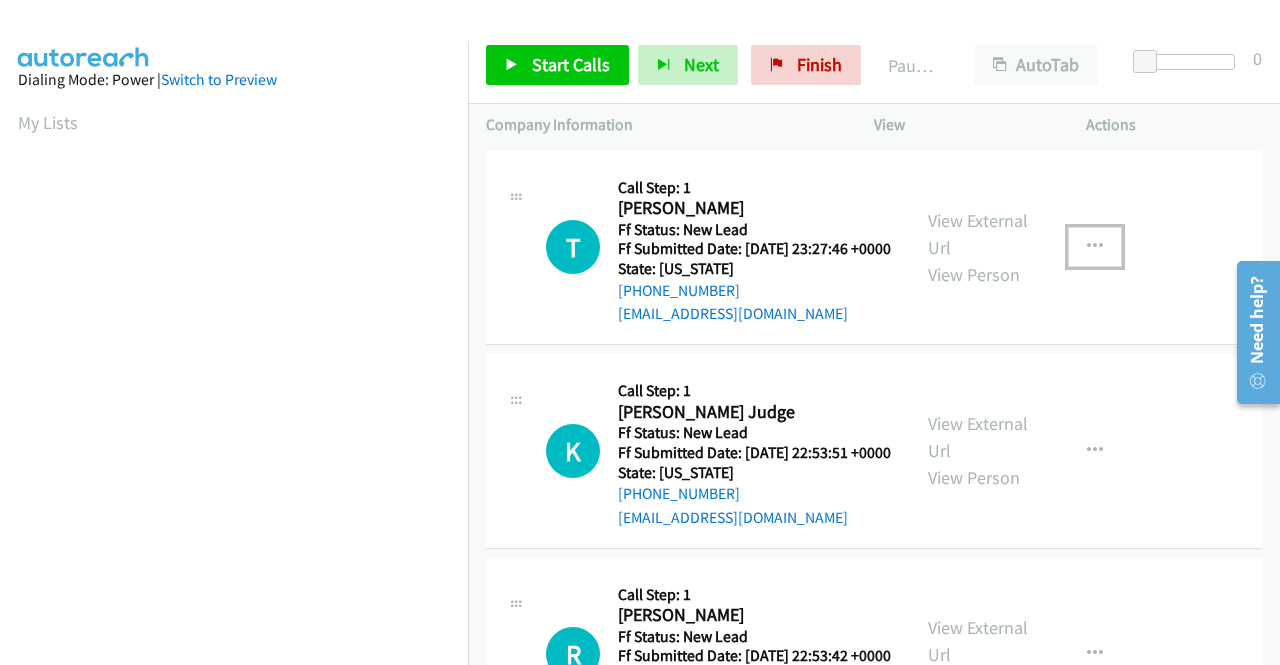 click at bounding box center (1095, 247) 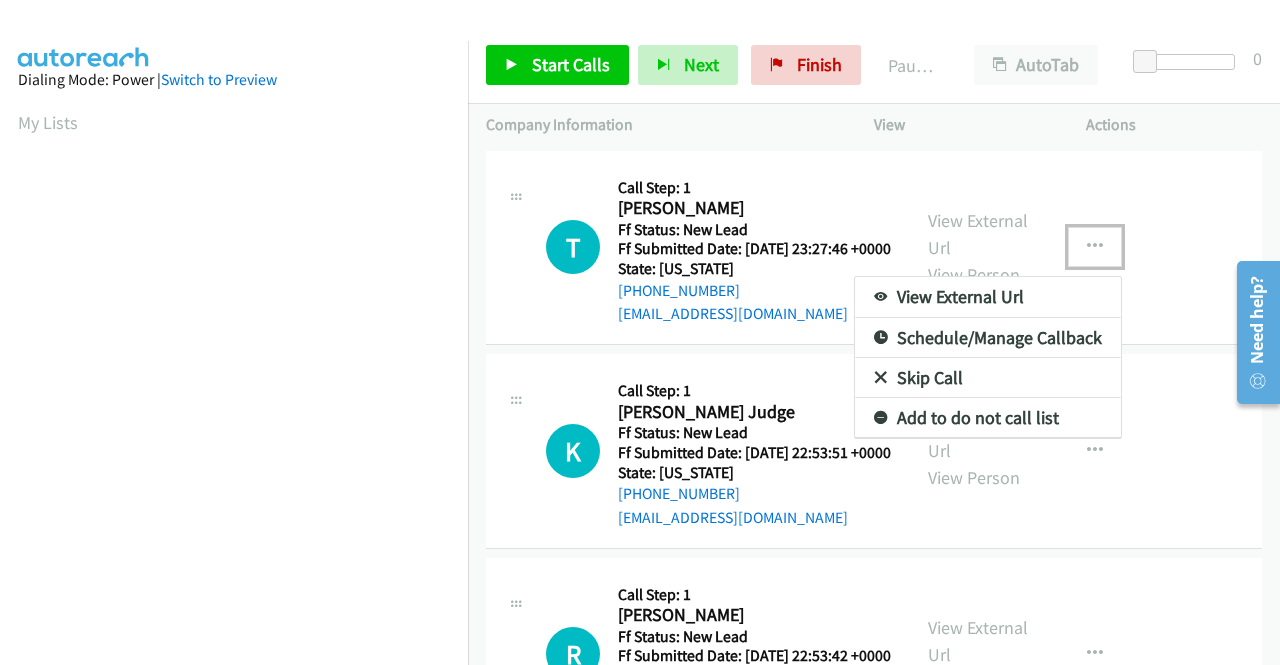 click on "Skip Call" at bounding box center [988, 378] 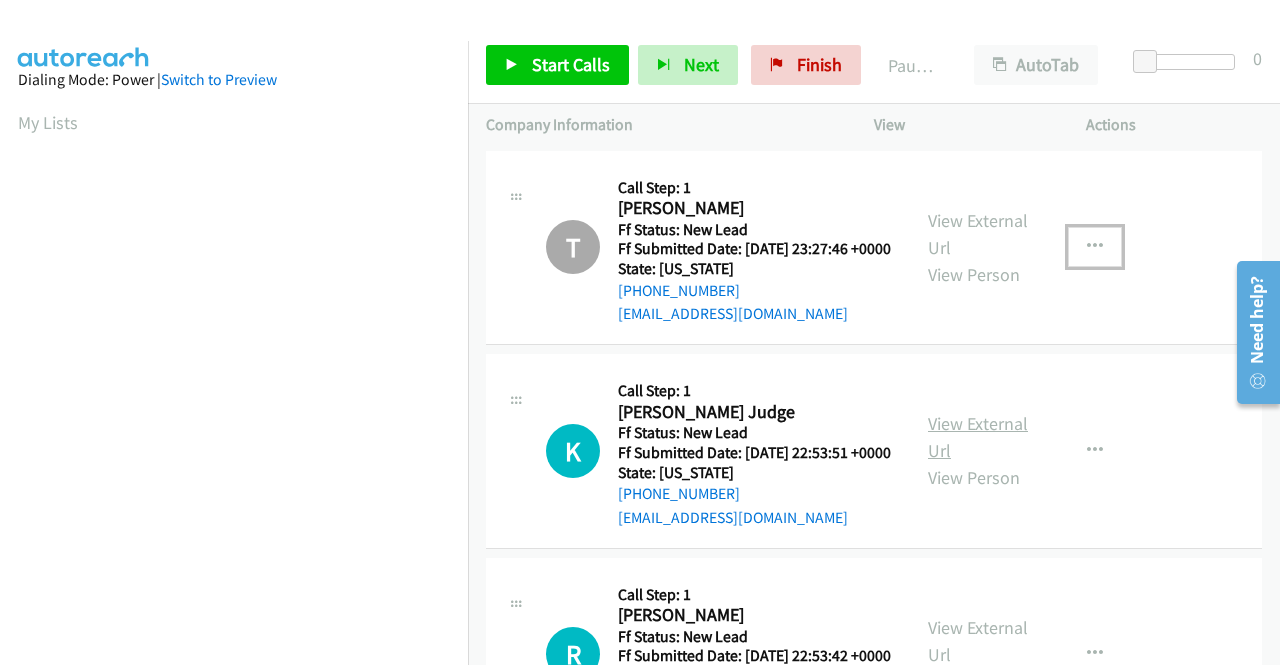 click on "View External Url" at bounding box center (978, 437) 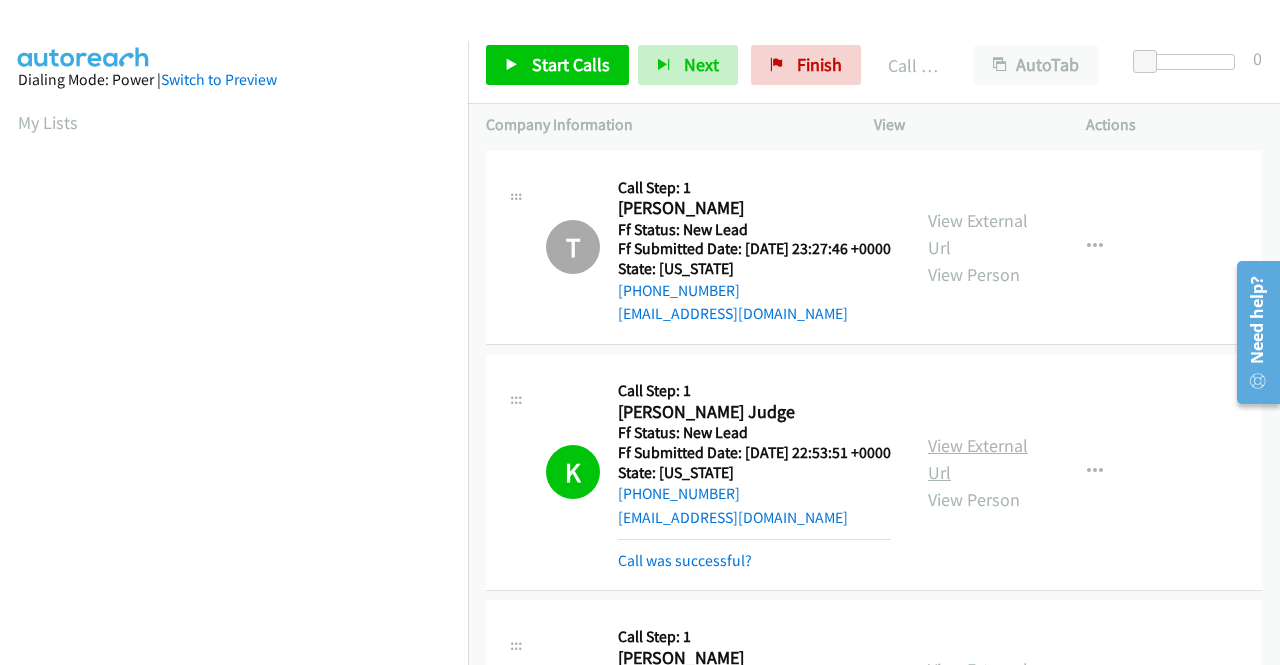 scroll, scrollTop: 456, scrollLeft: 0, axis: vertical 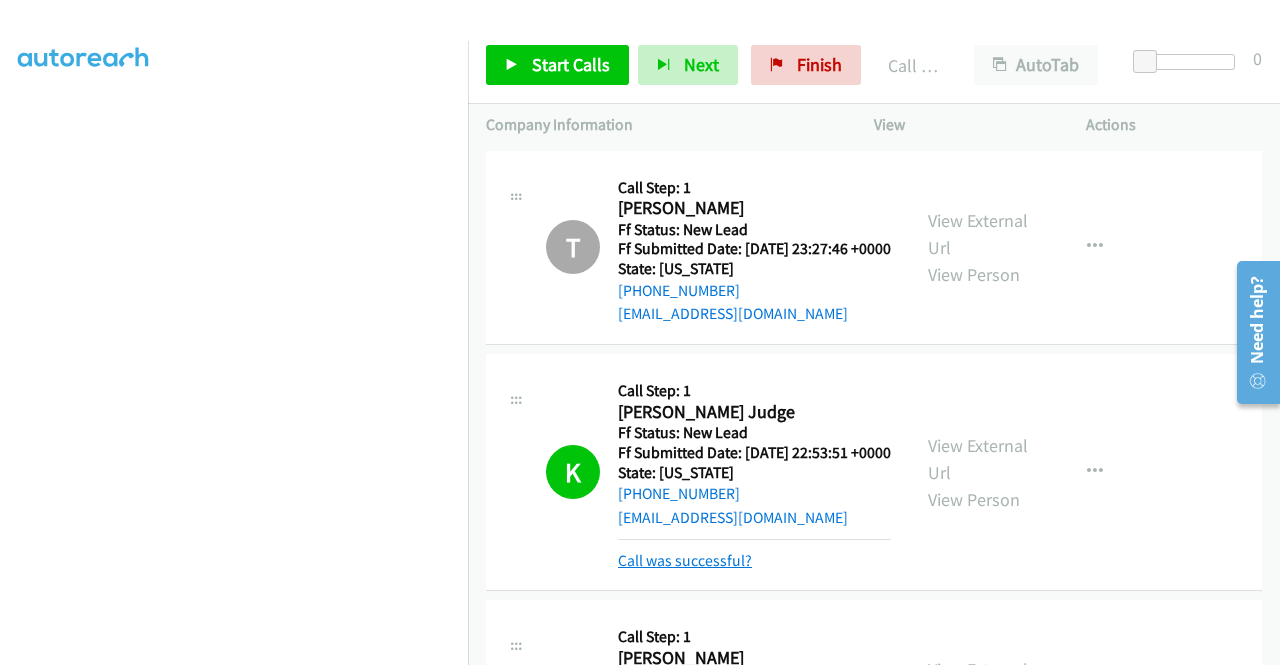 click on "Call was successful?" at bounding box center [685, 560] 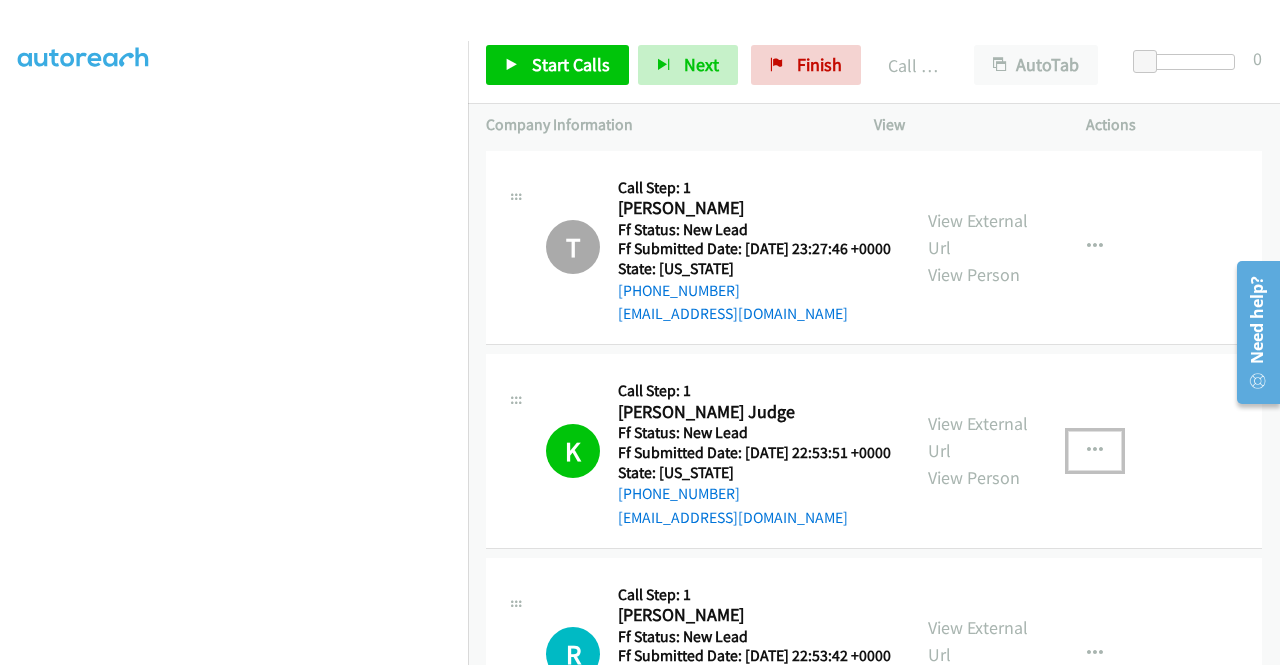 click at bounding box center (1095, 451) 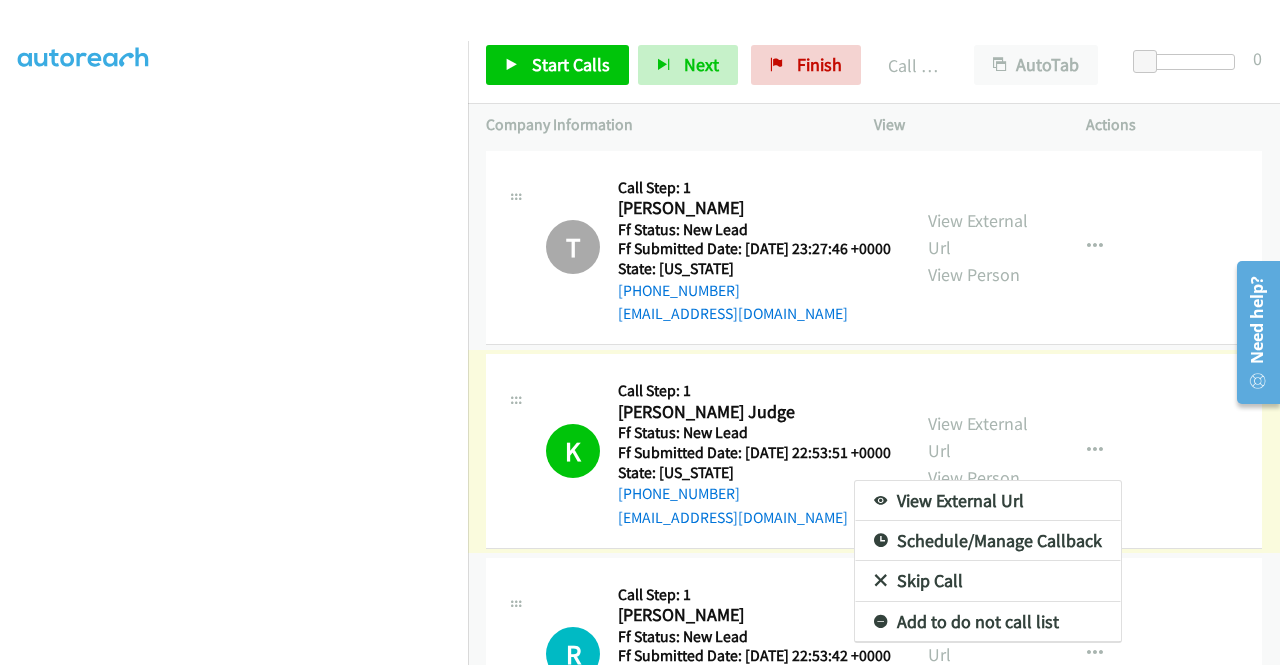 click on "Add to do not call list" at bounding box center [988, 622] 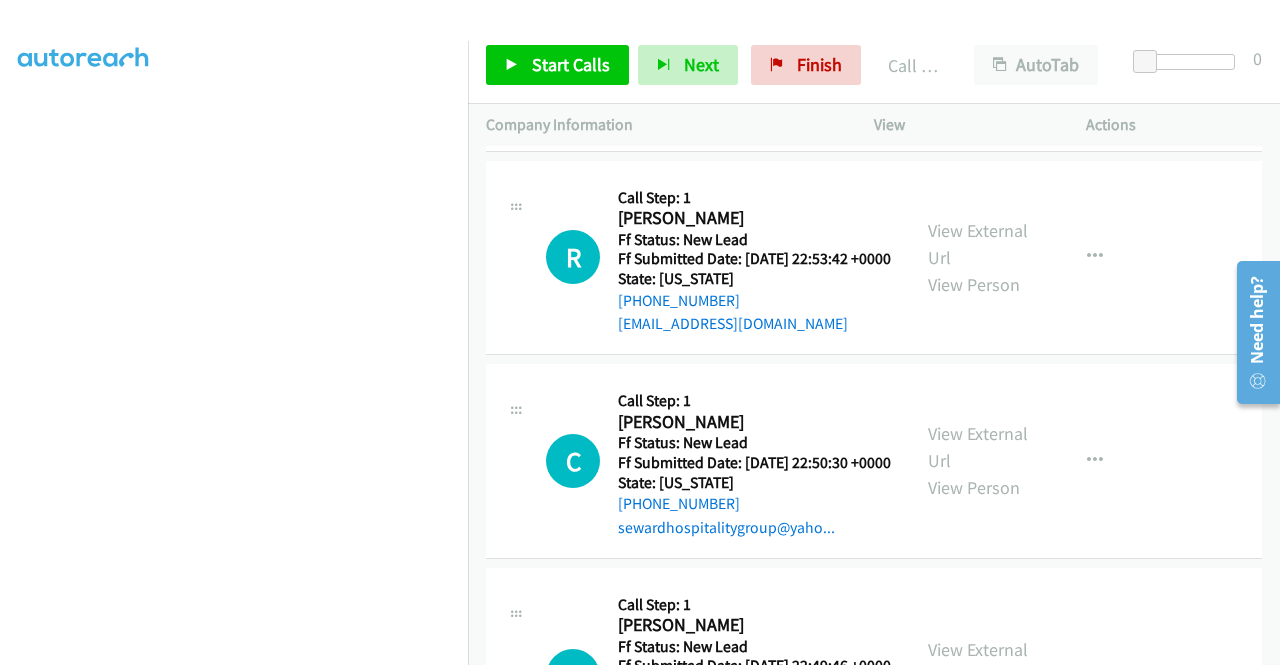 scroll, scrollTop: 400, scrollLeft: 0, axis: vertical 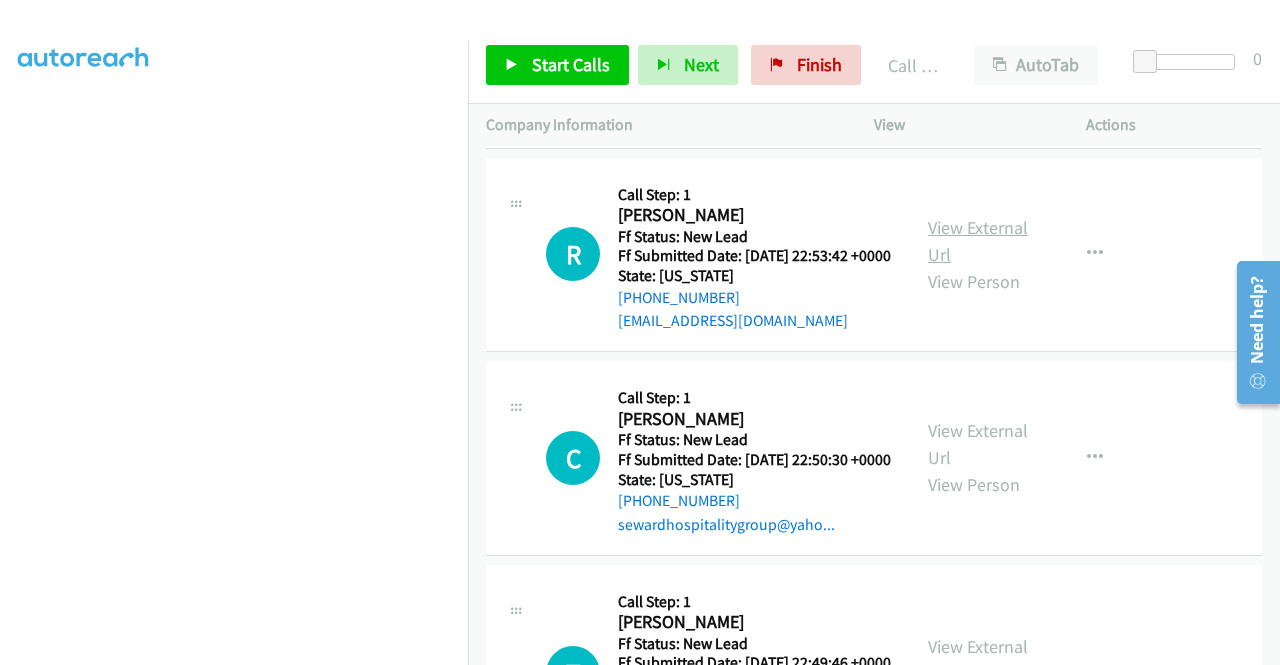 click on "View External Url" at bounding box center (978, 241) 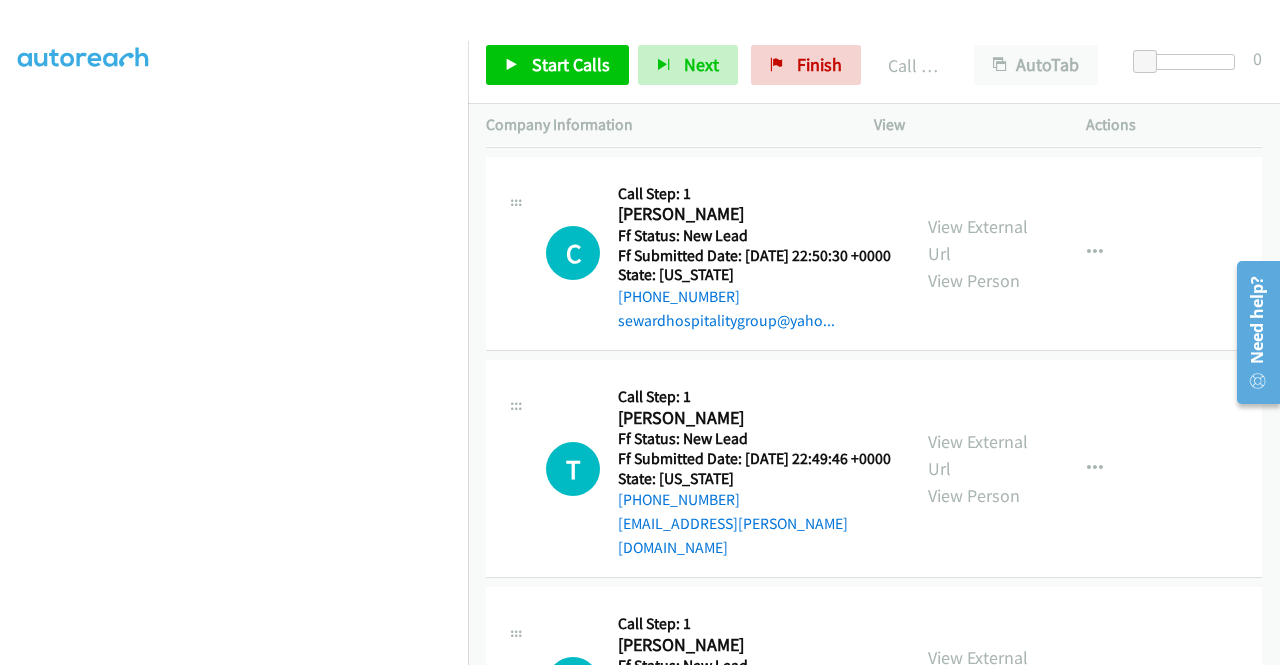 scroll, scrollTop: 700, scrollLeft: 0, axis: vertical 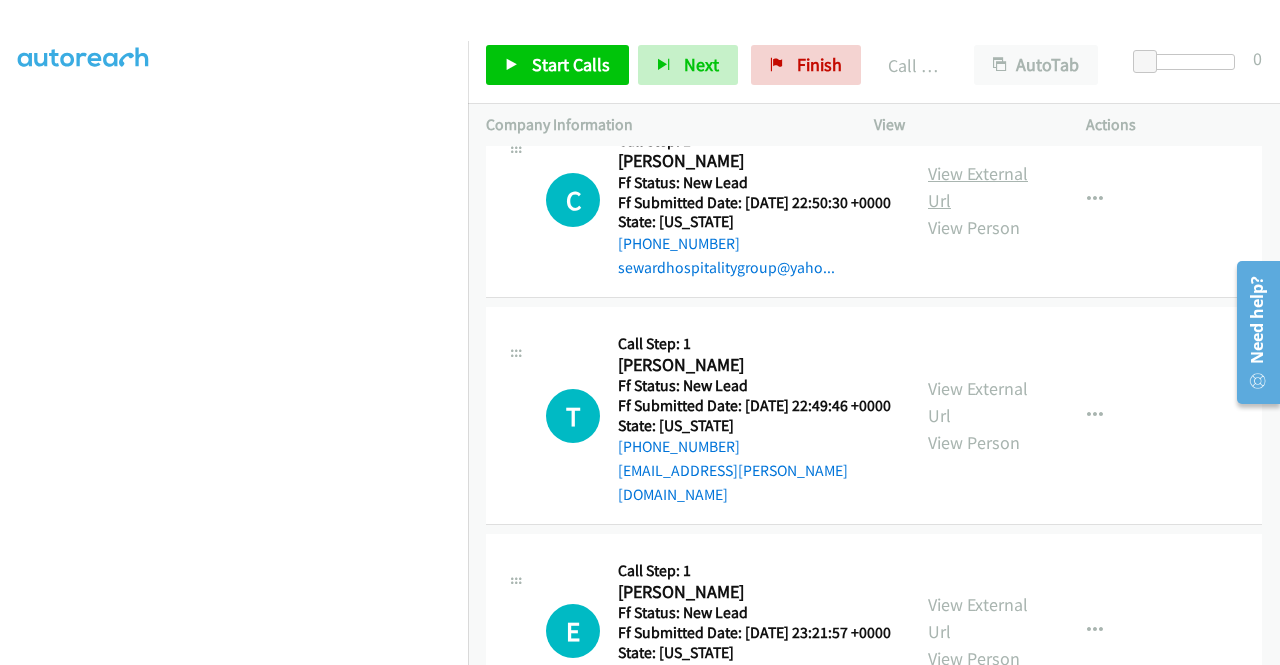 click on "View External Url" at bounding box center (978, 187) 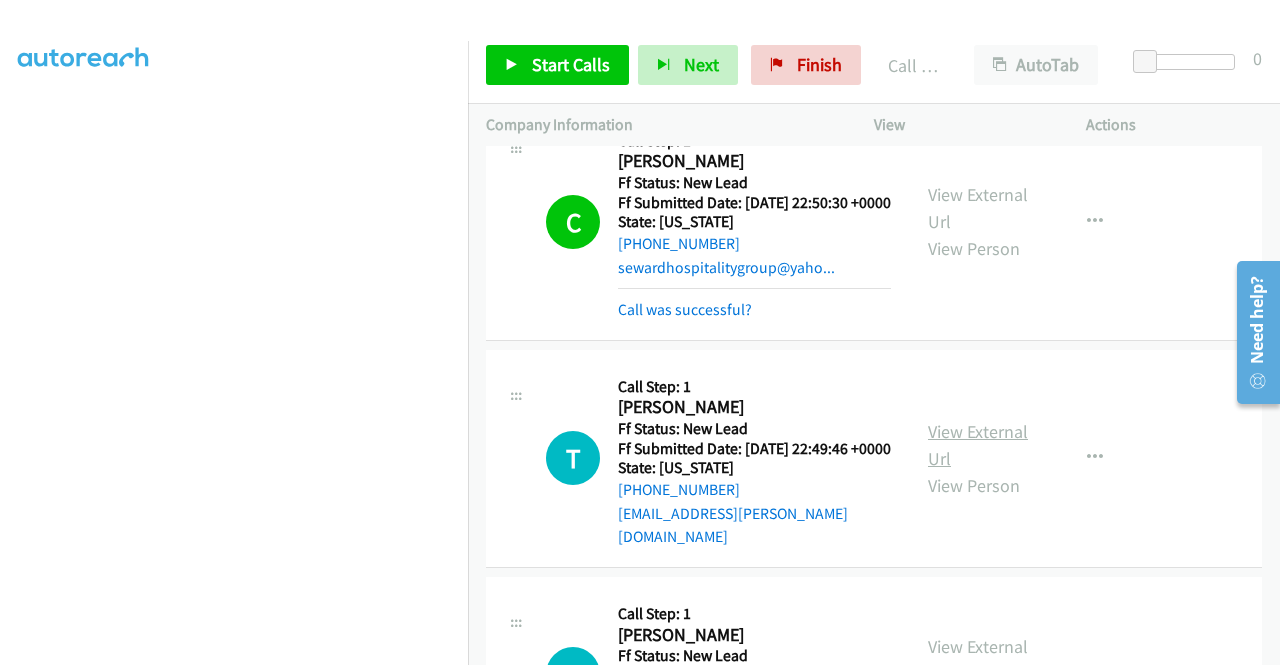 click on "View External Url" at bounding box center [978, 445] 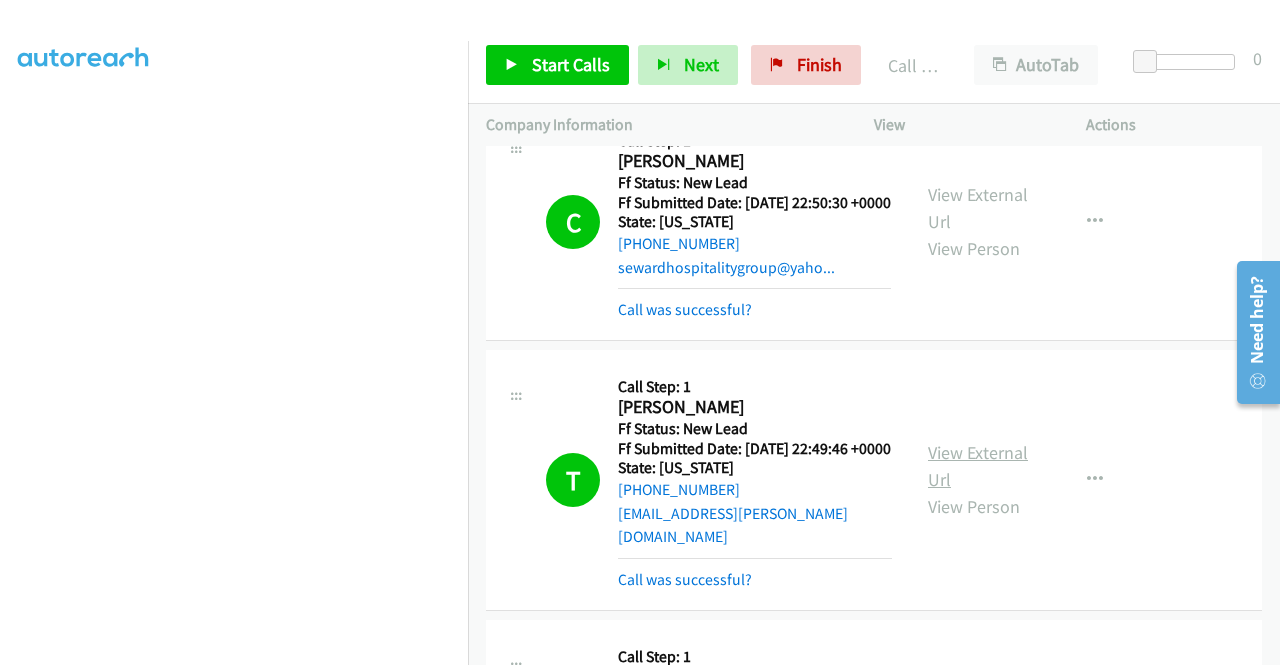 scroll, scrollTop: 456, scrollLeft: 0, axis: vertical 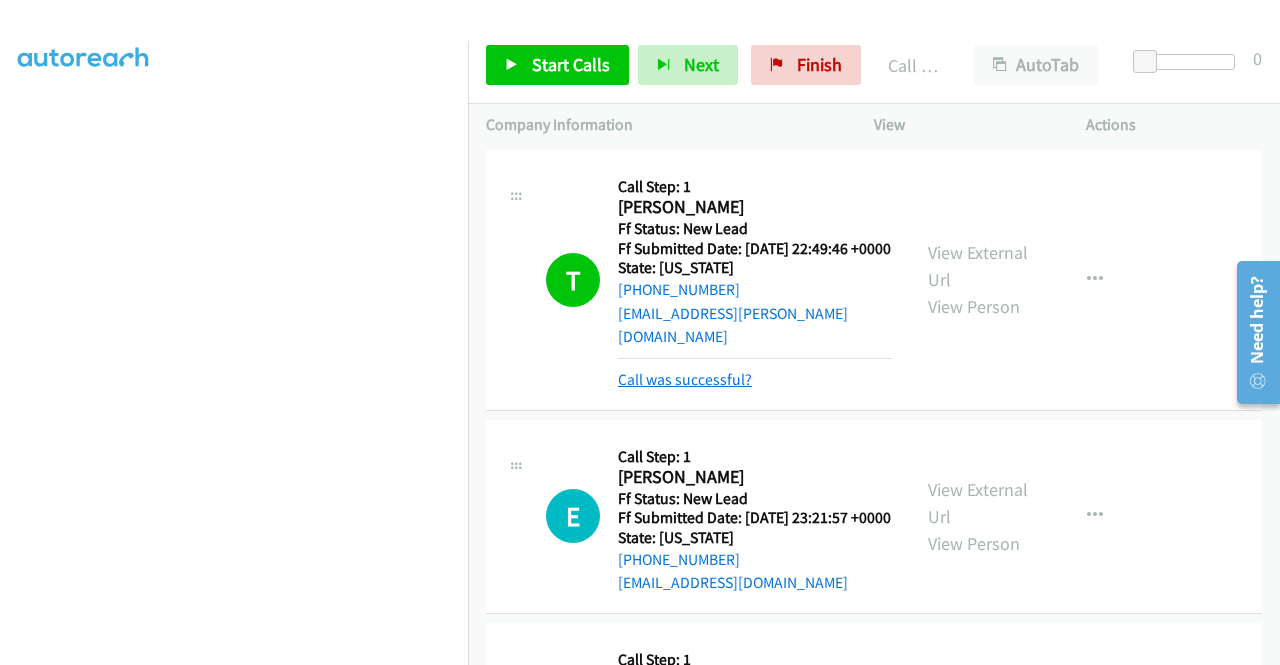 click on "Call was successful?" at bounding box center [685, 379] 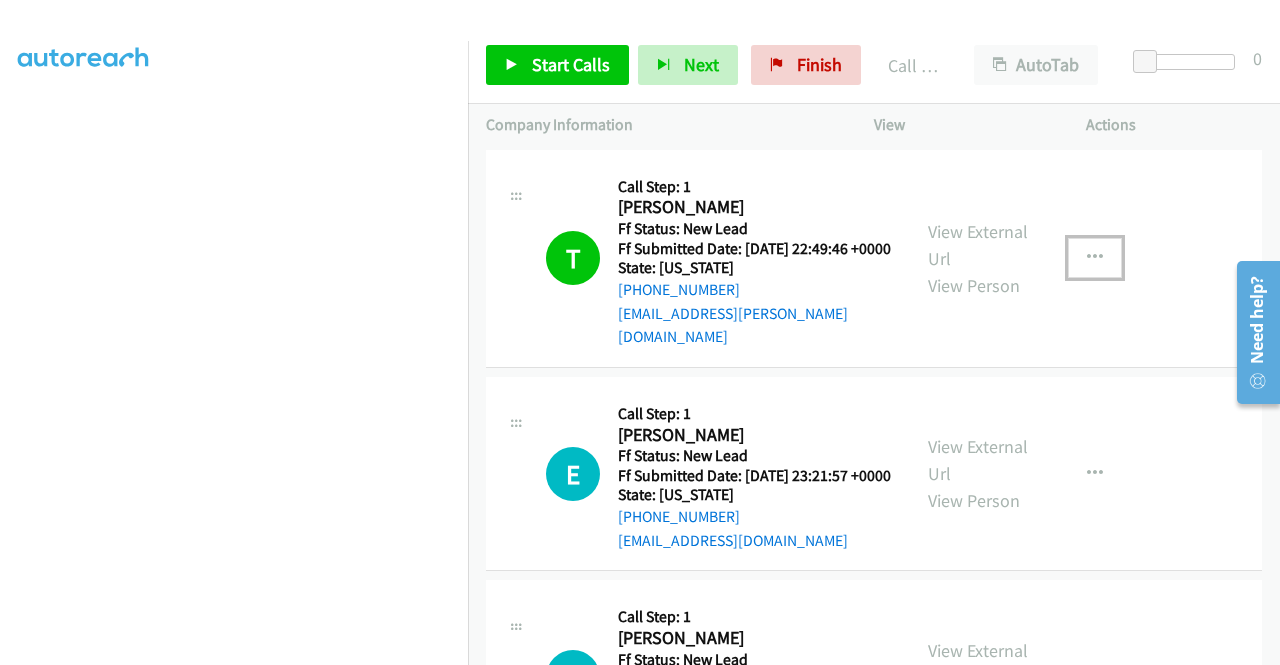 click at bounding box center [1095, 258] 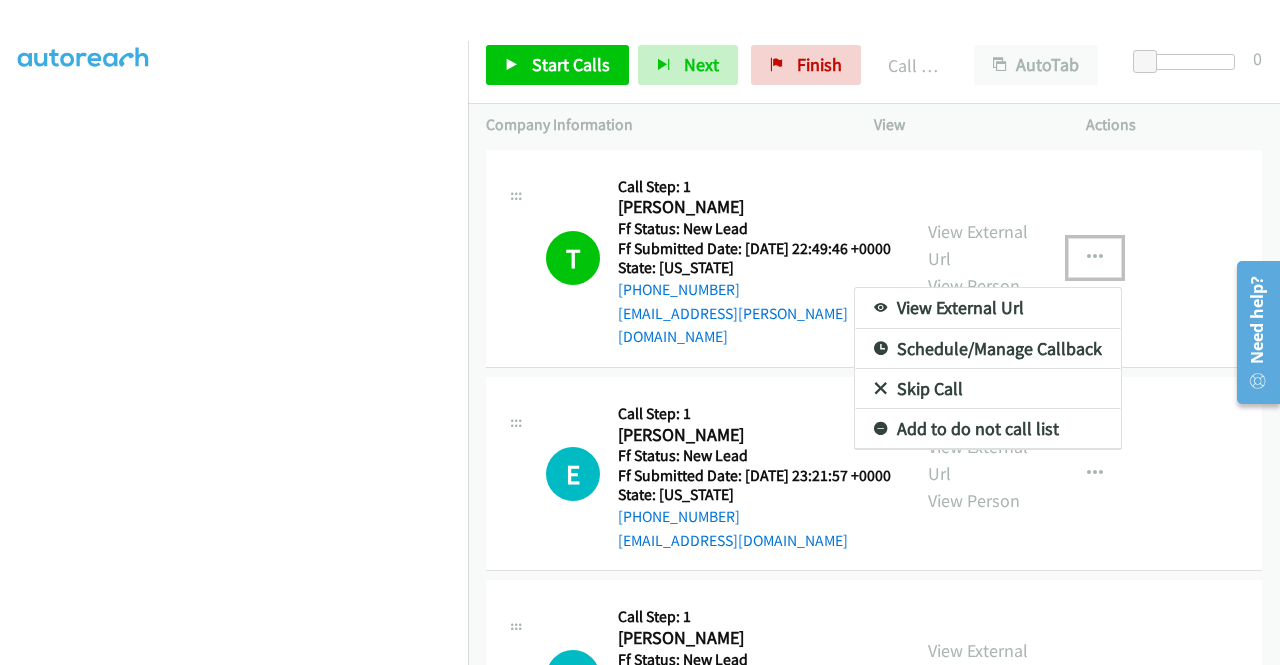 click on "Add to do not call list" at bounding box center [988, 429] 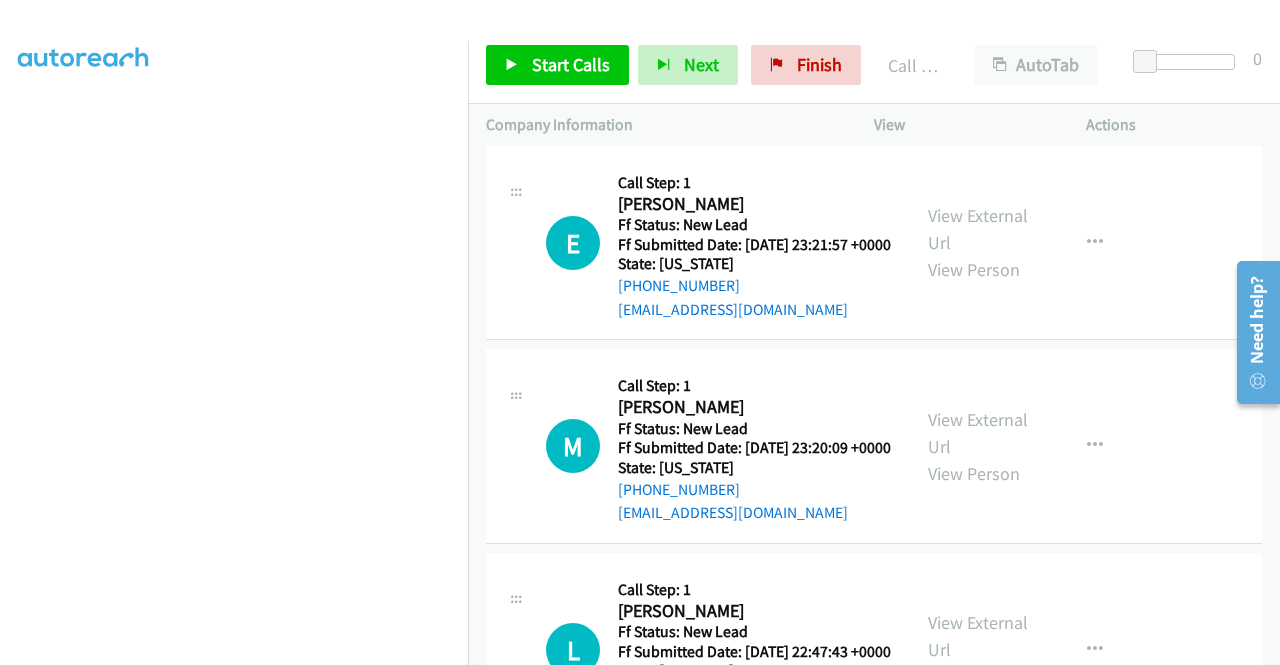 scroll, scrollTop: 1200, scrollLeft: 0, axis: vertical 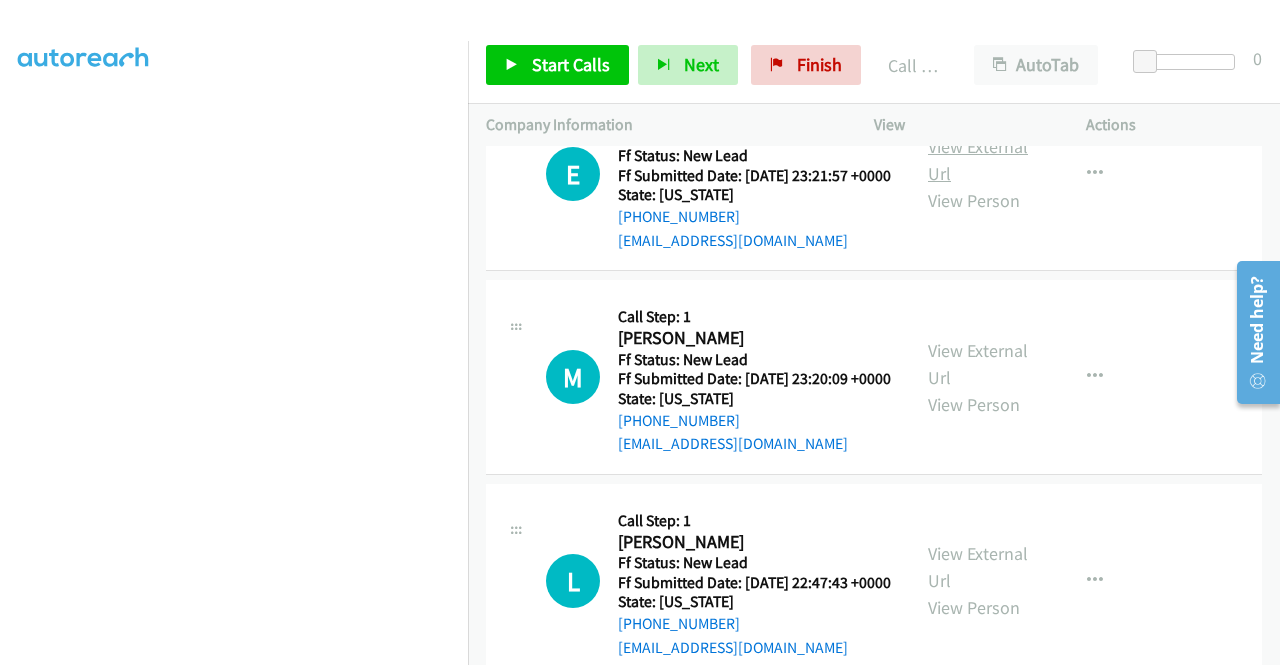 click on "View External Url" at bounding box center (978, 160) 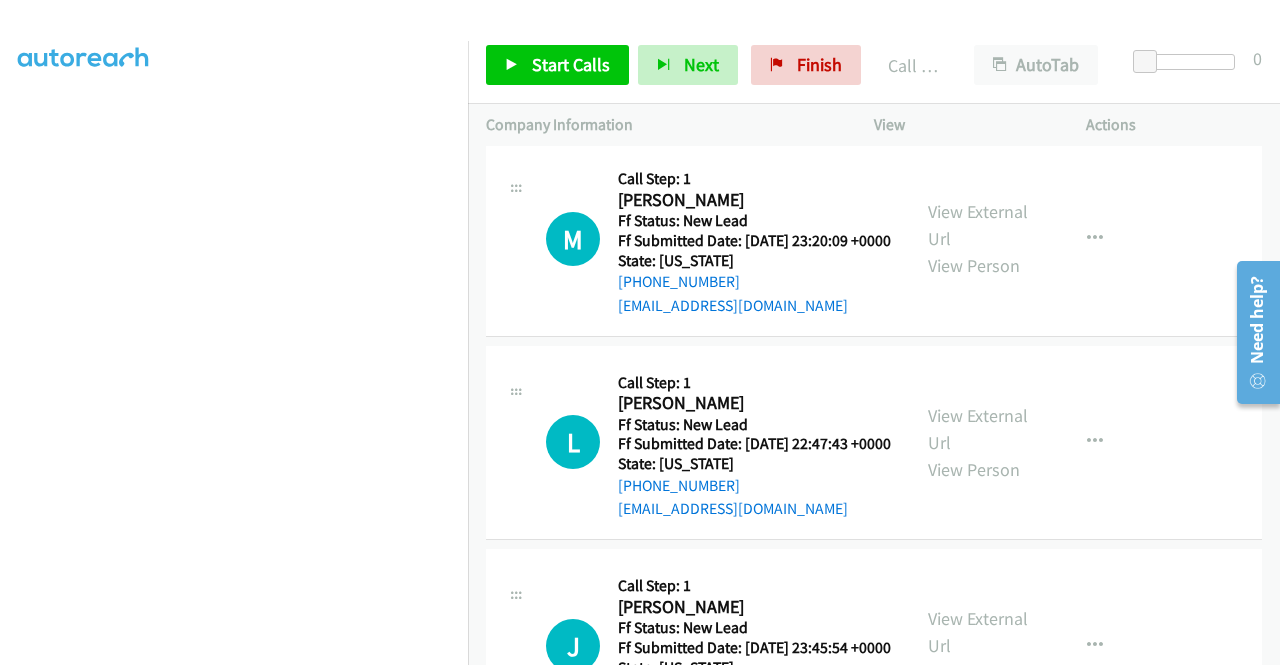 scroll, scrollTop: 1400, scrollLeft: 0, axis: vertical 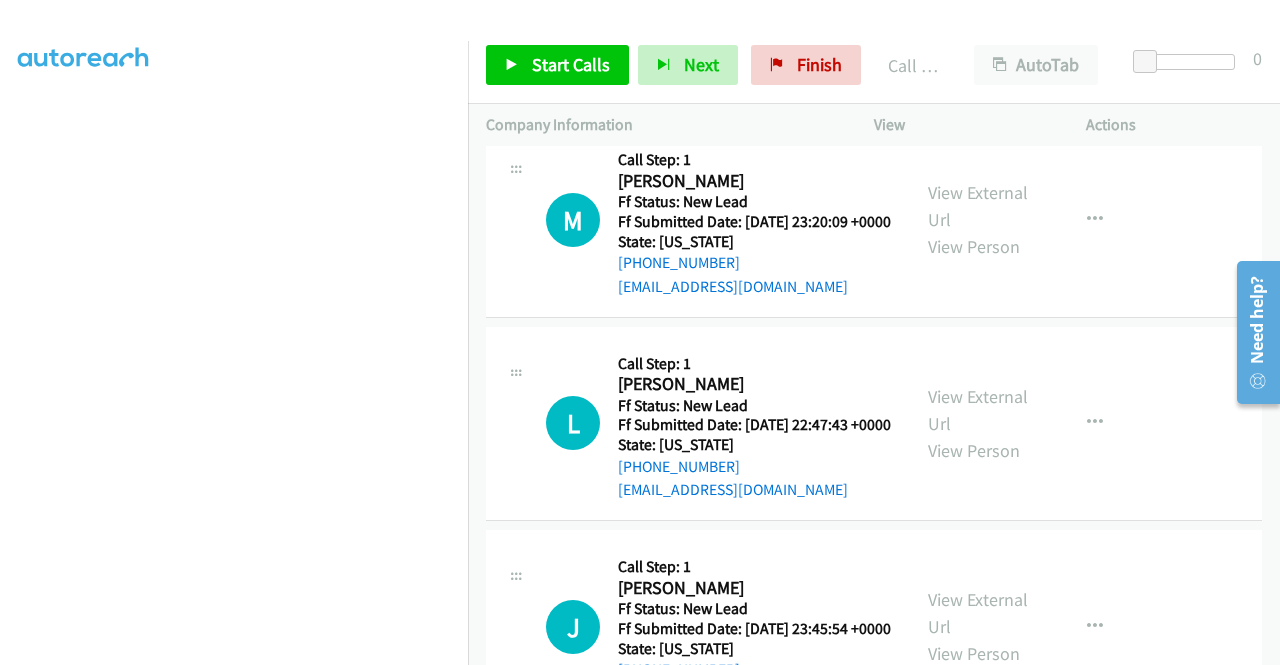 click on "Call was successful?" at bounding box center [685, 82] 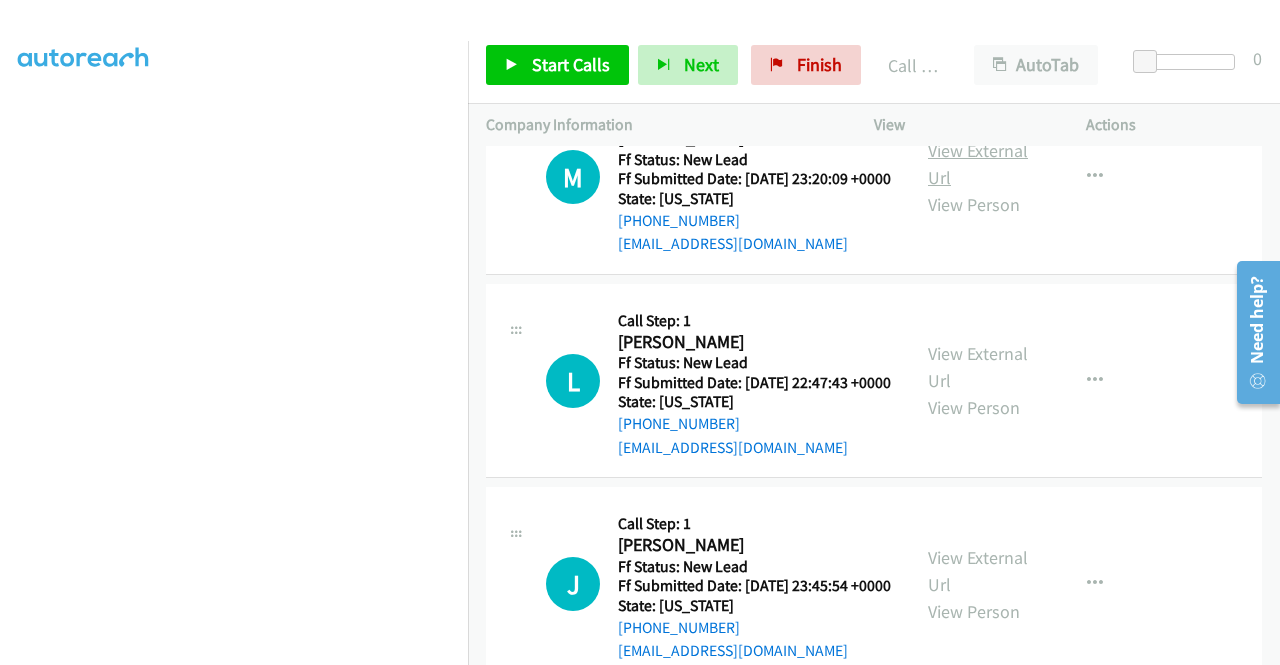 click on "View External Url" at bounding box center (978, 164) 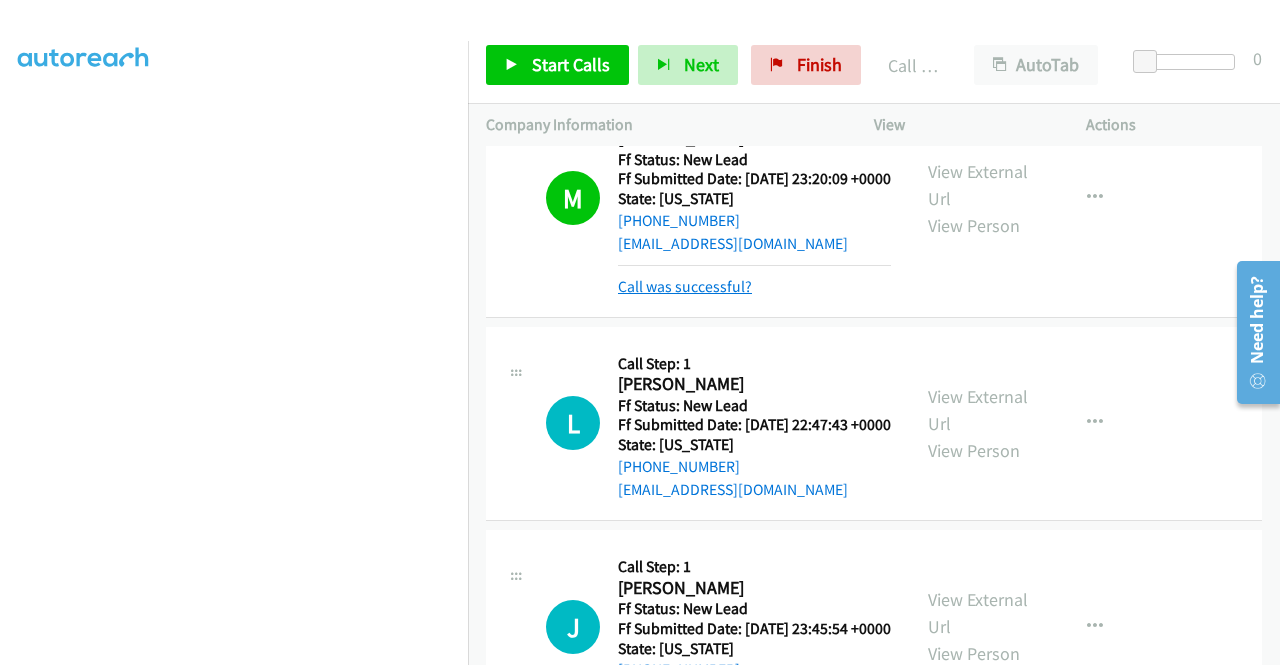 click on "Call was successful?" at bounding box center (685, 286) 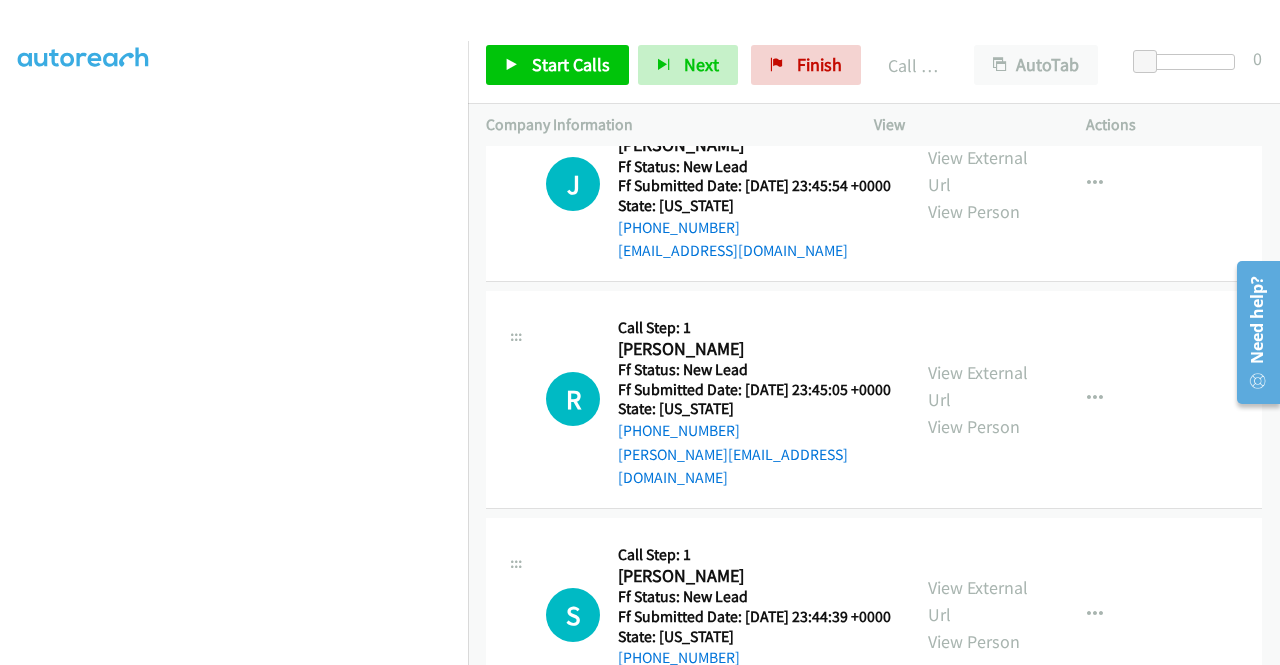 scroll, scrollTop: 1600, scrollLeft: 0, axis: vertical 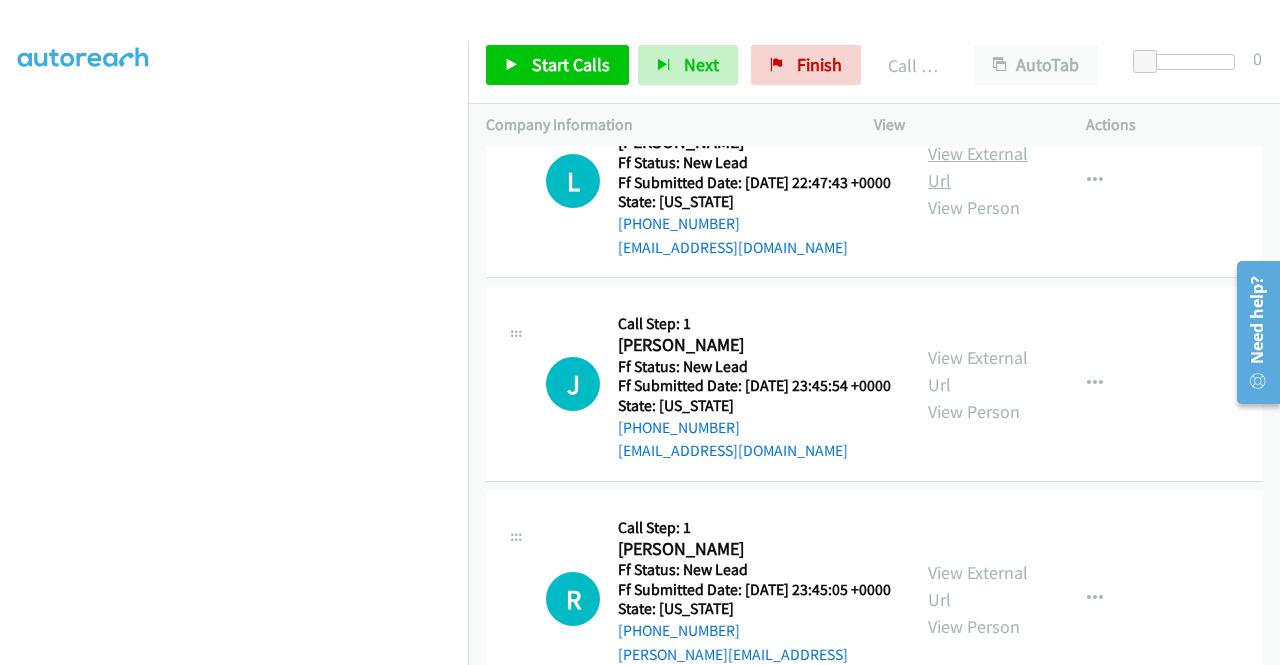 click on "View External Url" at bounding box center [978, 167] 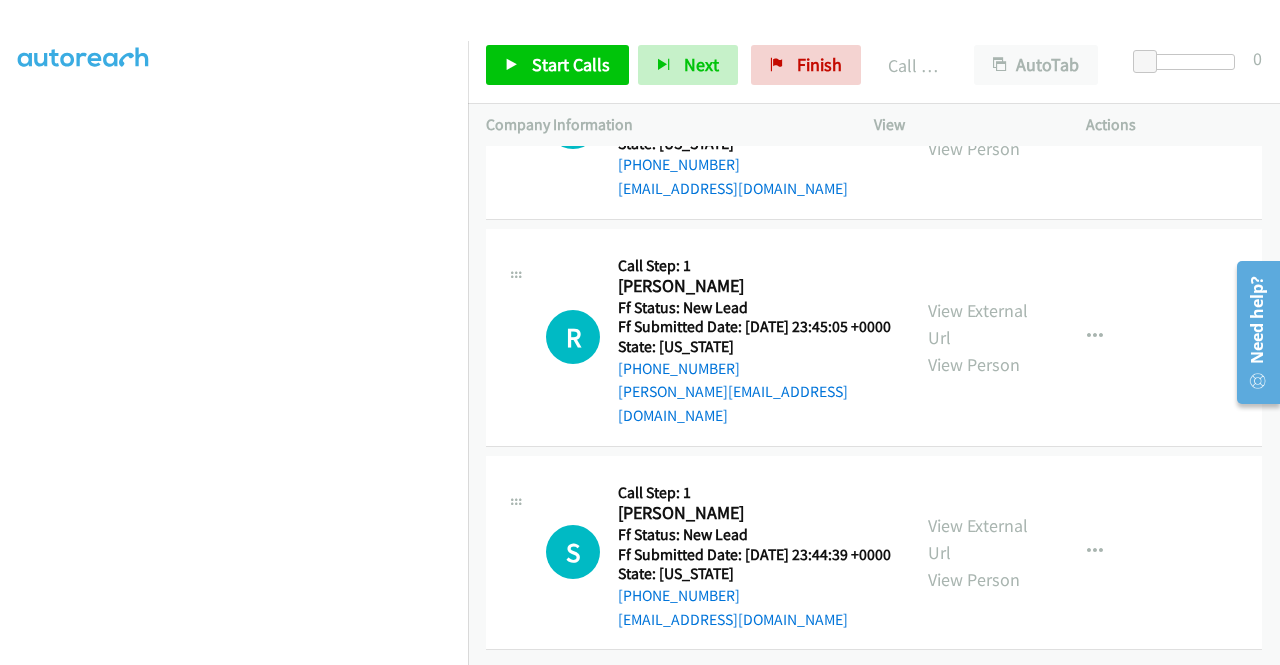scroll, scrollTop: 1900, scrollLeft: 0, axis: vertical 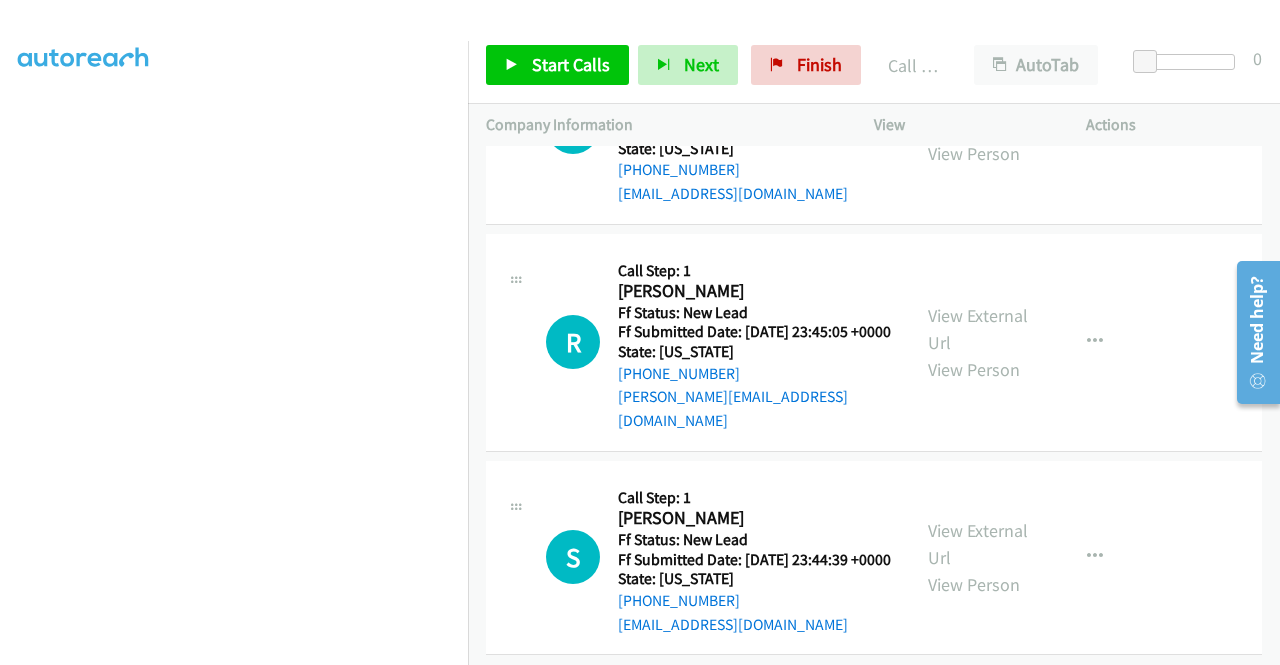 click on "View External Url" at bounding box center (978, 113) 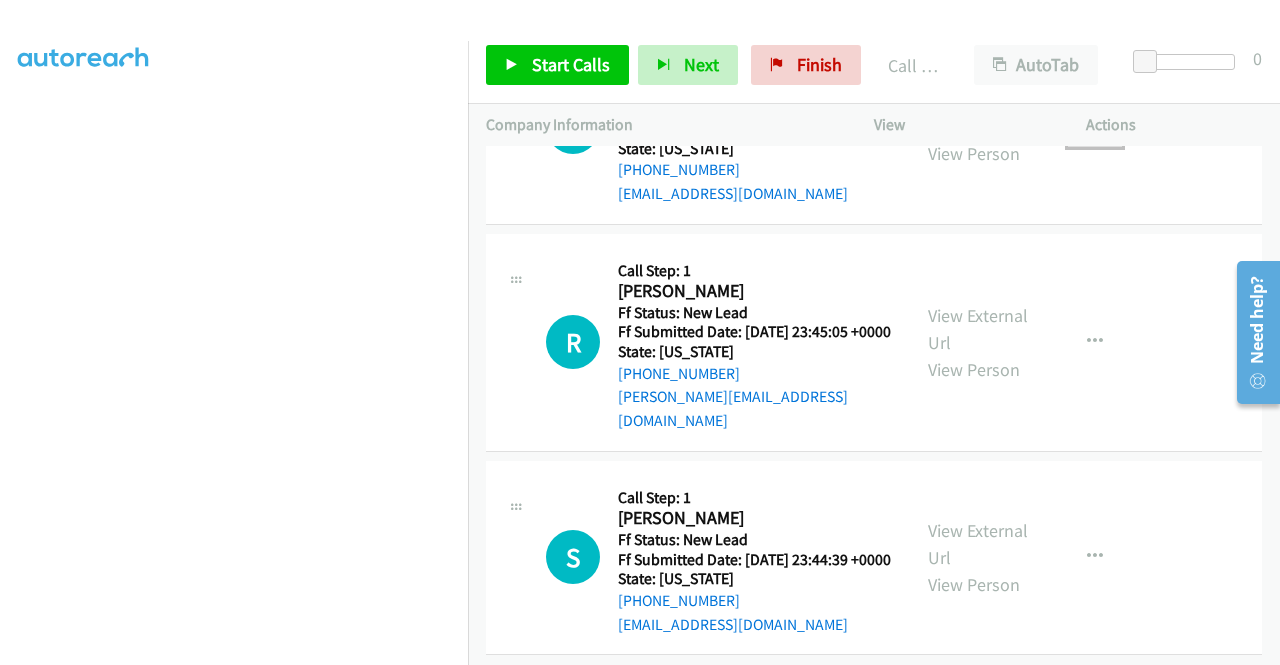 click at bounding box center (1095, 127) 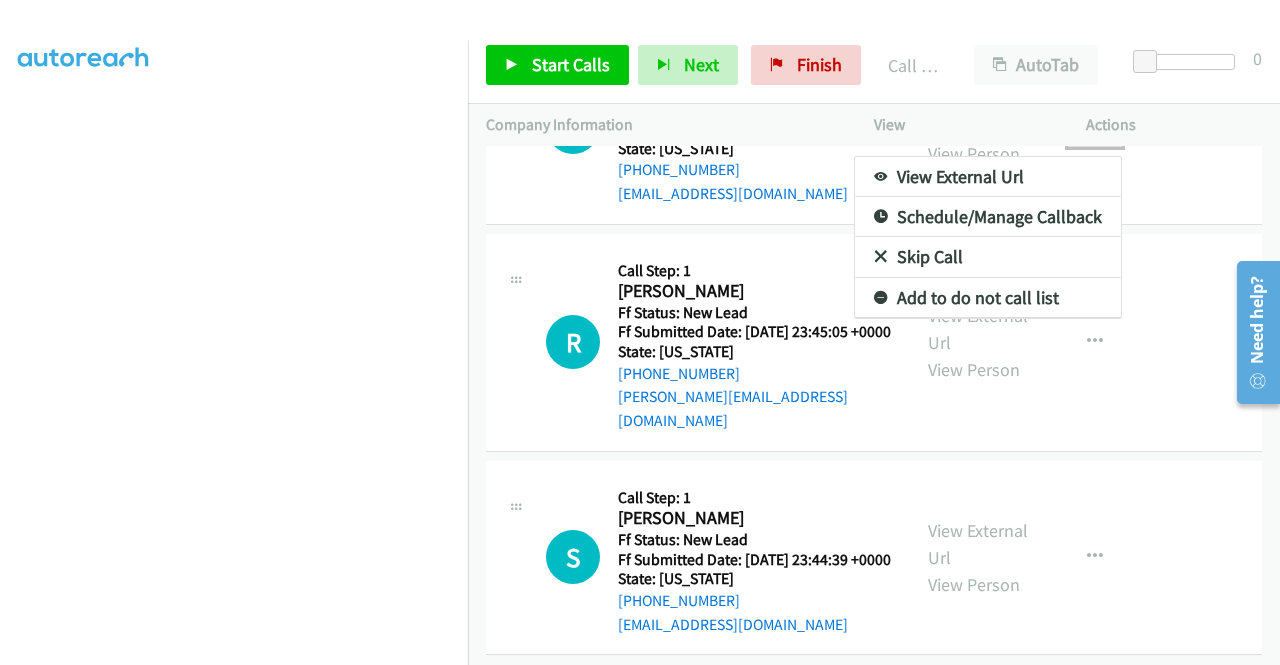 click on "Skip Call" at bounding box center [988, 257] 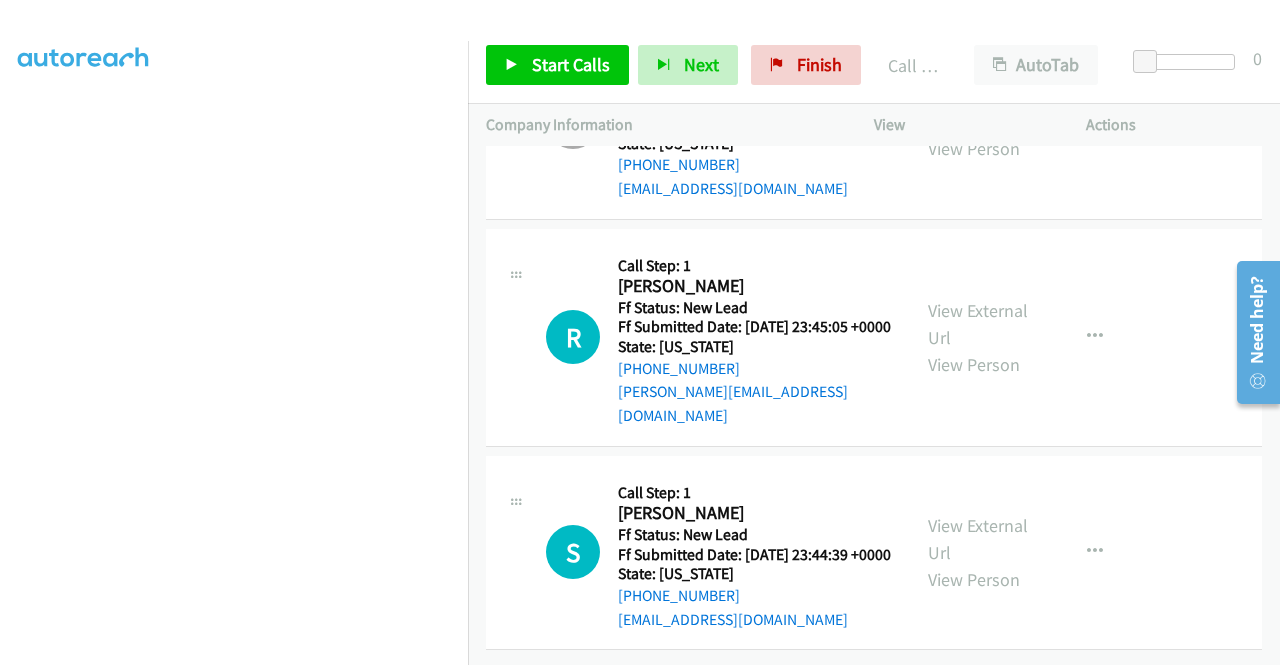 scroll, scrollTop: 2084, scrollLeft: 0, axis: vertical 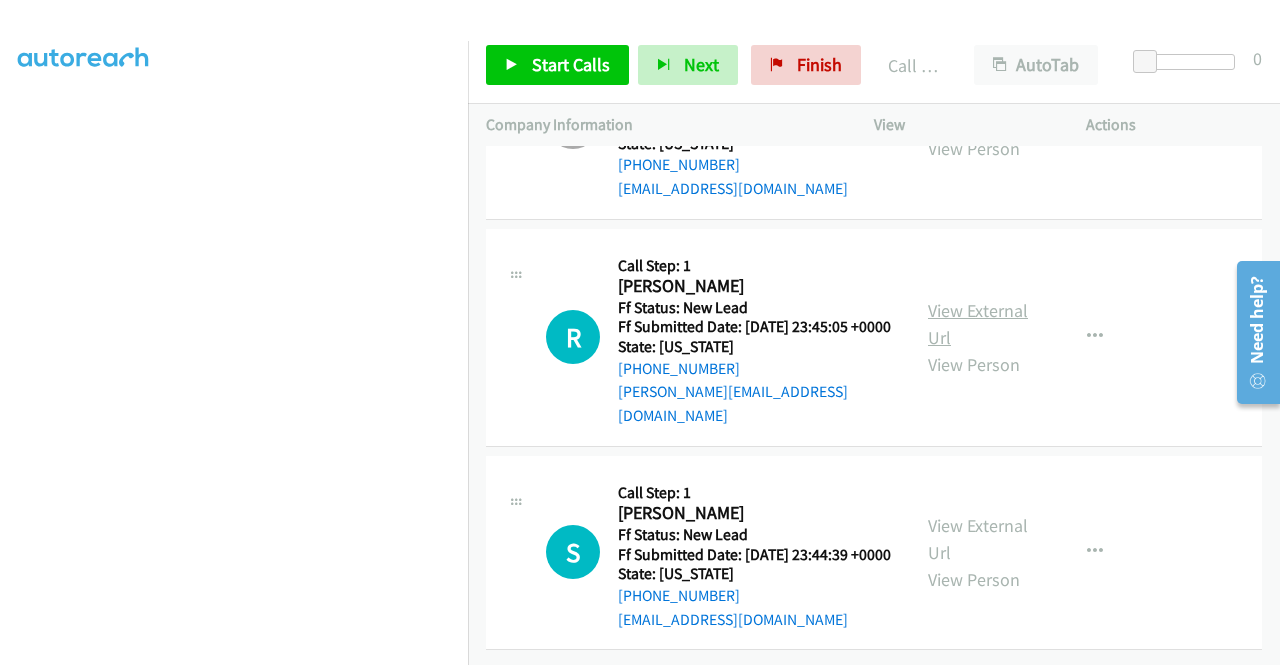 click on "View External Url" at bounding box center [978, 324] 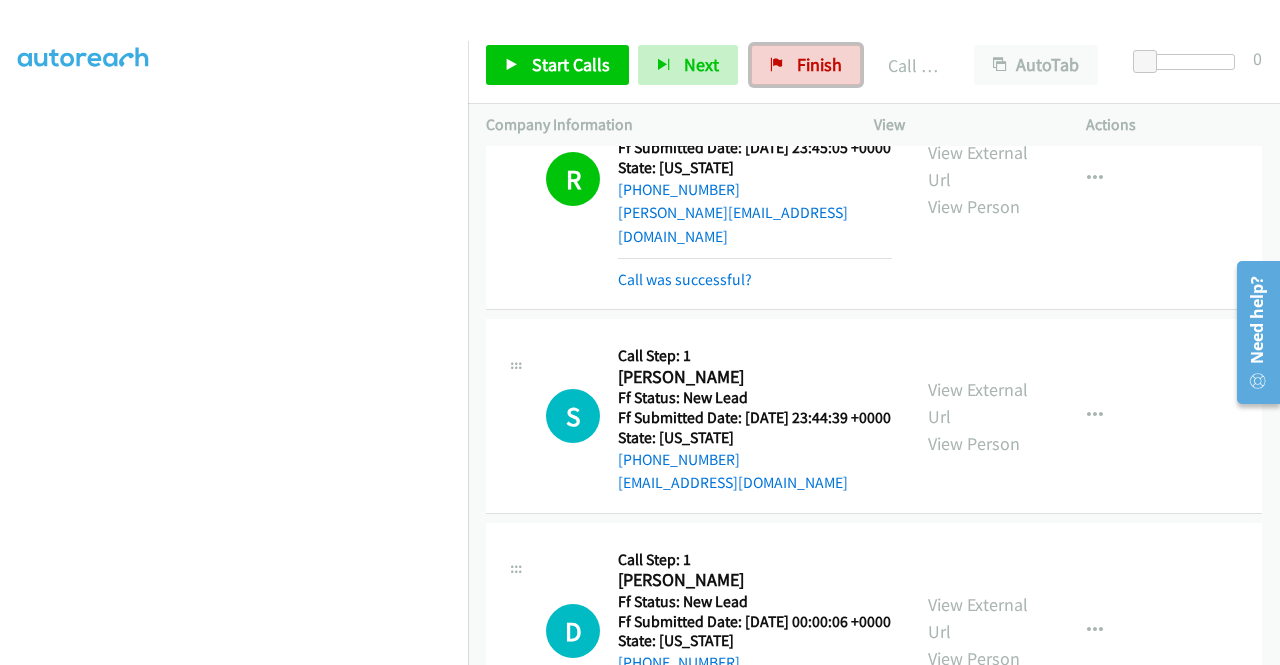 click on "Finish" at bounding box center (819, 64) 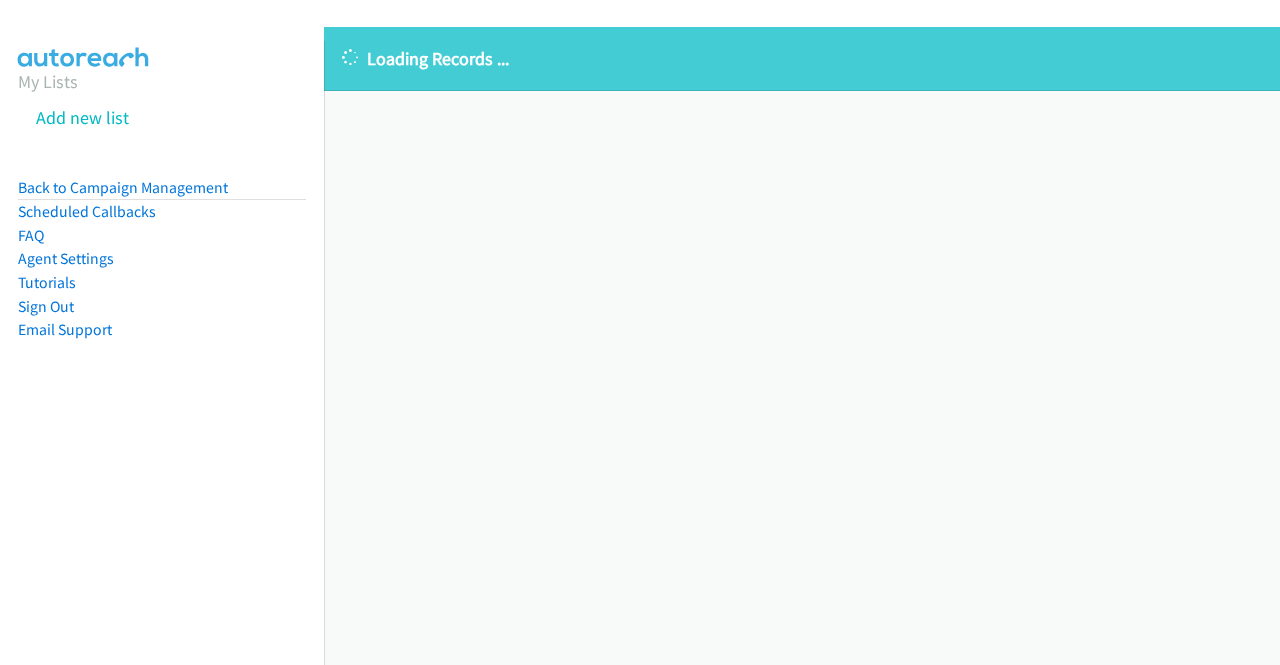 scroll, scrollTop: 0, scrollLeft: 0, axis: both 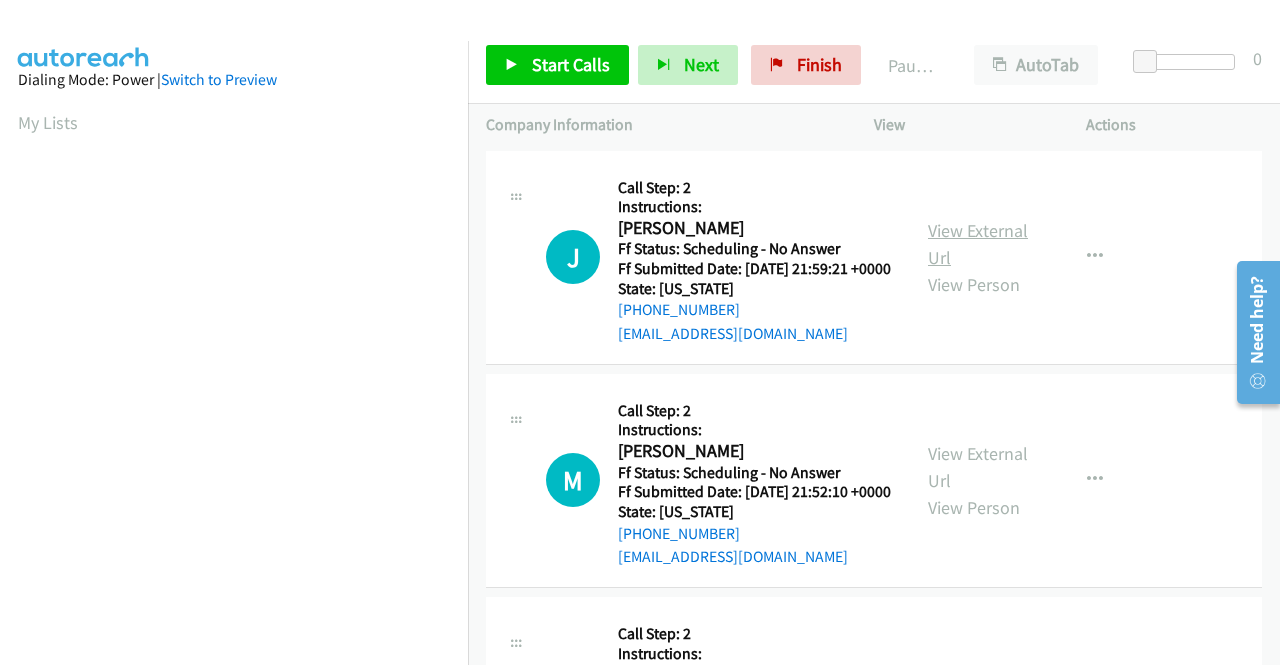 click on "View External Url" at bounding box center (978, 244) 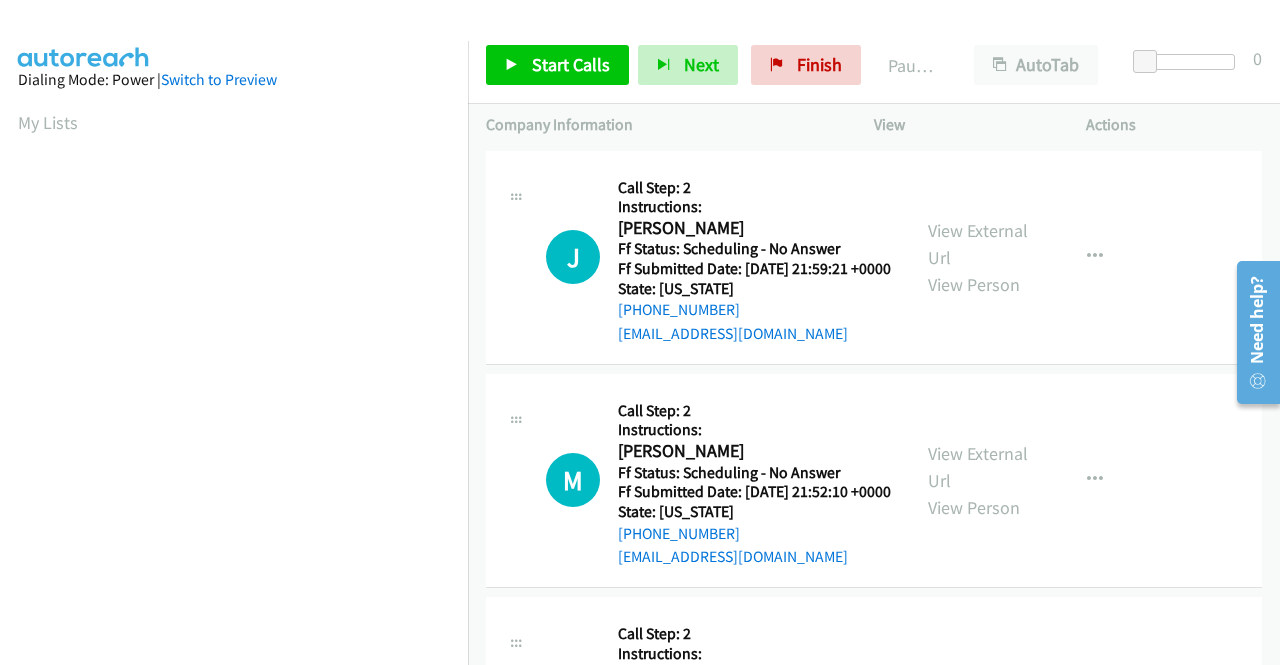 scroll, scrollTop: 113, scrollLeft: 0, axis: vertical 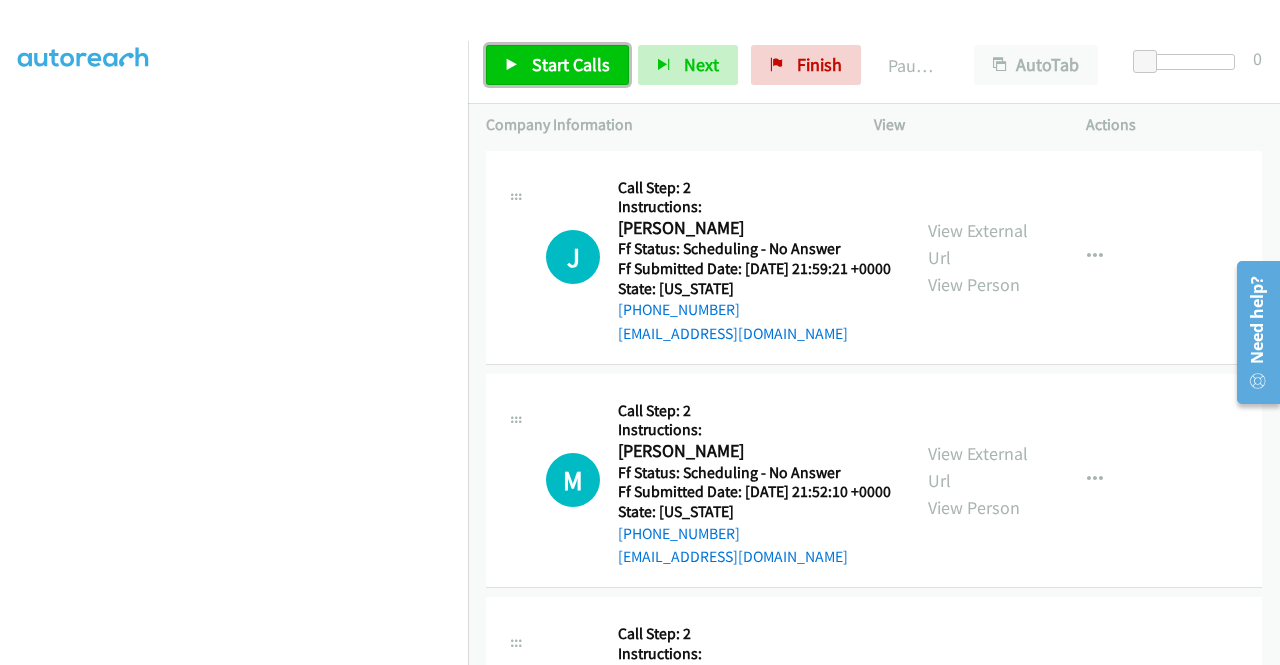 click on "Start Calls" at bounding box center [571, 64] 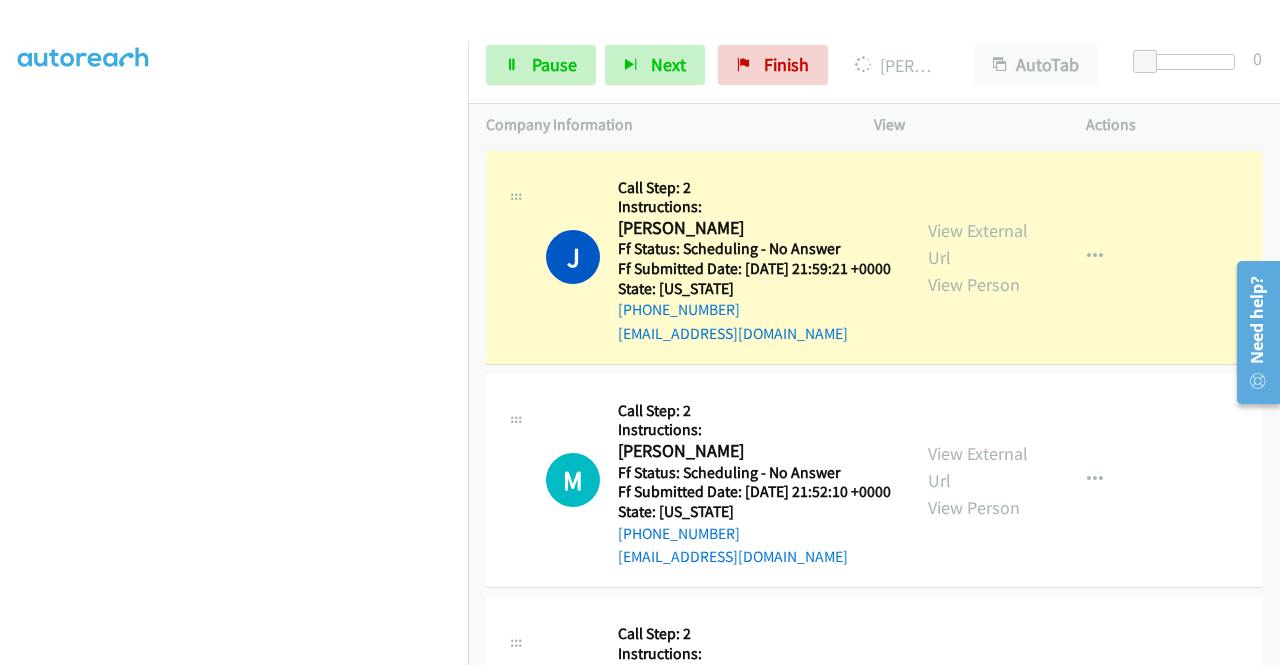 scroll, scrollTop: 456, scrollLeft: 0, axis: vertical 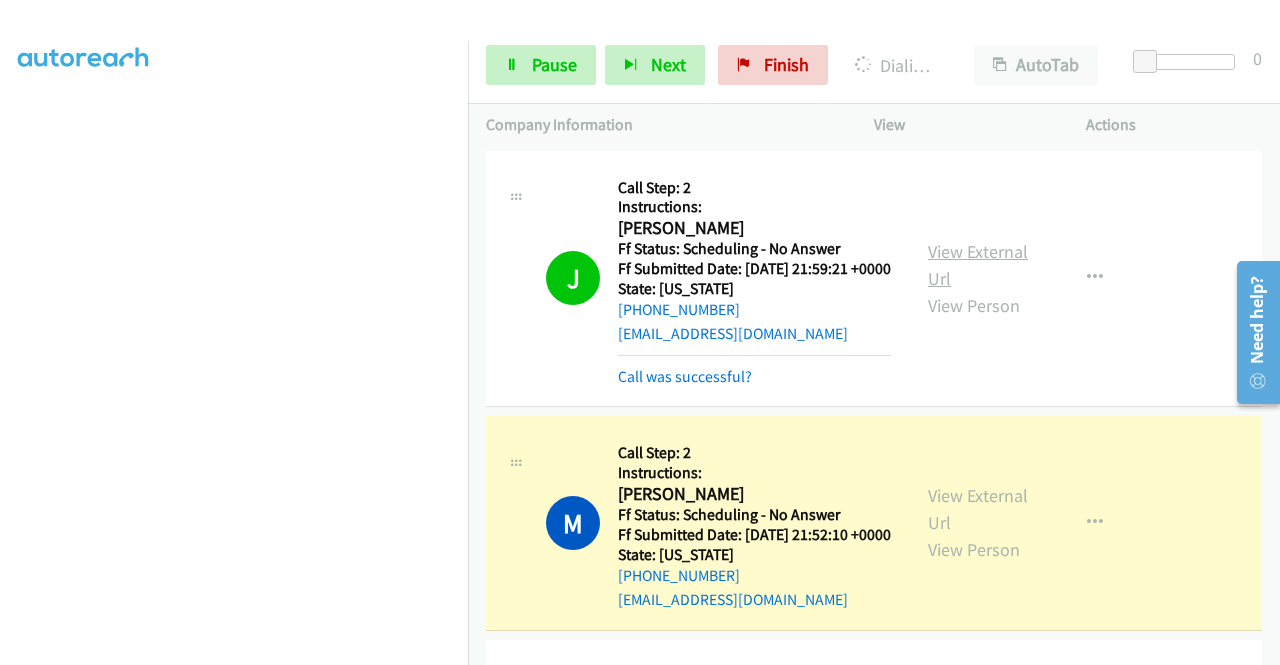 click on "View External Url" at bounding box center [978, 265] 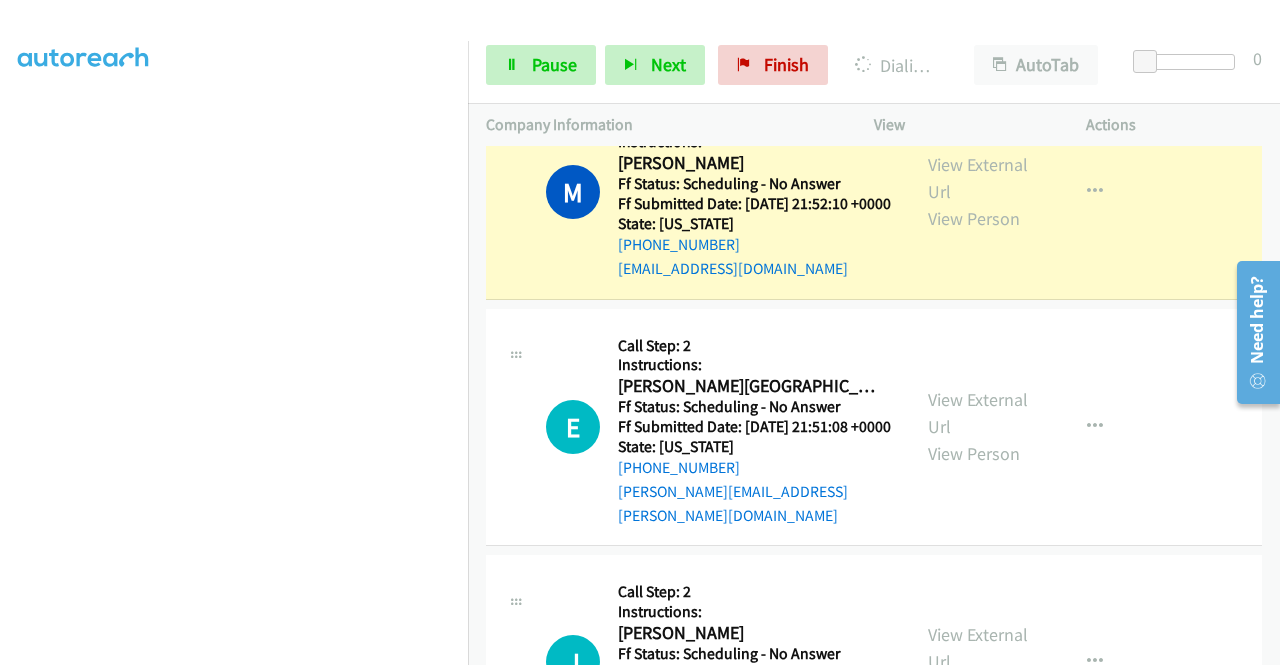 scroll, scrollTop: 300, scrollLeft: 0, axis: vertical 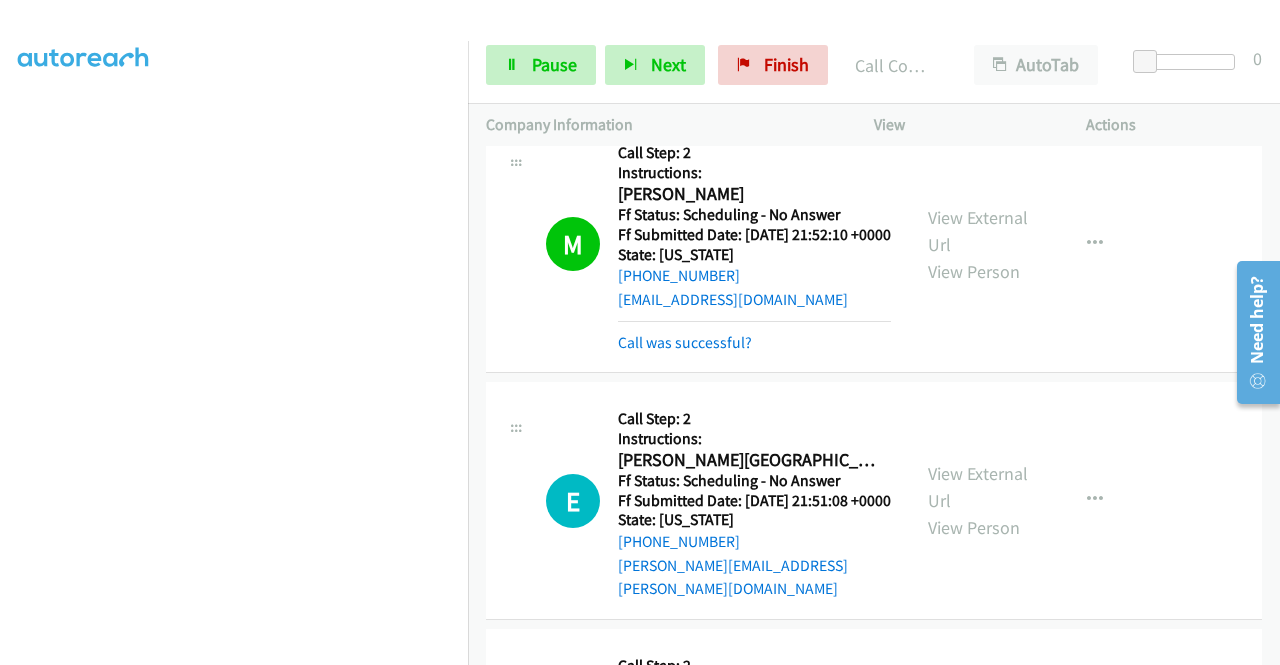 click on "View External Url
View Person
View External Url
Email
Schedule/Manage Callback
Skip Call
Add to do not call list" at bounding box center [1025, 244] 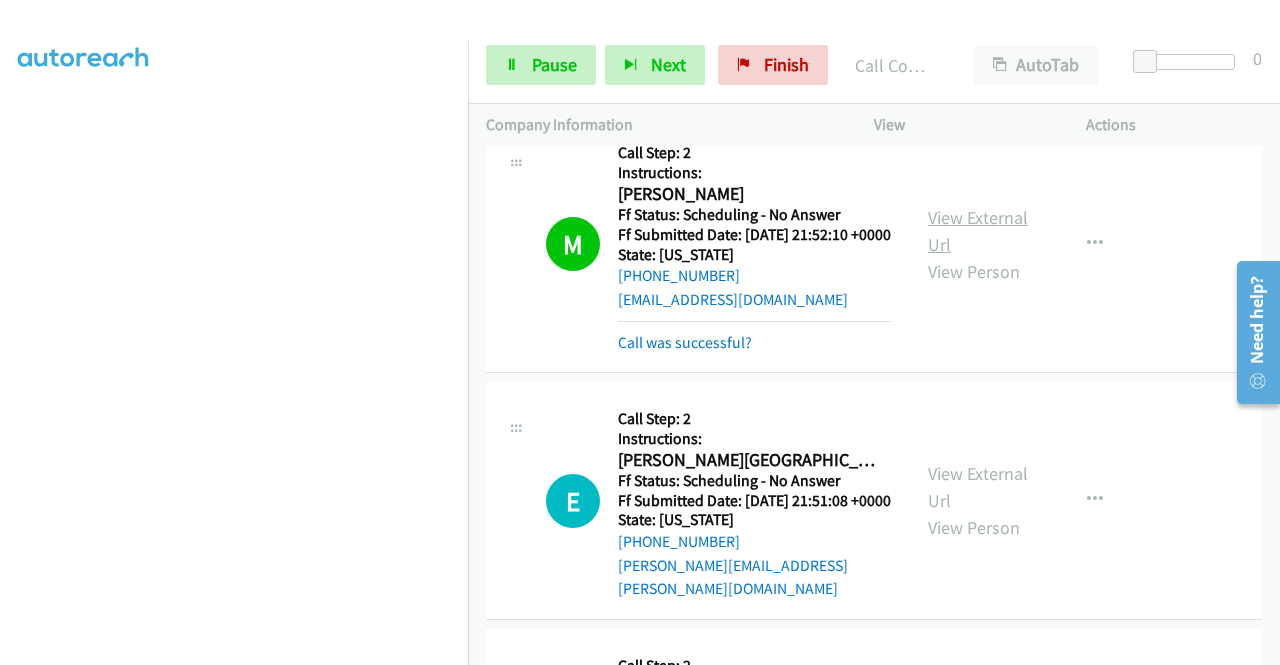 click on "View External Url" at bounding box center (978, 231) 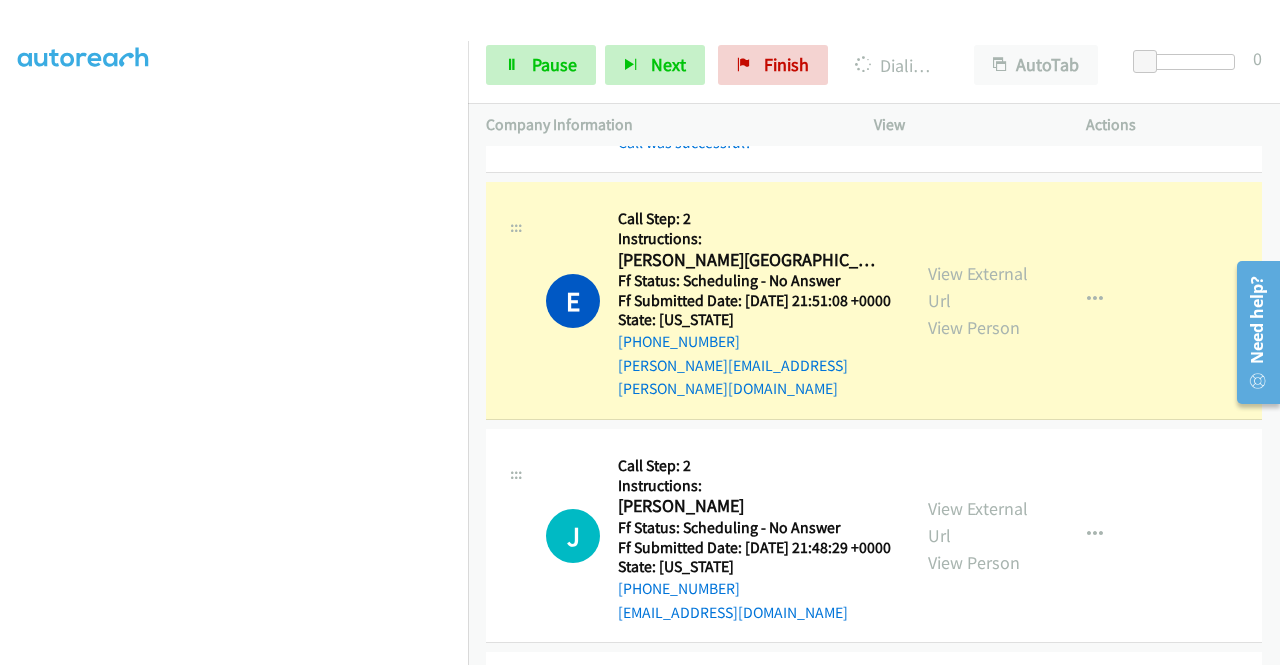 scroll, scrollTop: 300, scrollLeft: 0, axis: vertical 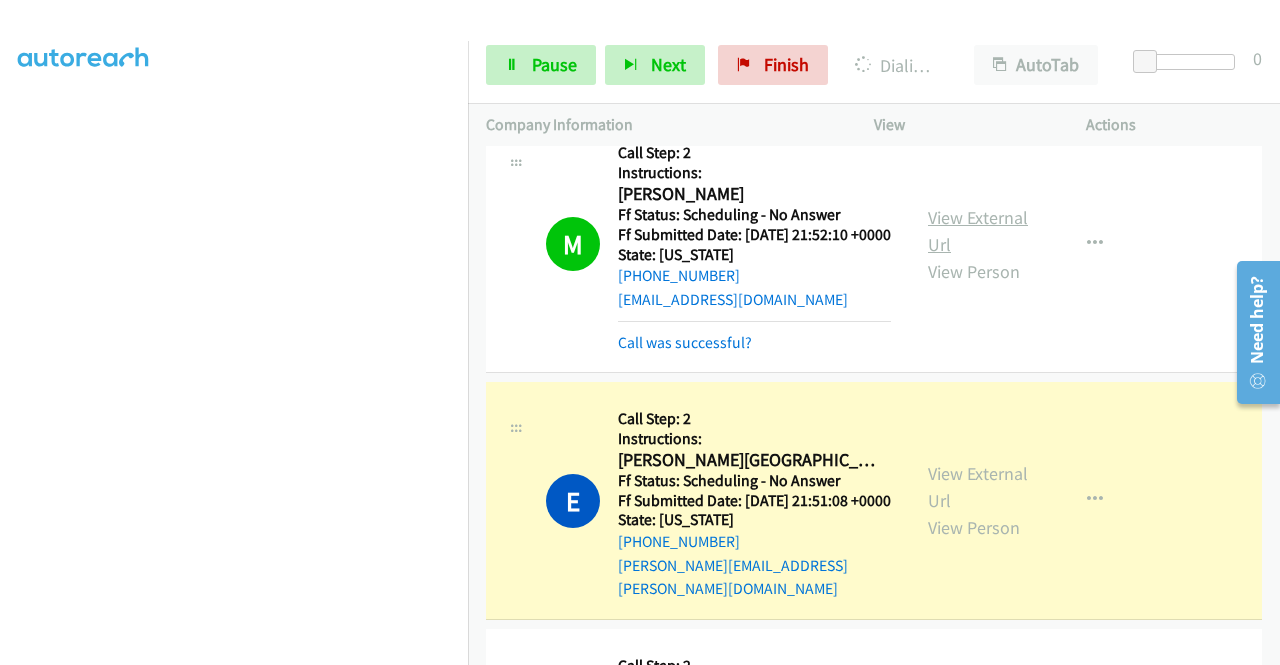 click on "View External Url" at bounding box center (978, 231) 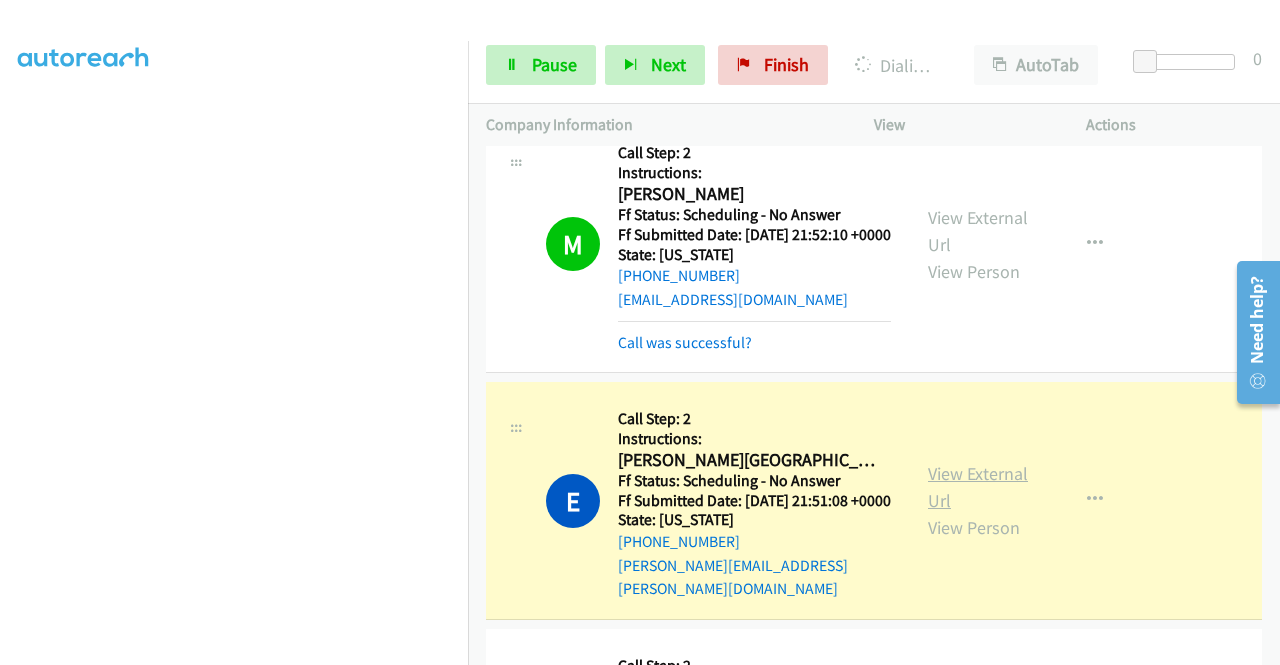click on "View External Url" at bounding box center [978, 487] 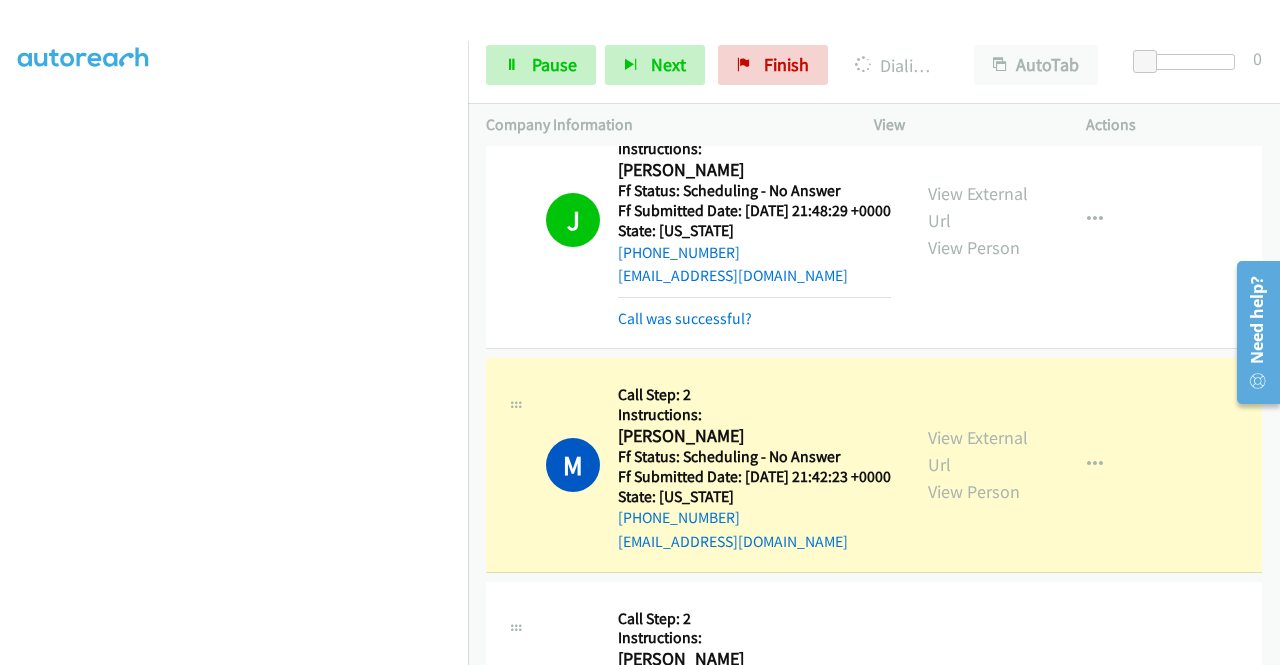 scroll, scrollTop: 900, scrollLeft: 0, axis: vertical 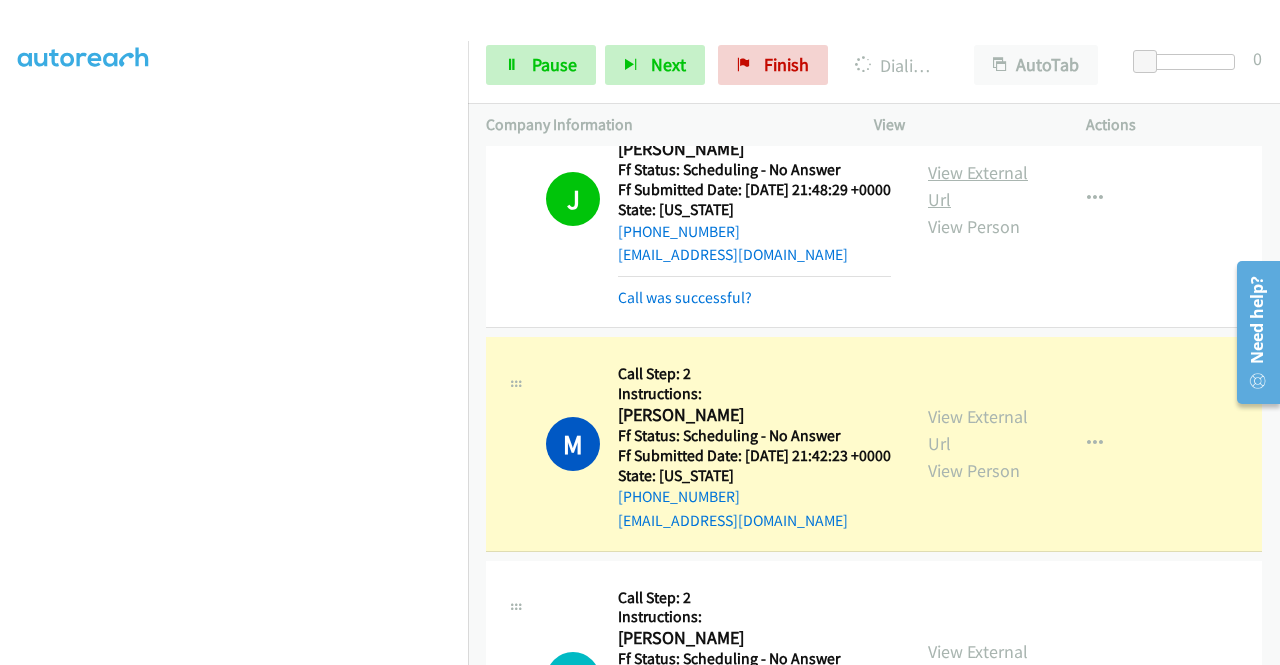 click on "View External Url" at bounding box center [978, 186] 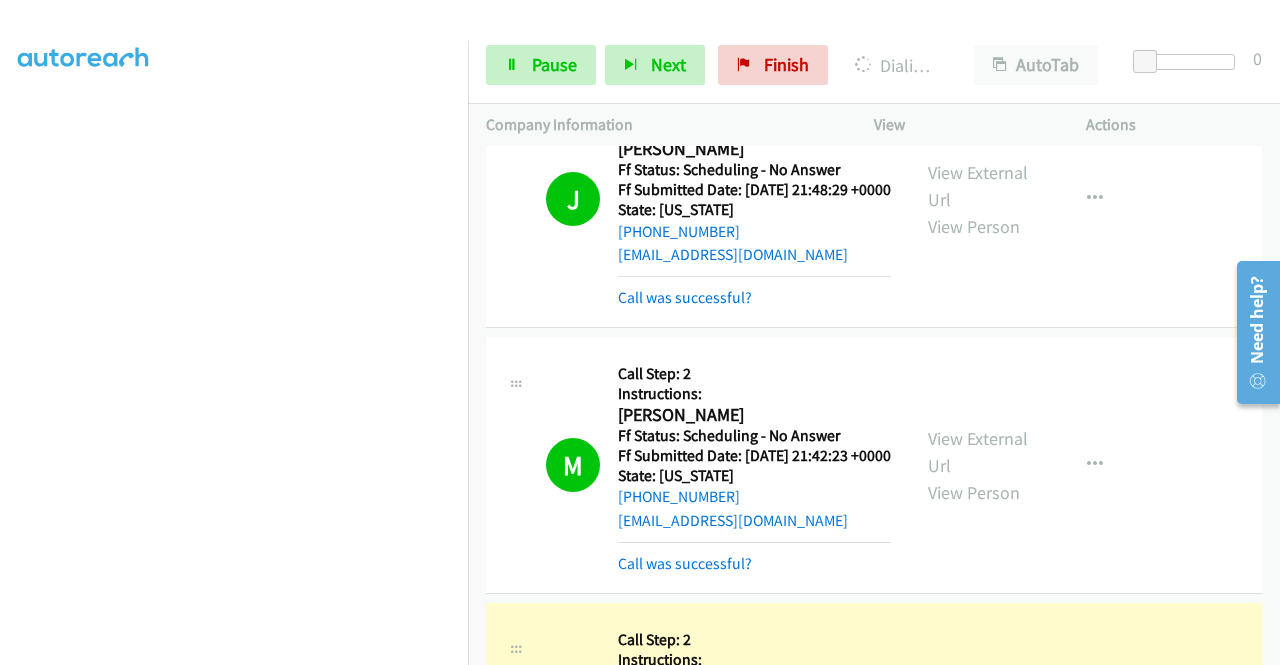 scroll, scrollTop: 1100, scrollLeft: 0, axis: vertical 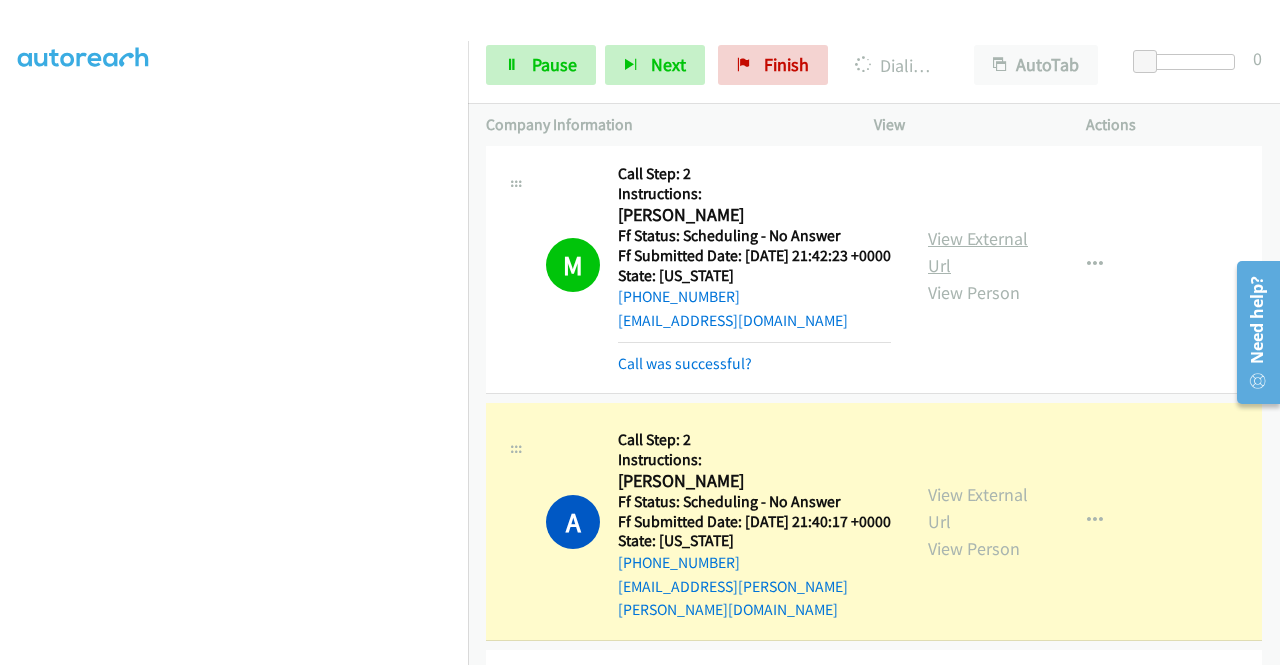 click on "View External Url" at bounding box center [978, 252] 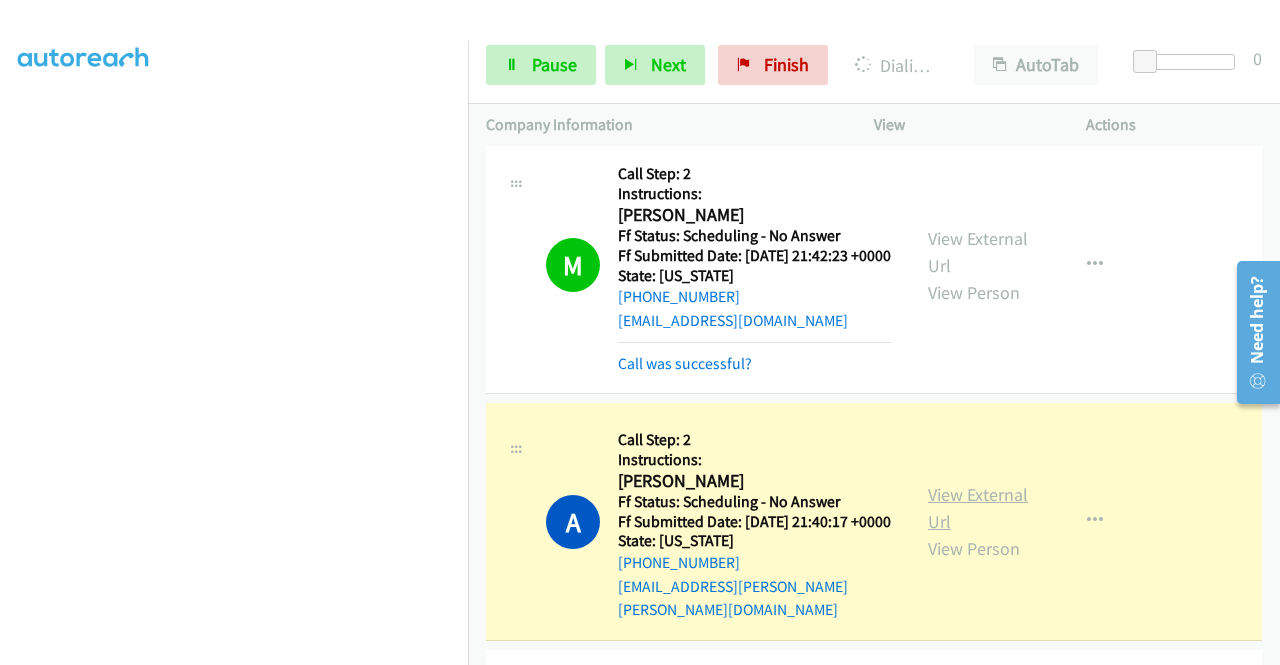 click on "View External Url" at bounding box center (978, 508) 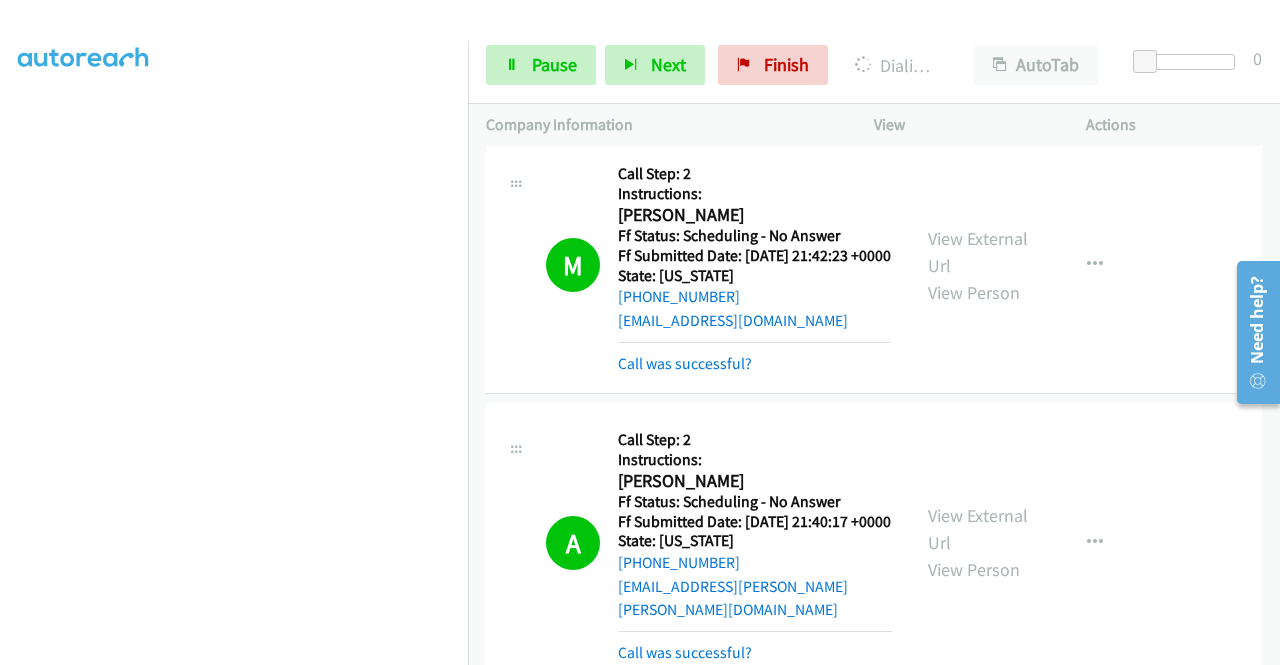 scroll, scrollTop: 1500, scrollLeft: 0, axis: vertical 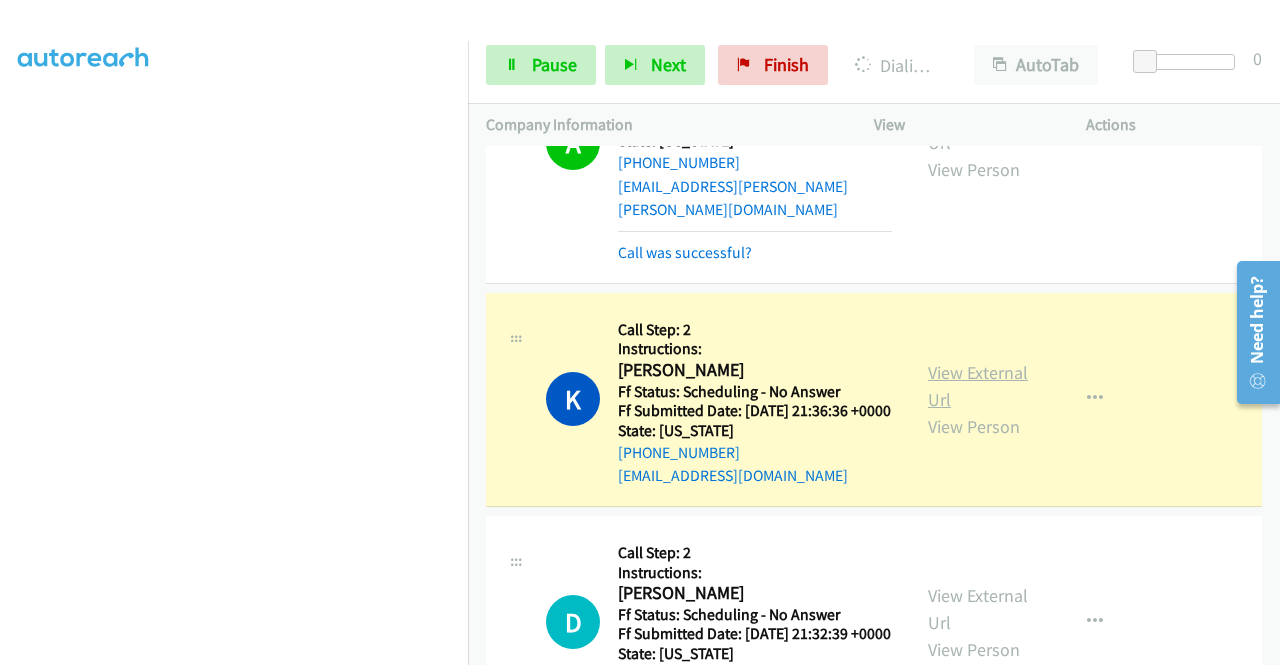 click on "View External Url" at bounding box center (978, 386) 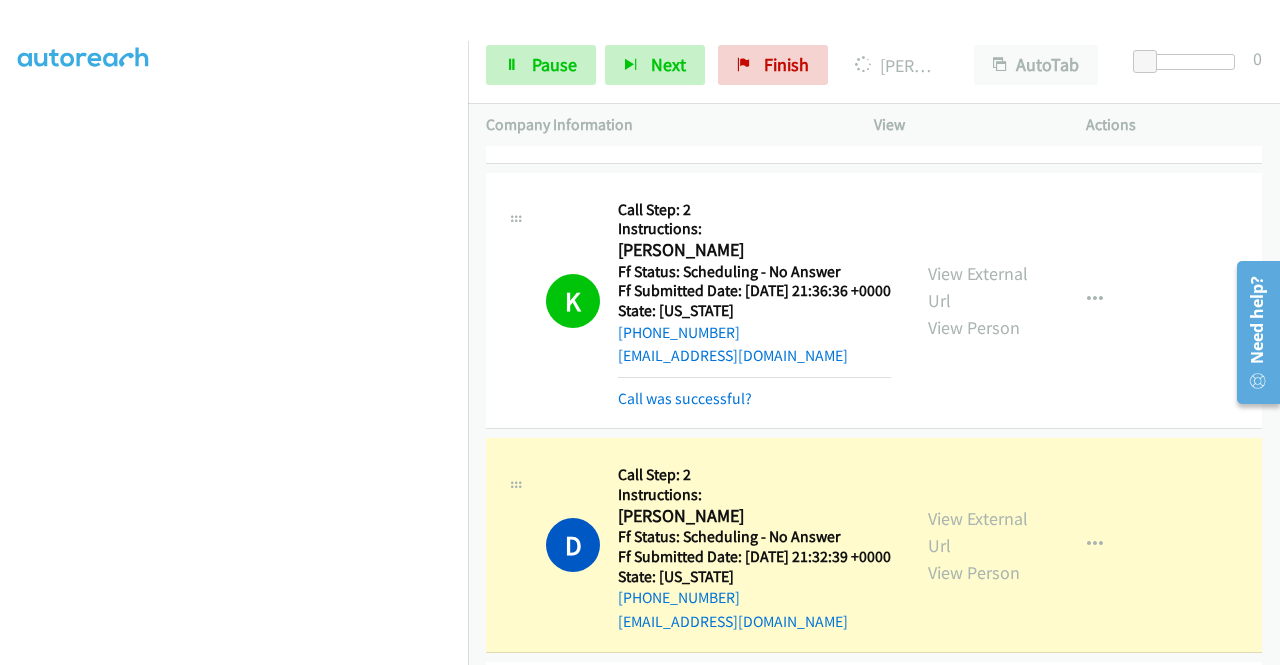 scroll, scrollTop: 1800, scrollLeft: 0, axis: vertical 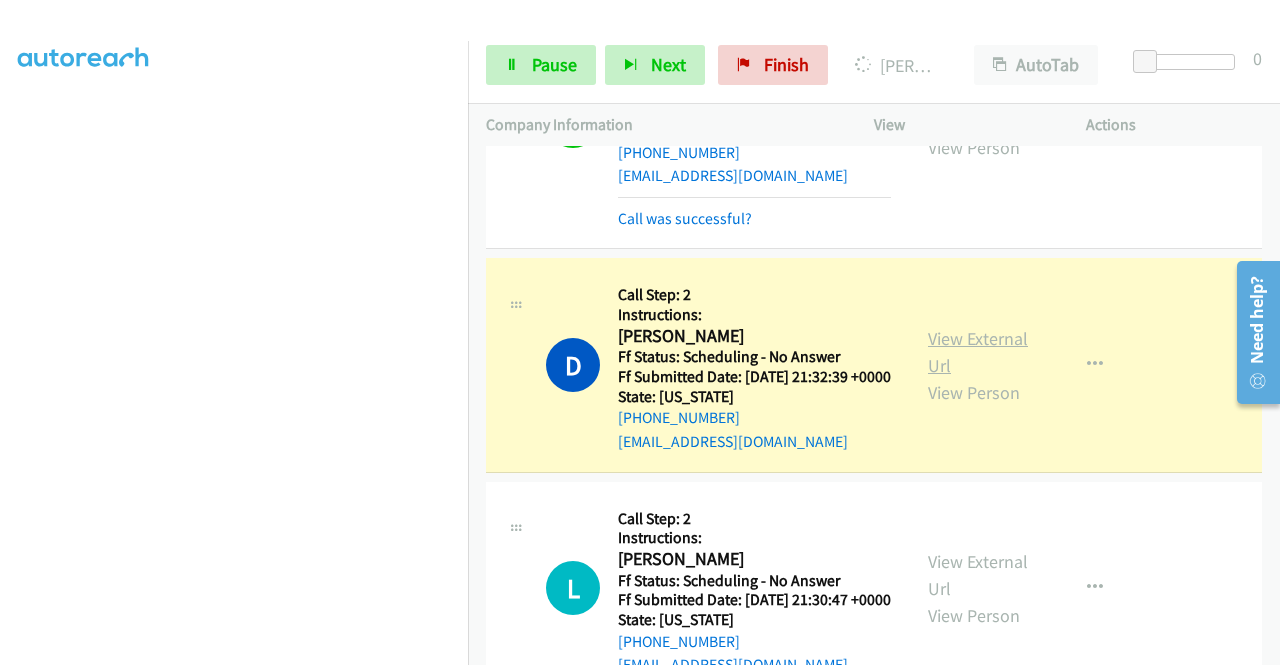 click on "View External Url" at bounding box center [978, 352] 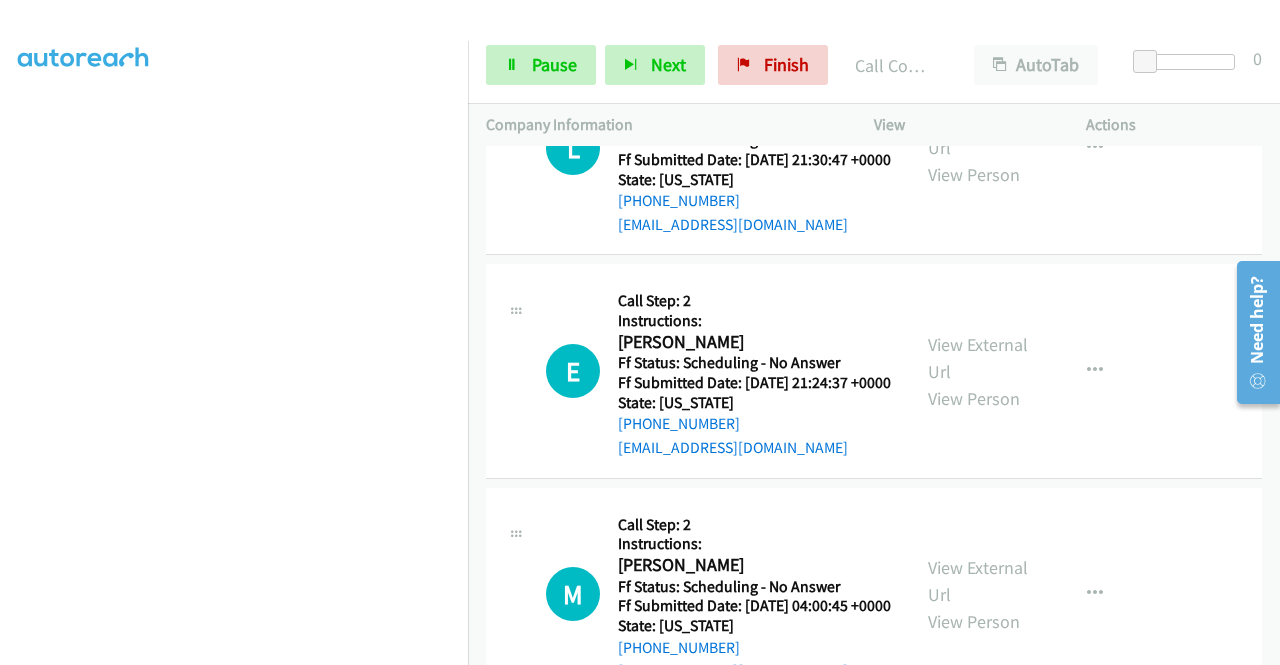 scroll, scrollTop: 2300, scrollLeft: 0, axis: vertical 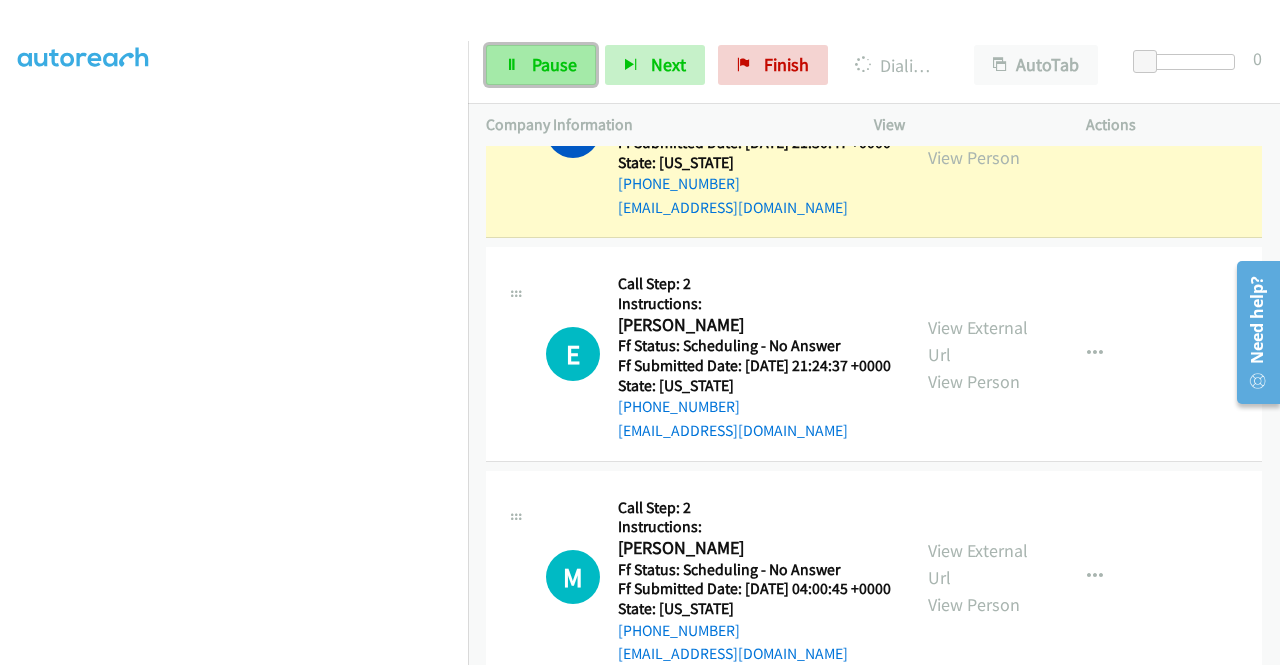 click on "Pause" at bounding box center [554, 64] 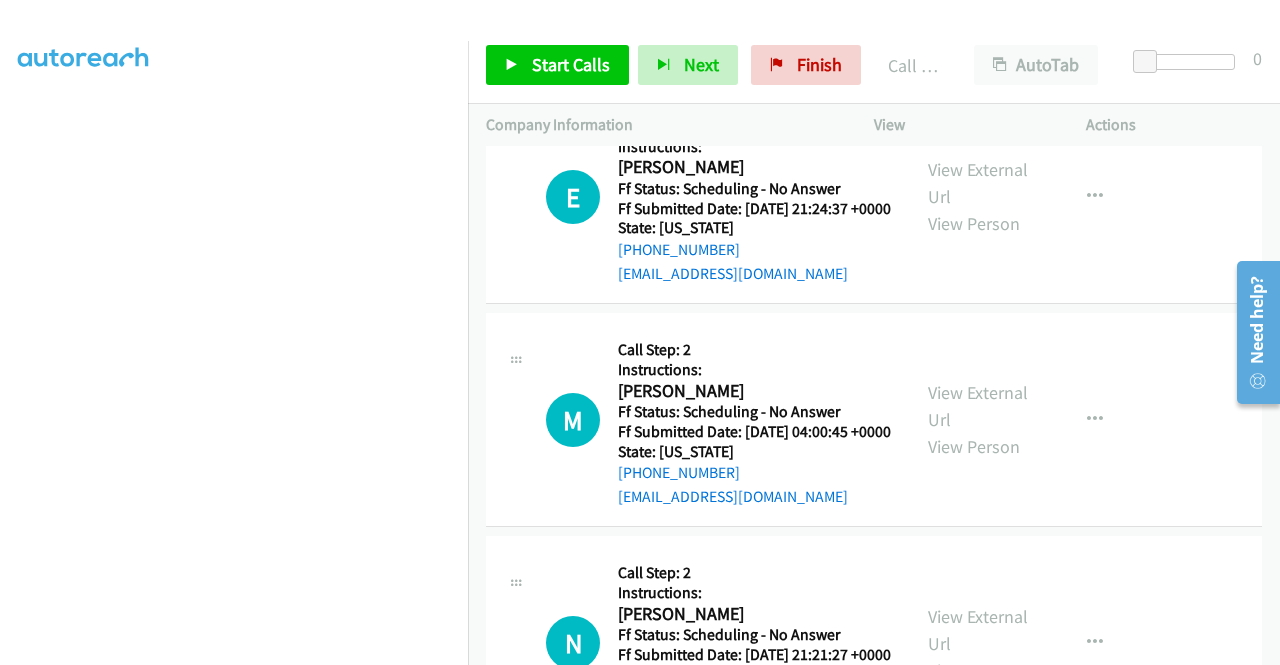 scroll, scrollTop: 2600, scrollLeft: 0, axis: vertical 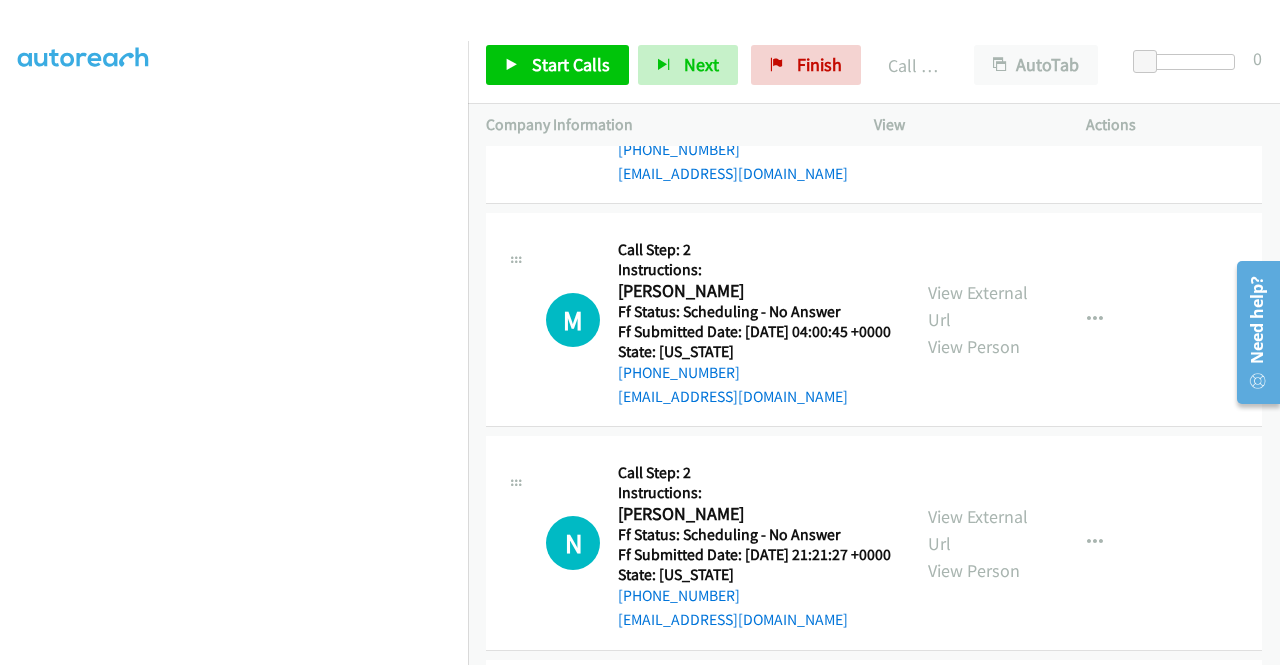 click on "View External Url" at bounding box center [978, 83] 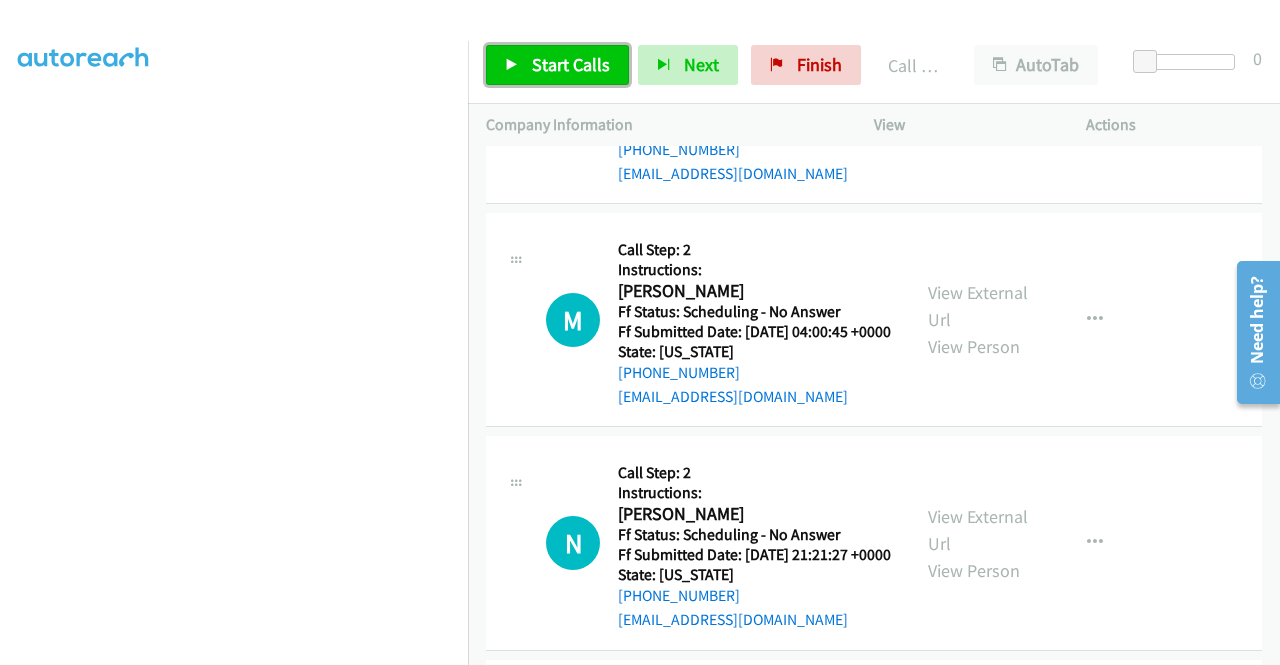 click on "Start Calls" at bounding box center [571, 64] 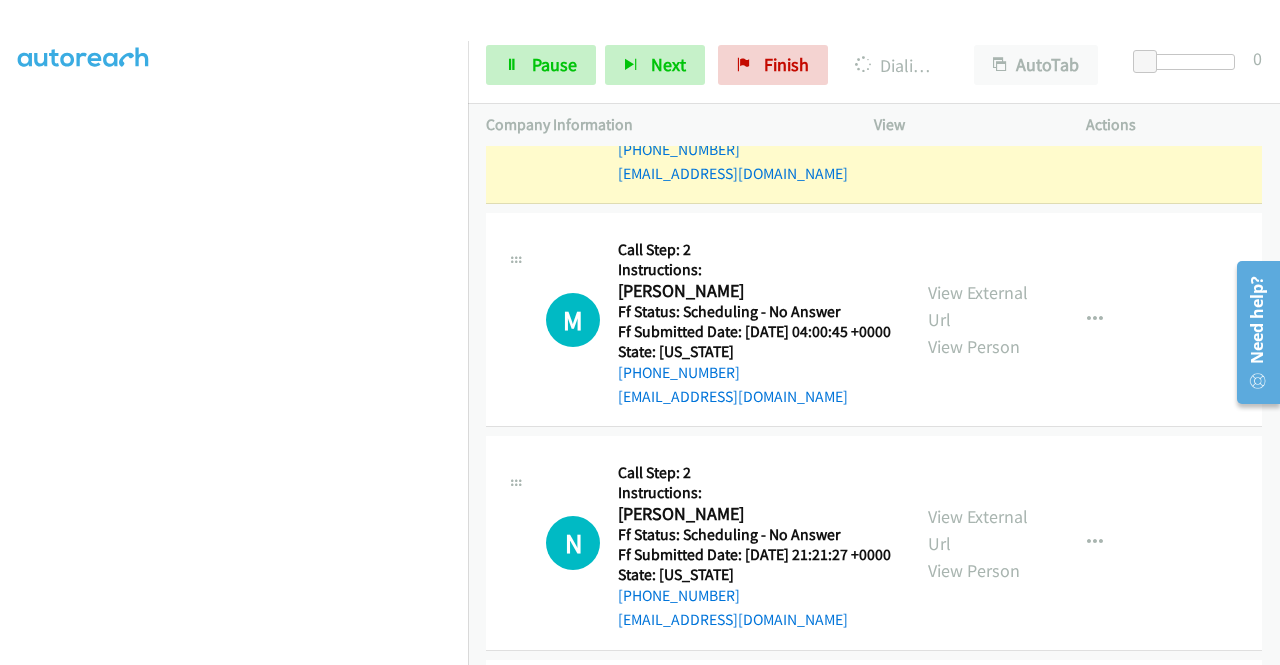 click on "View External Url" at bounding box center [978, 83] 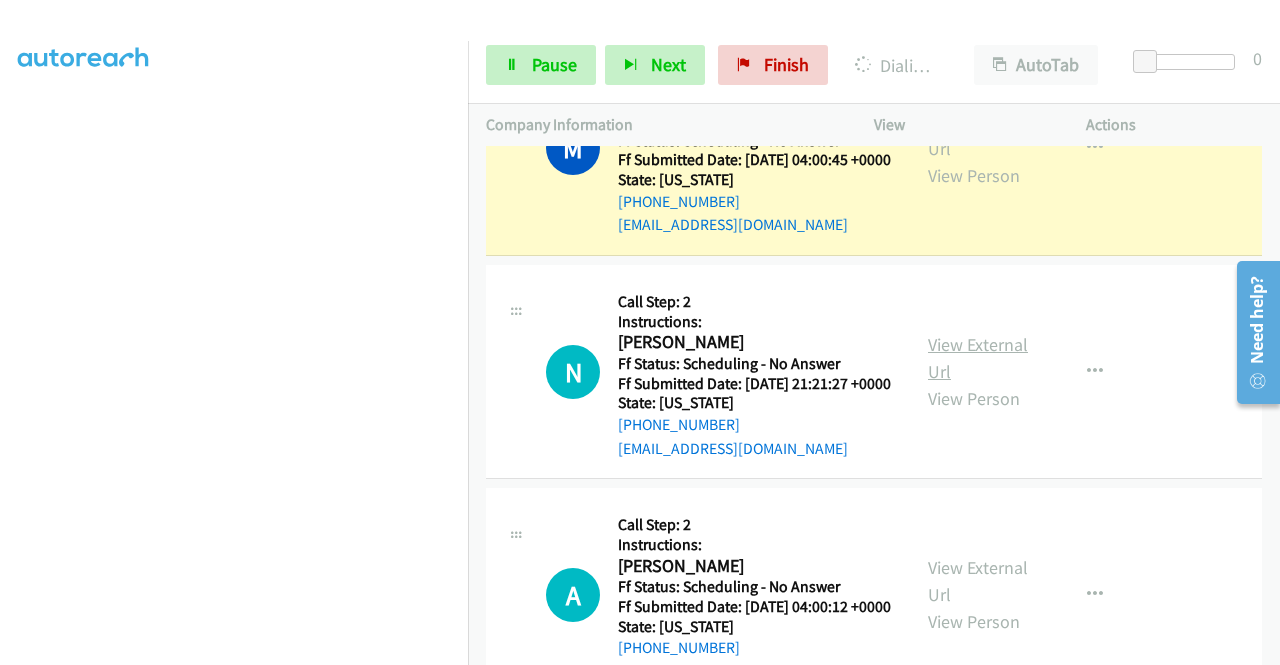 scroll, scrollTop: 2800, scrollLeft: 0, axis: vertical 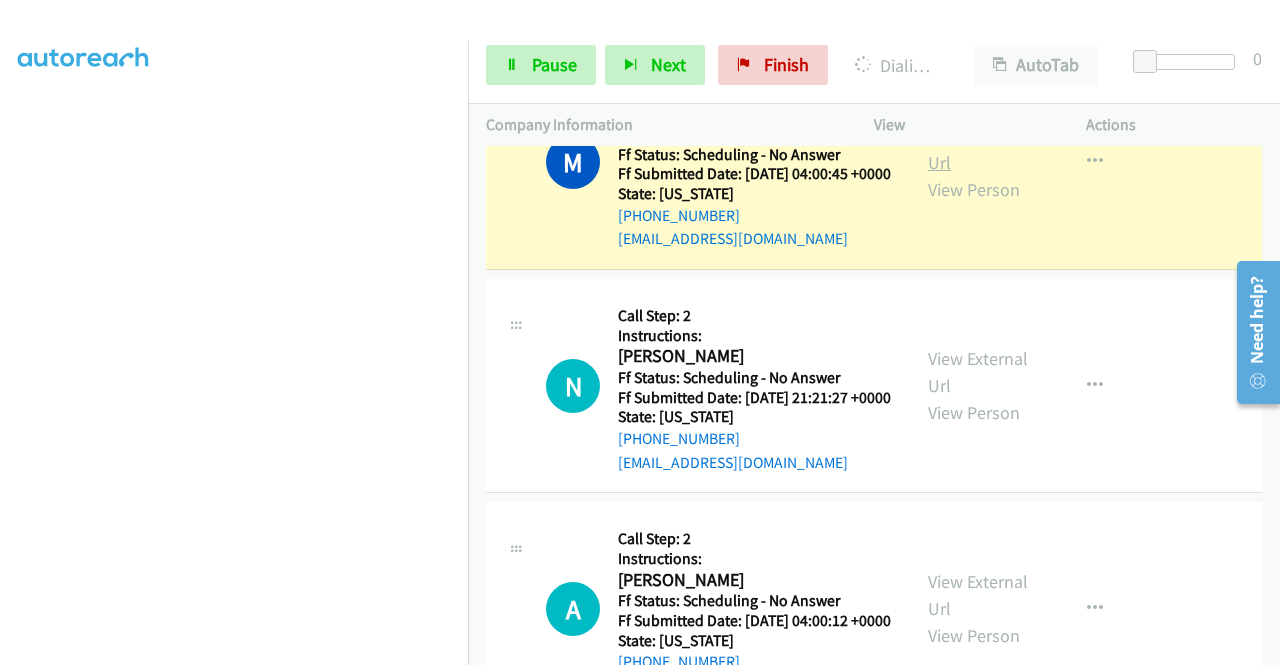 click on "View External Url" at bounding box center [978, 149] 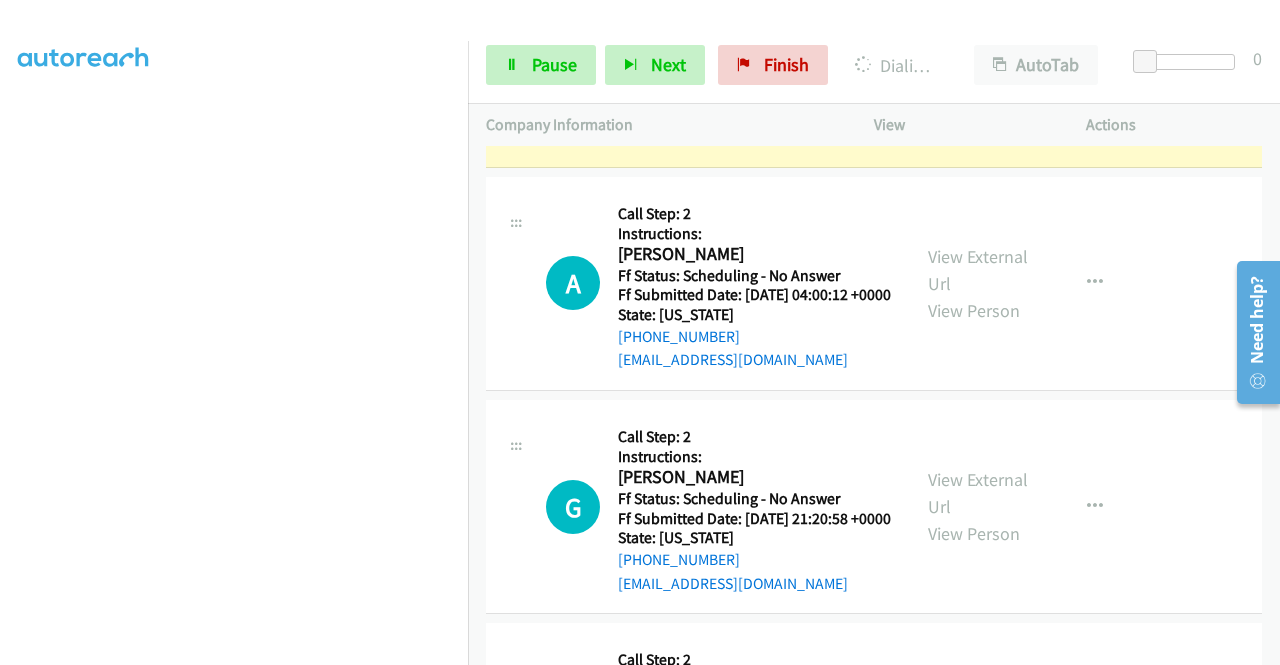 scroll, scrollTop: 3200, scrollLeft: 0, axis: vertical 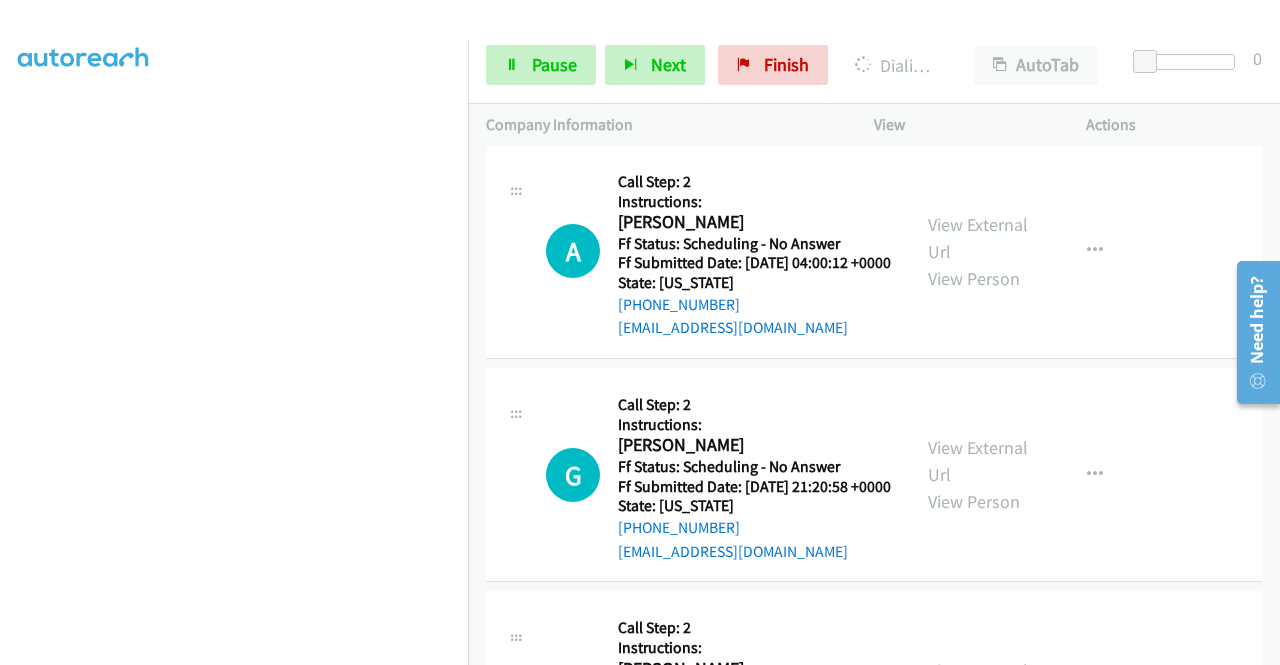 click on "View External Url" at bounding box center (978, 15) 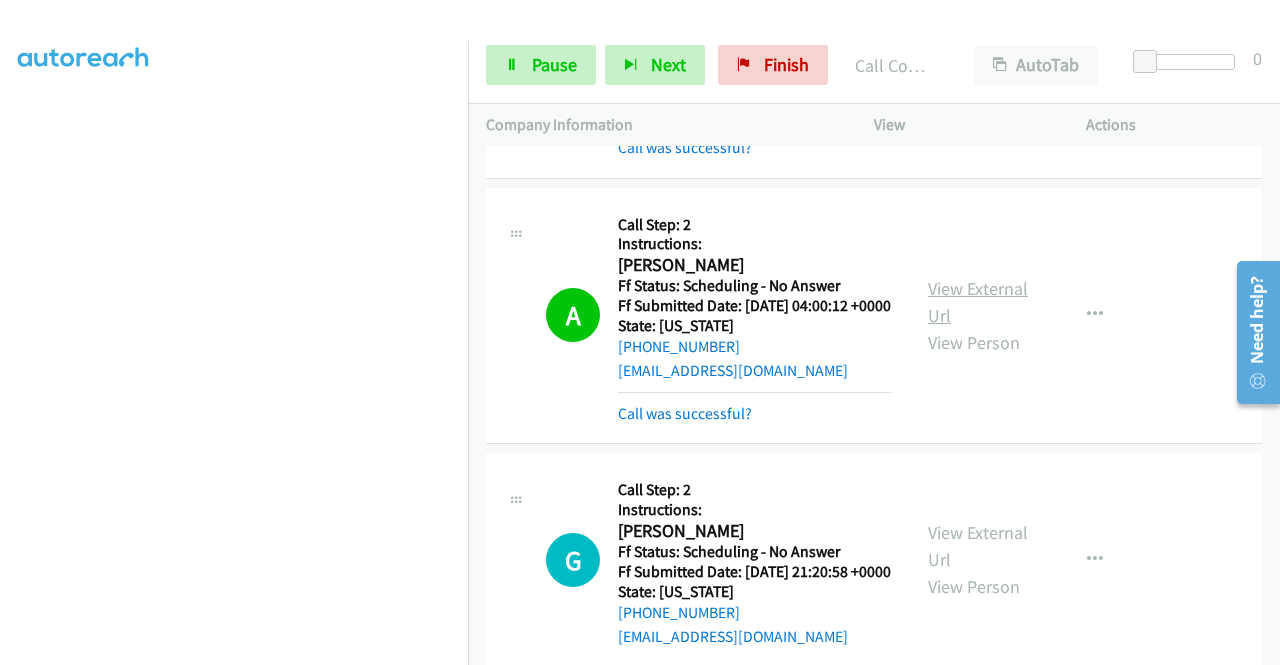 click on "View External Url
View Person
View External Url
Email
Schedule/Manage Callback
Skip Call
Add to do not call list" at bounding box center (1025, 316) 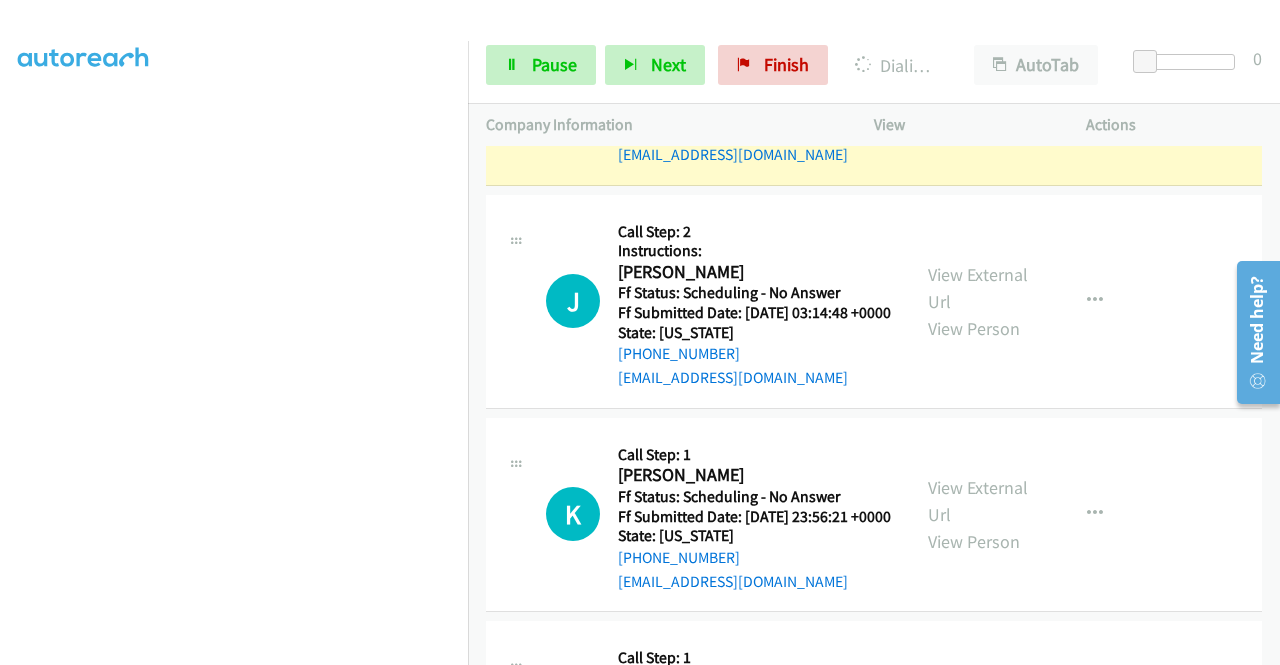 scroll, scrollTop: 3700, scrollLeft: 0, axis: vertical 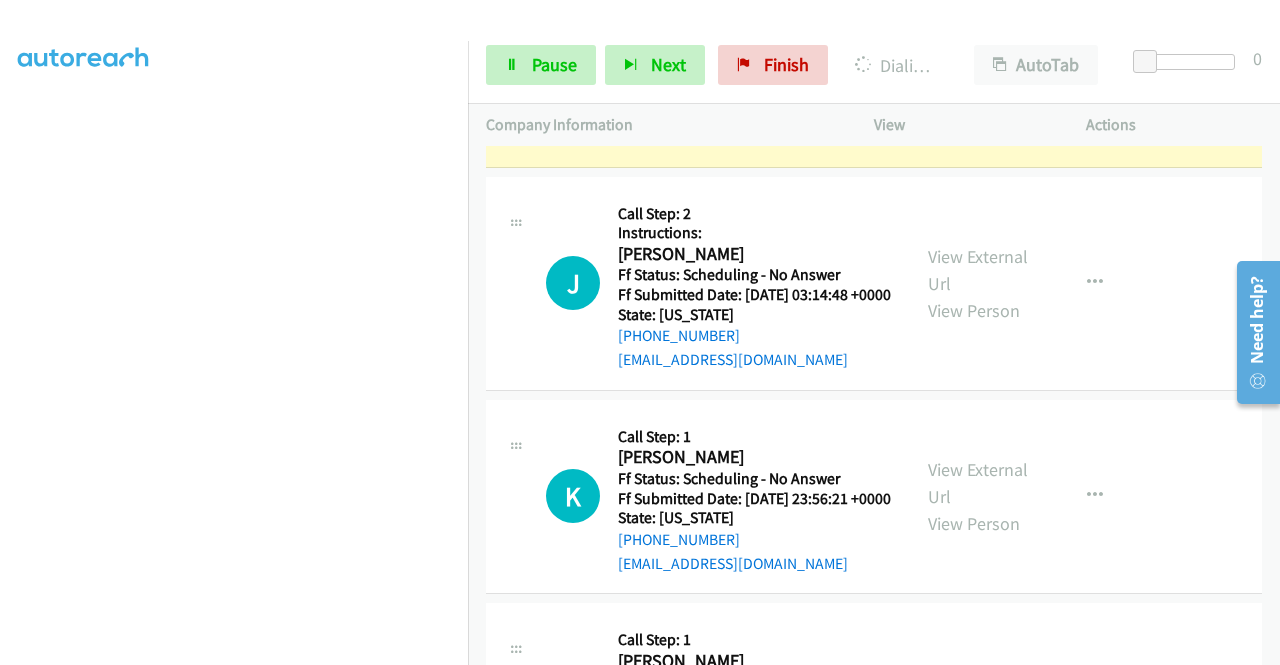 click on "View External Url
View Person" at bounding box center [980, 59] 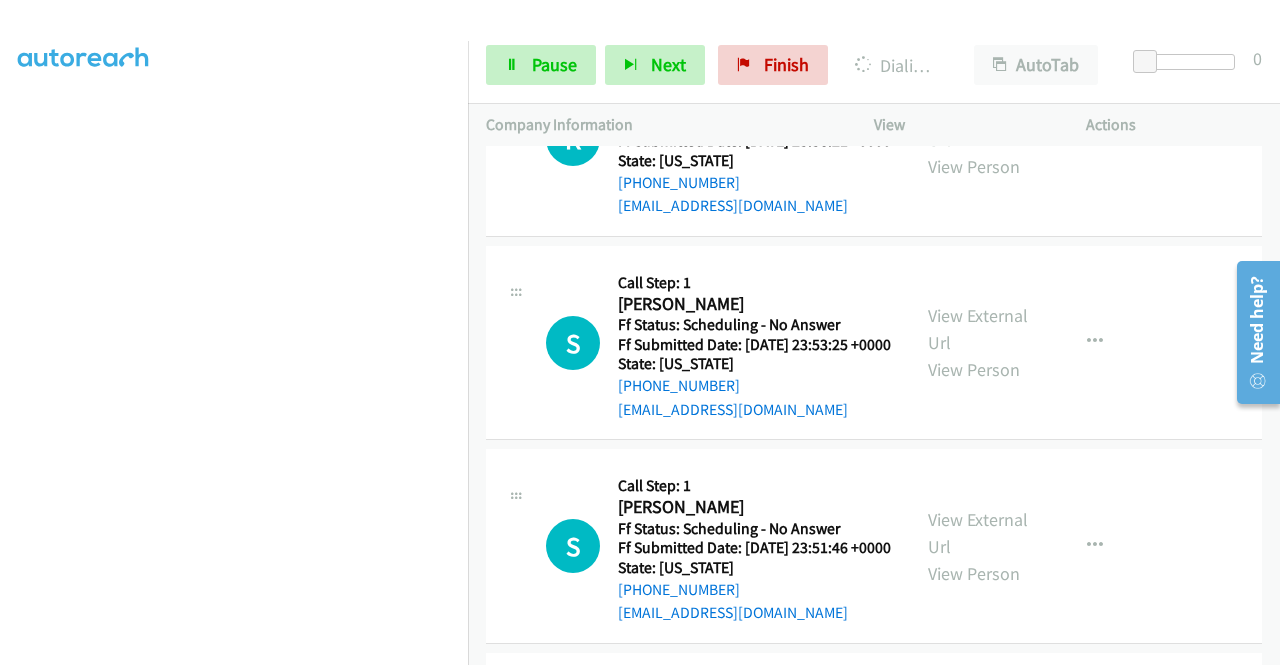 scroll, scrollTop: 3900, scrollLeft: 0, axis: vertical 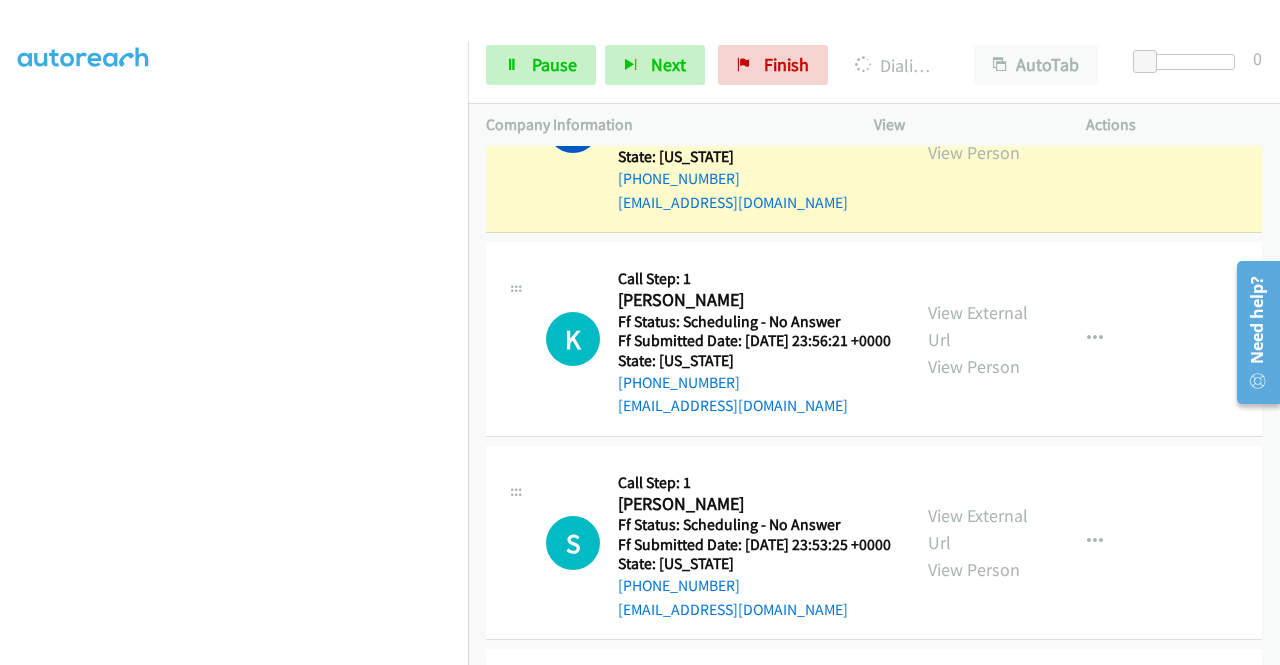 click on "View External Url" at bounding box center [978, 112] 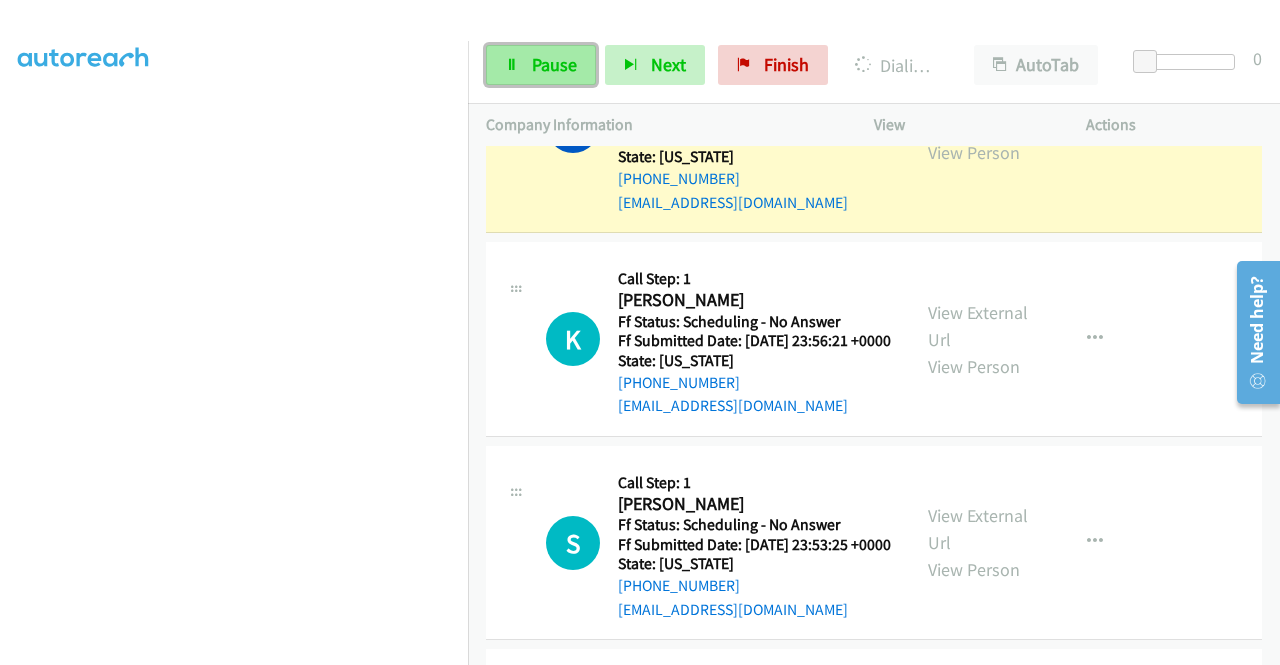 click on "Pause" at bounding box center (554, 64) 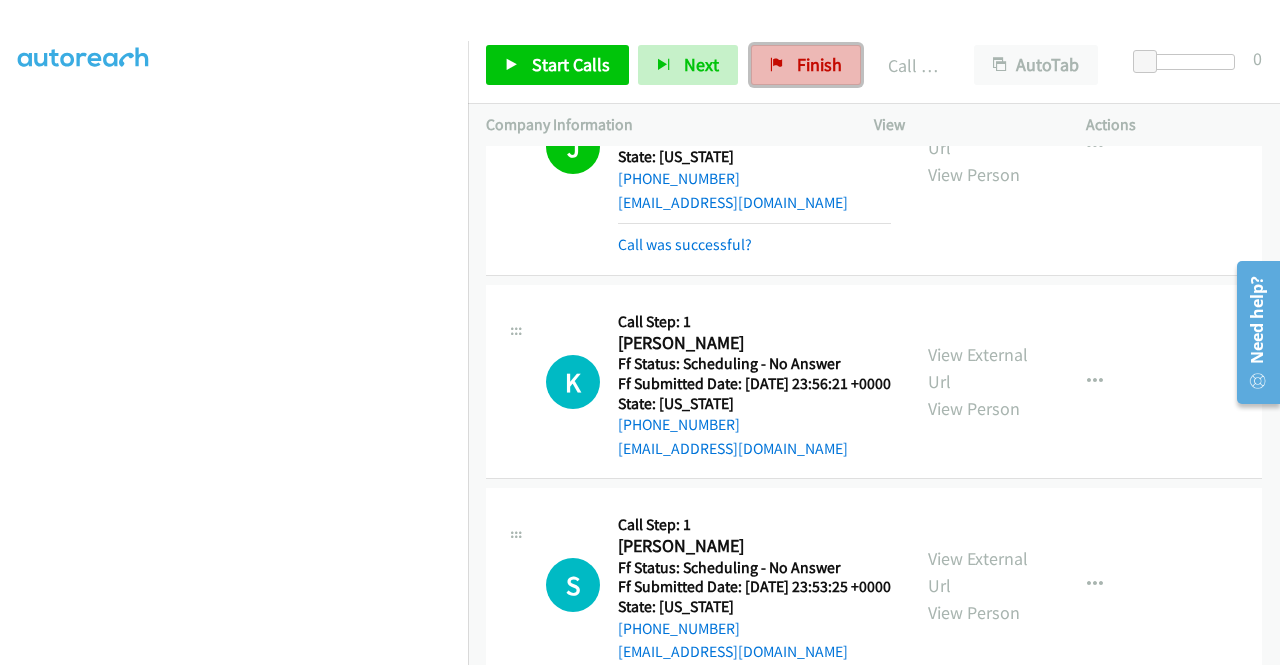 click on "Finish" at bounding box center (819, 64) 